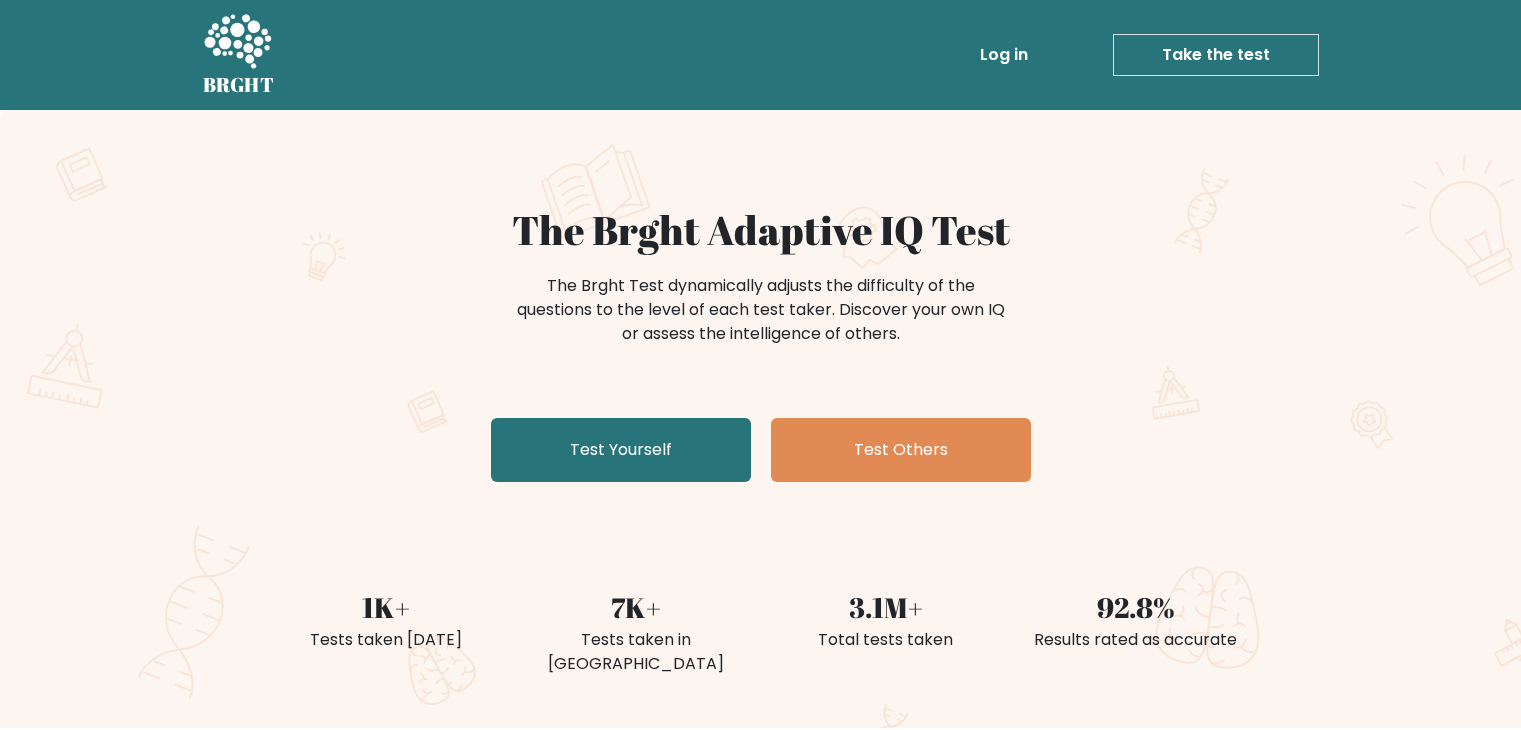 scroll, scrollTop: 92, scrollLeft: 0, axis: vertical 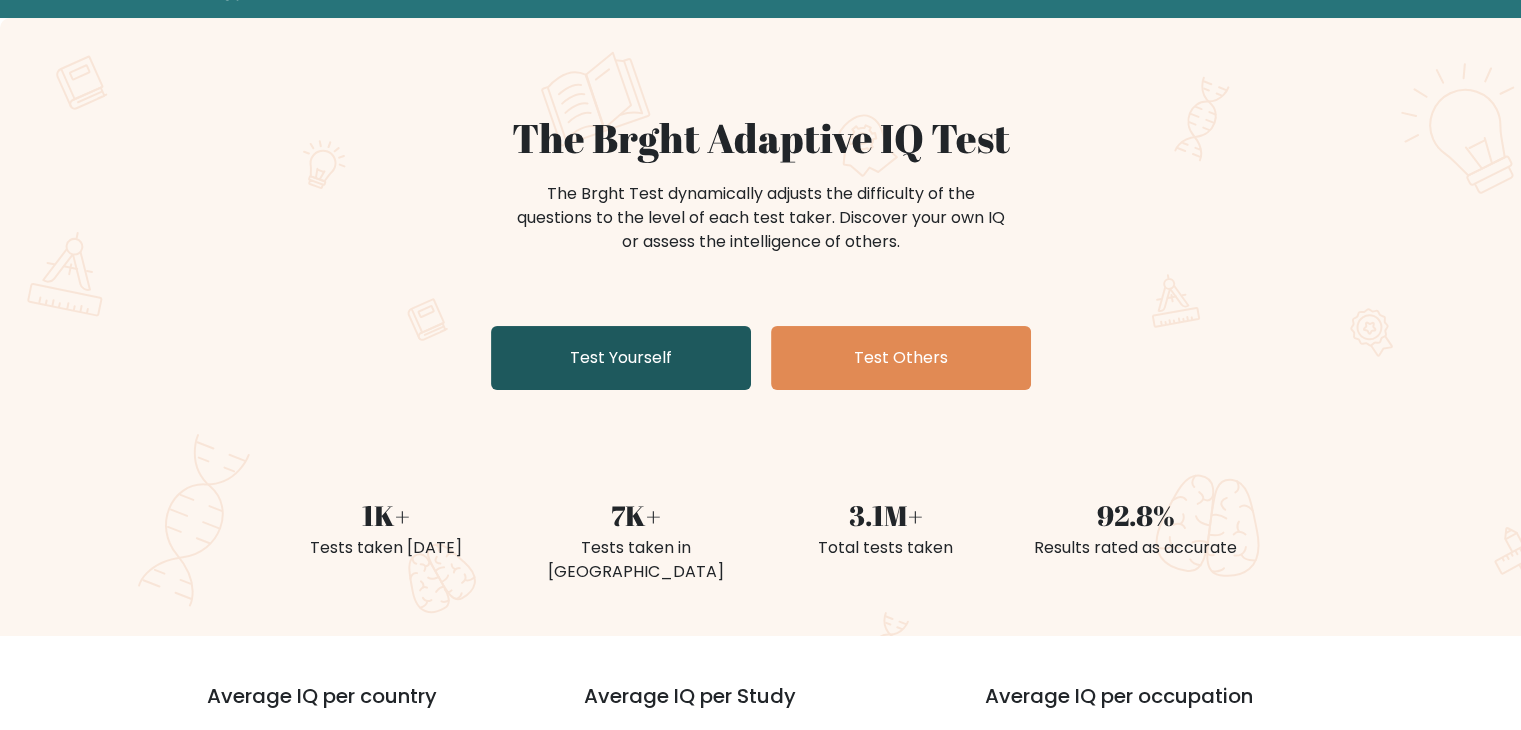 click on "Test Yourself" at bounding box center [621, 358] 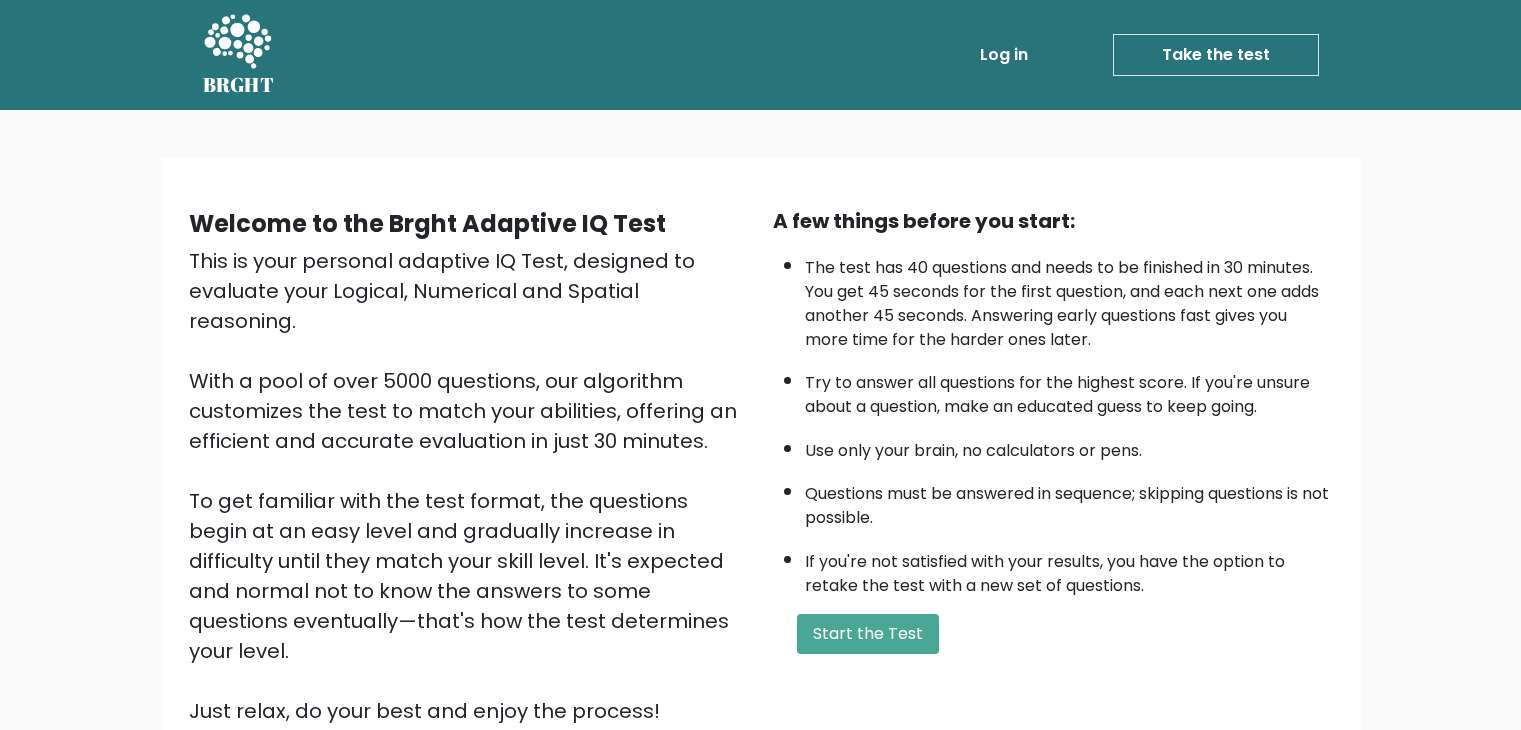 scroll, scrollTop: 186, scrollLeft: 0, axis: vertical 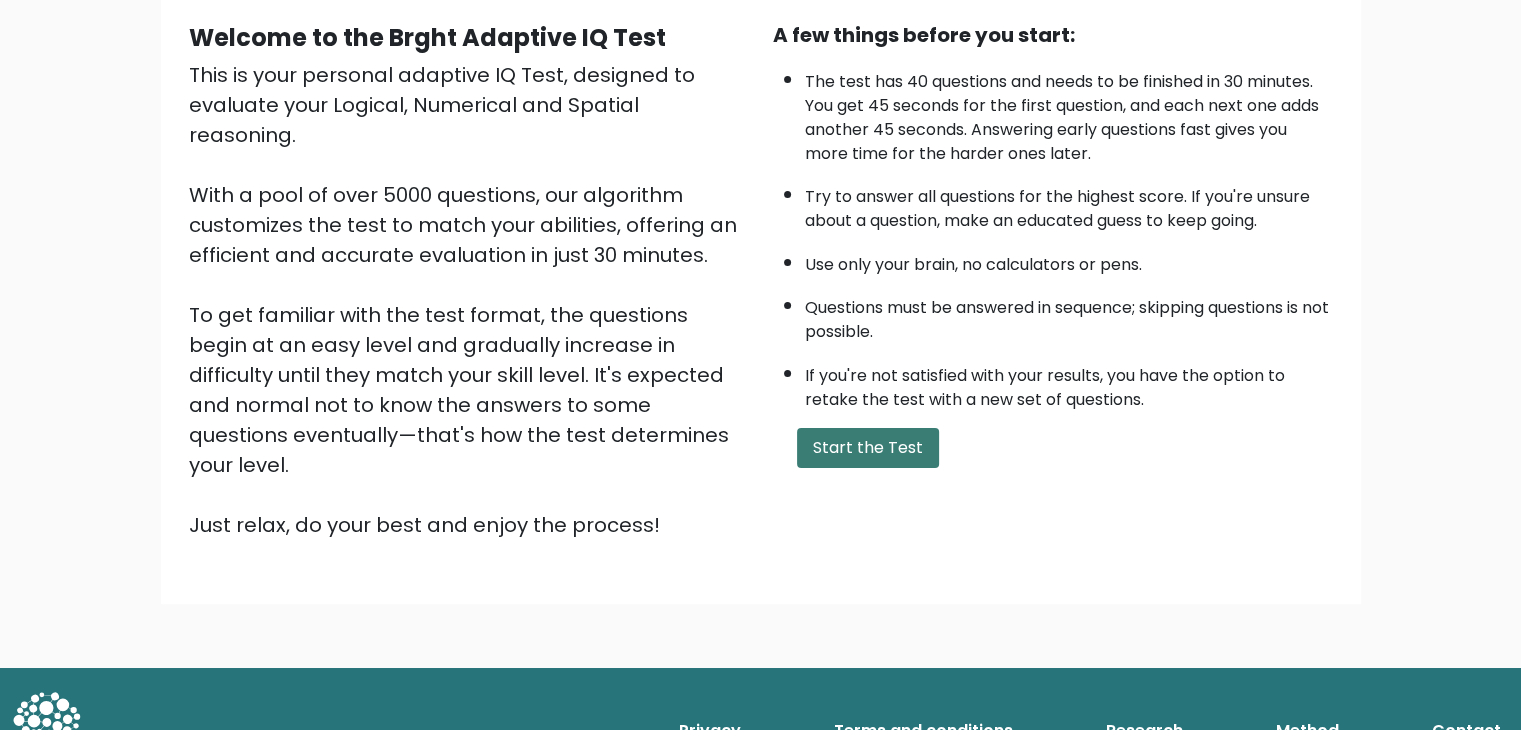 click on "Start the Test" at bounding box center [868, 448] 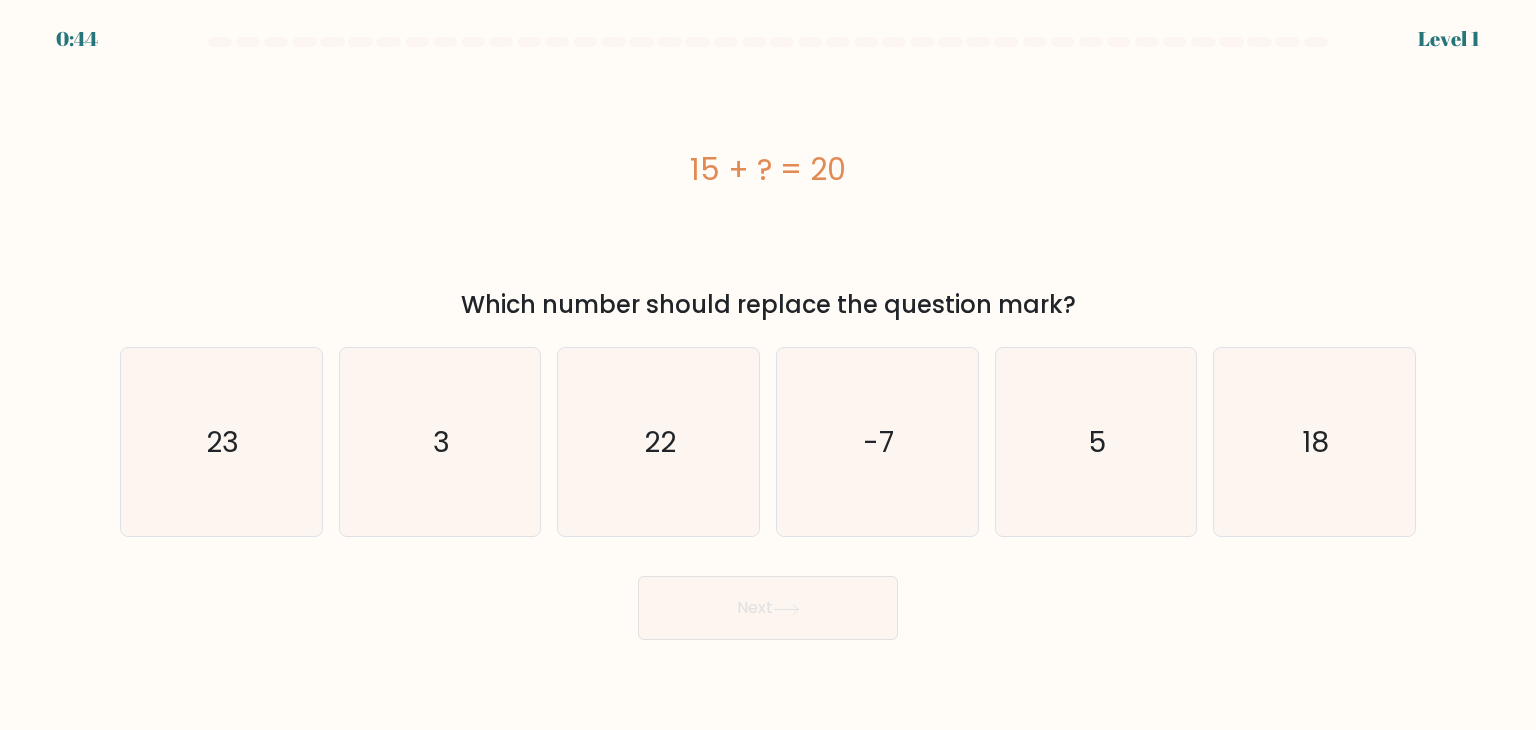 scroll, scrollTop: 0, scrollLeft: 0, axis: both 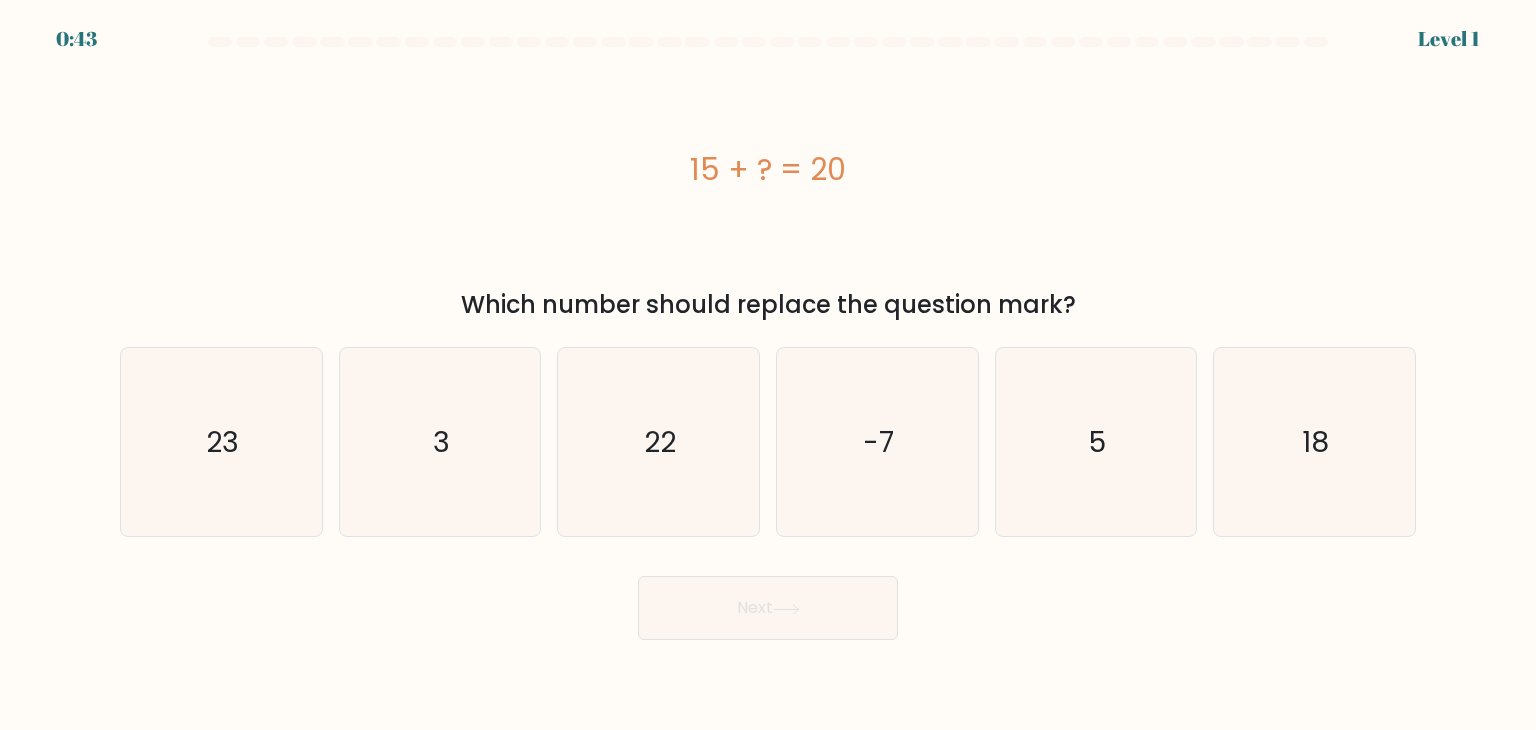 click on "-7" 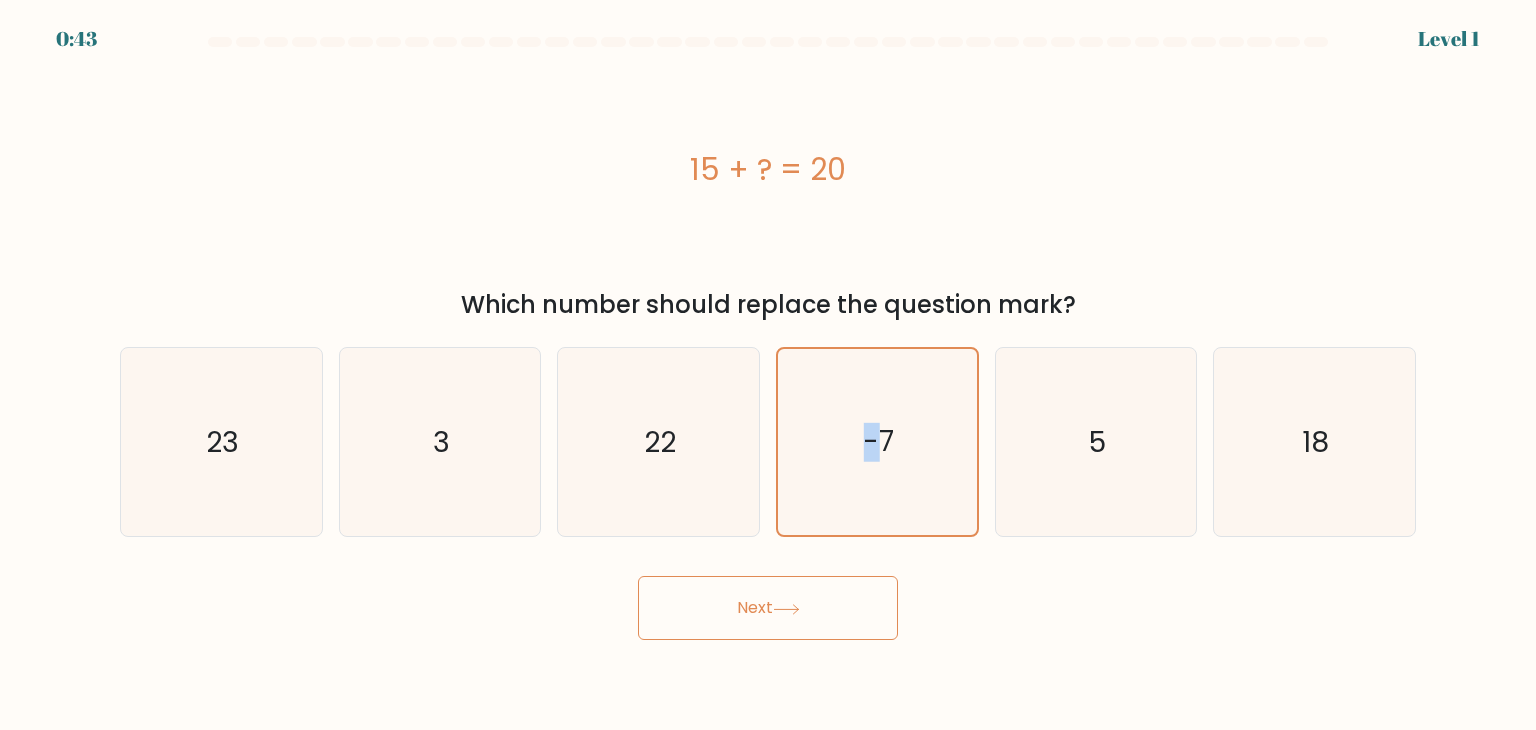 click on "-7" 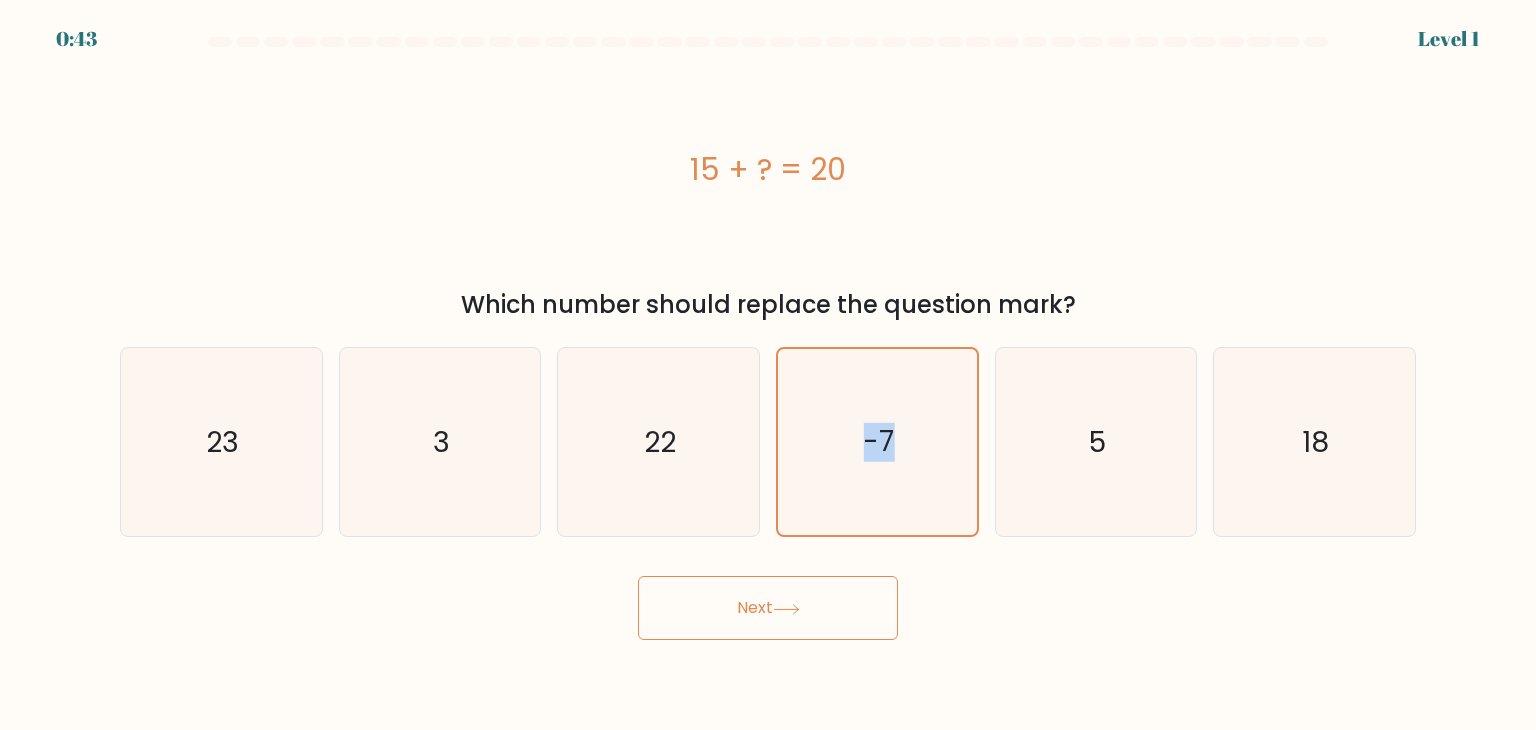 click on "-7" 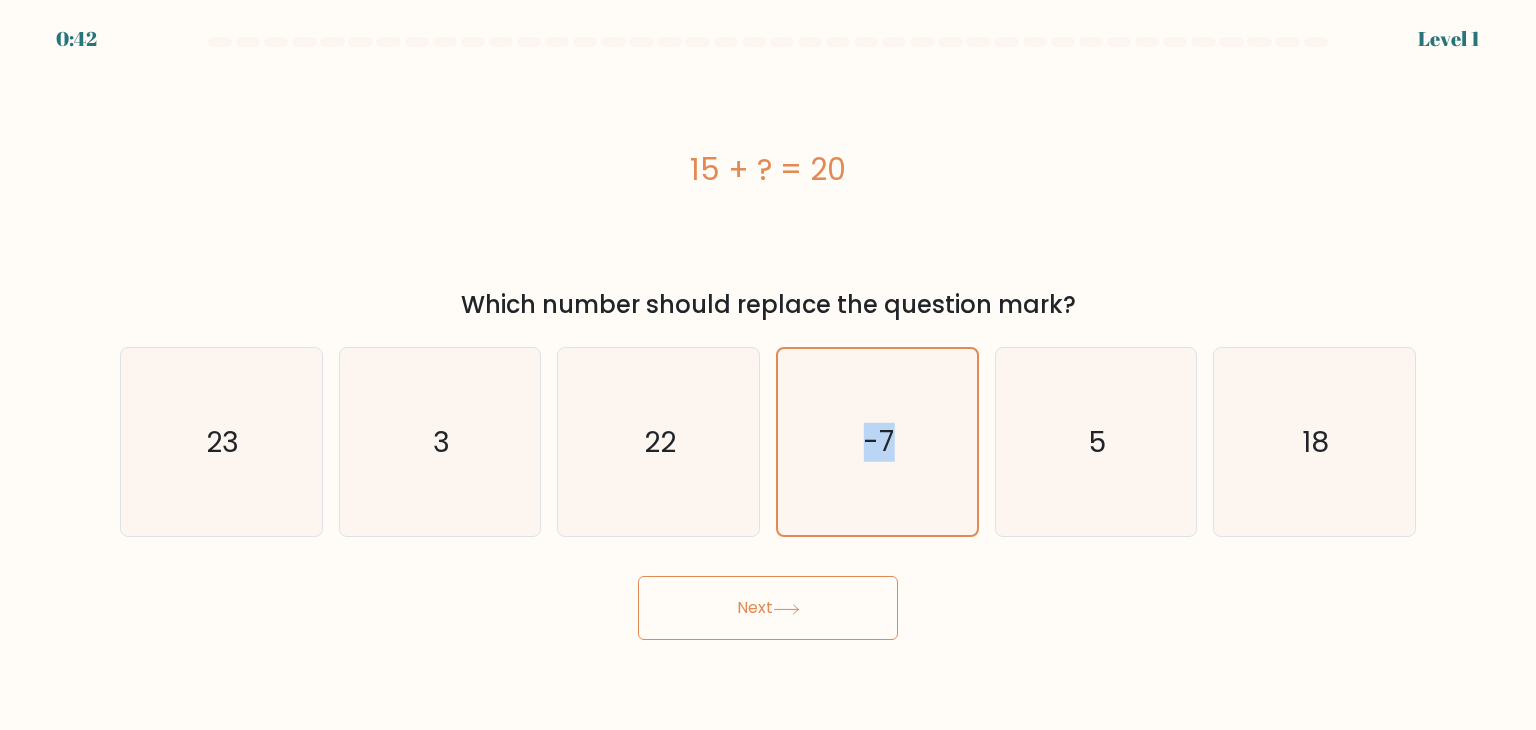 click on "-7" 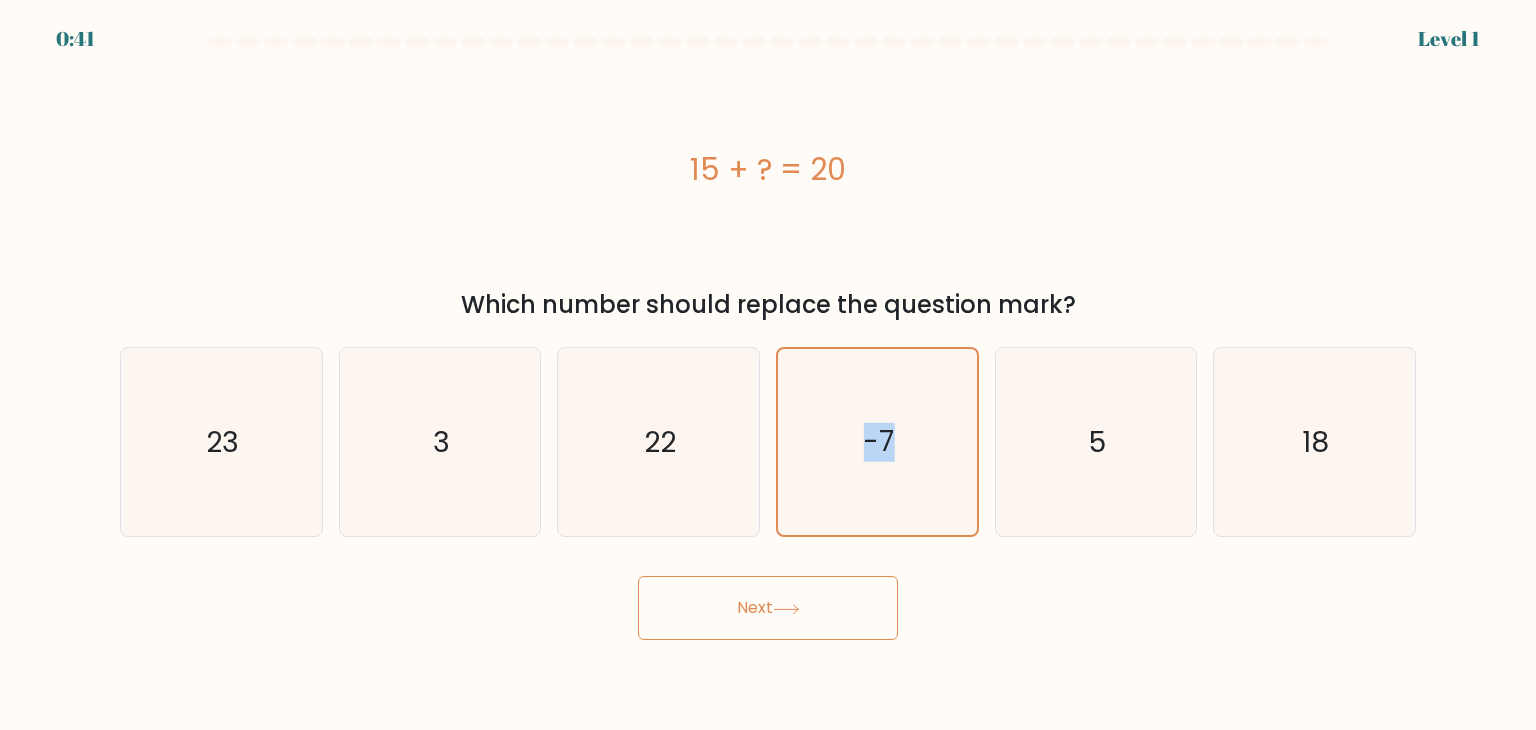 click on "Next" at bounding box center (768, 608) 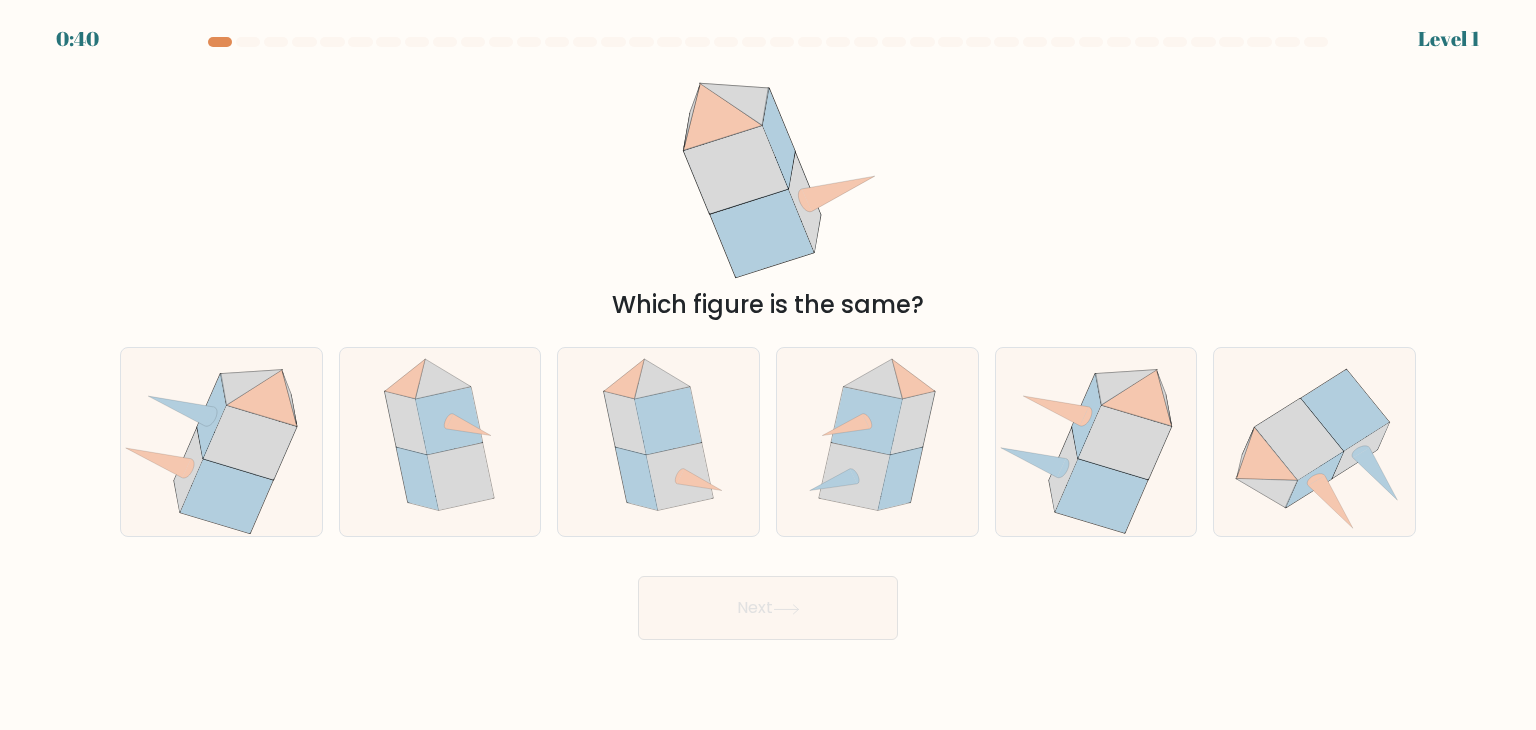 click 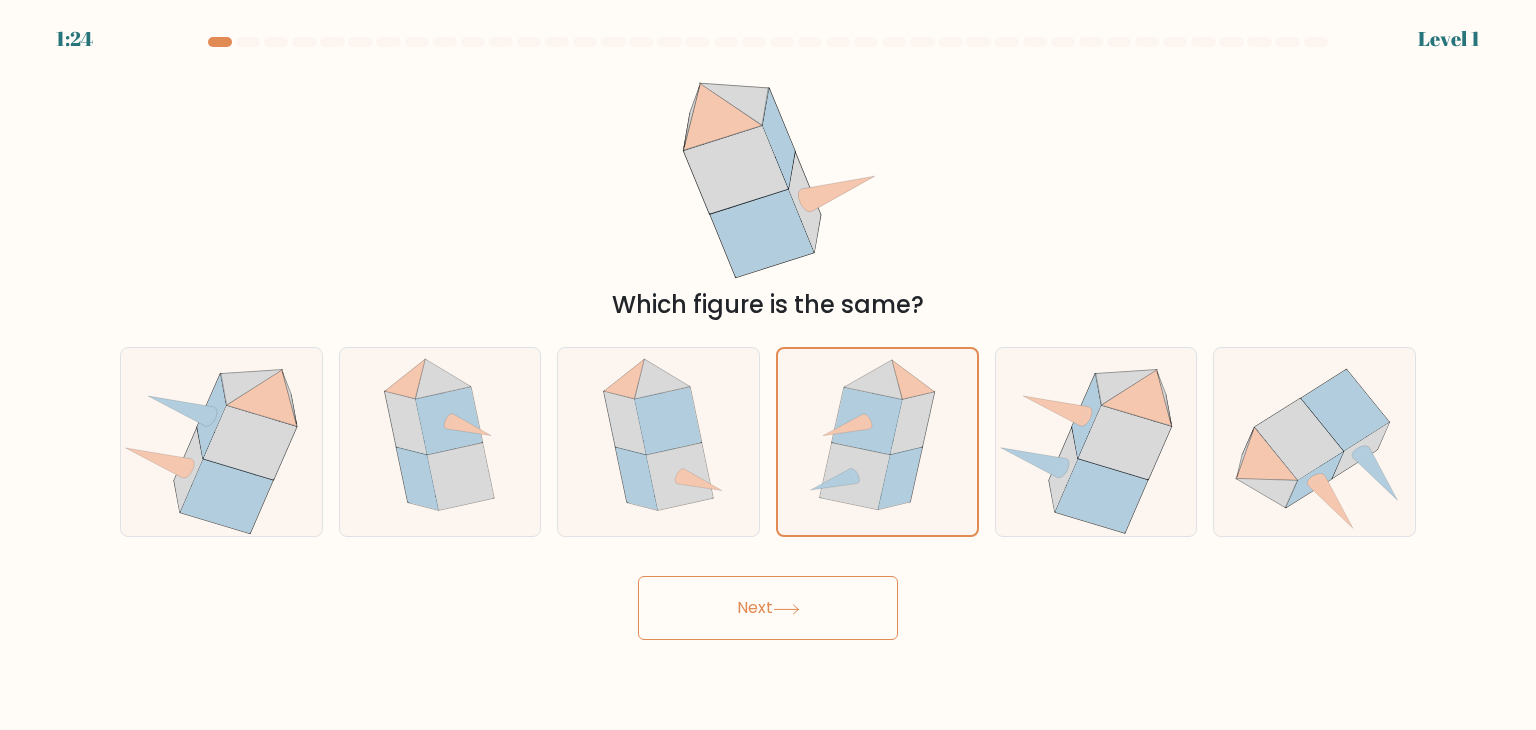 click on "1:24
Level 1" at bounding box center (768, 365) 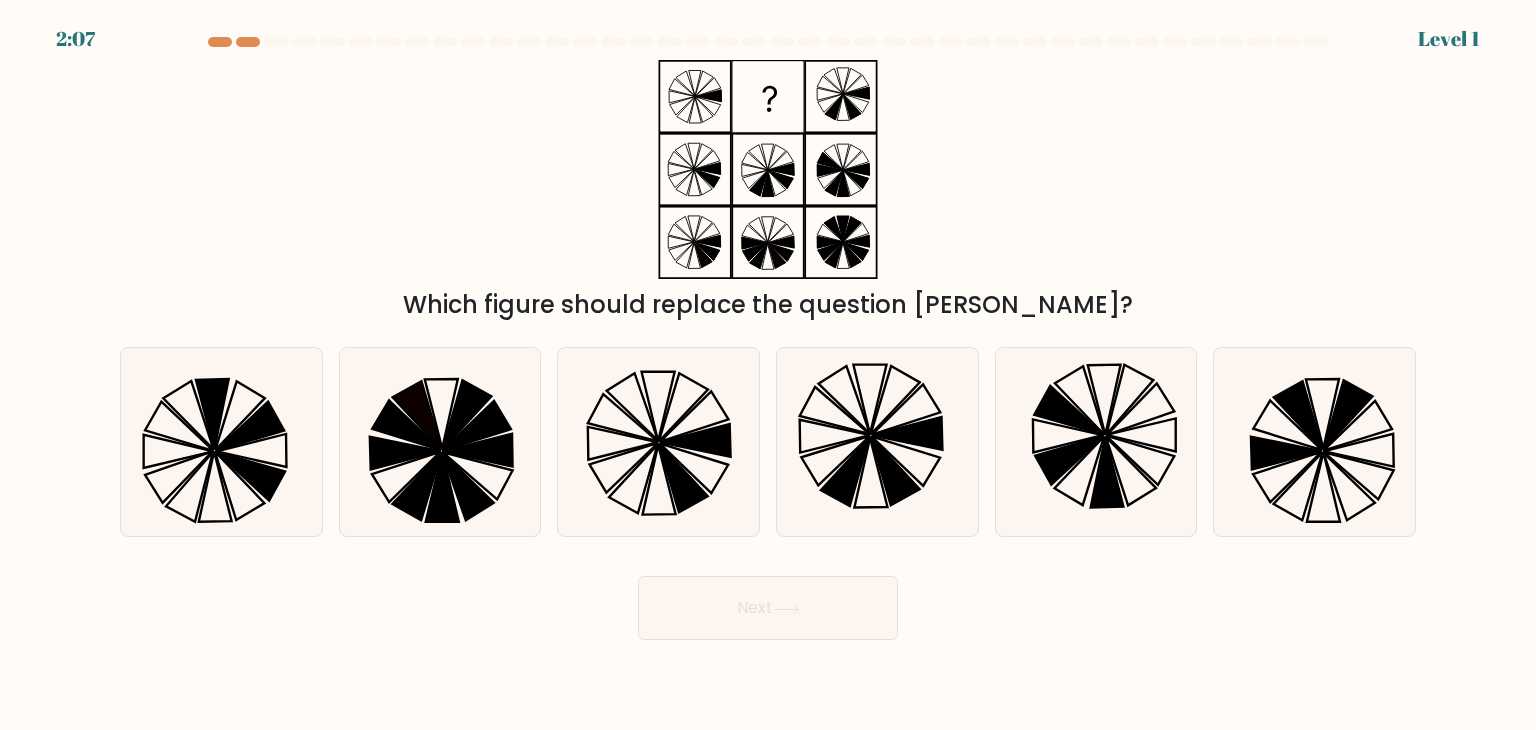 click 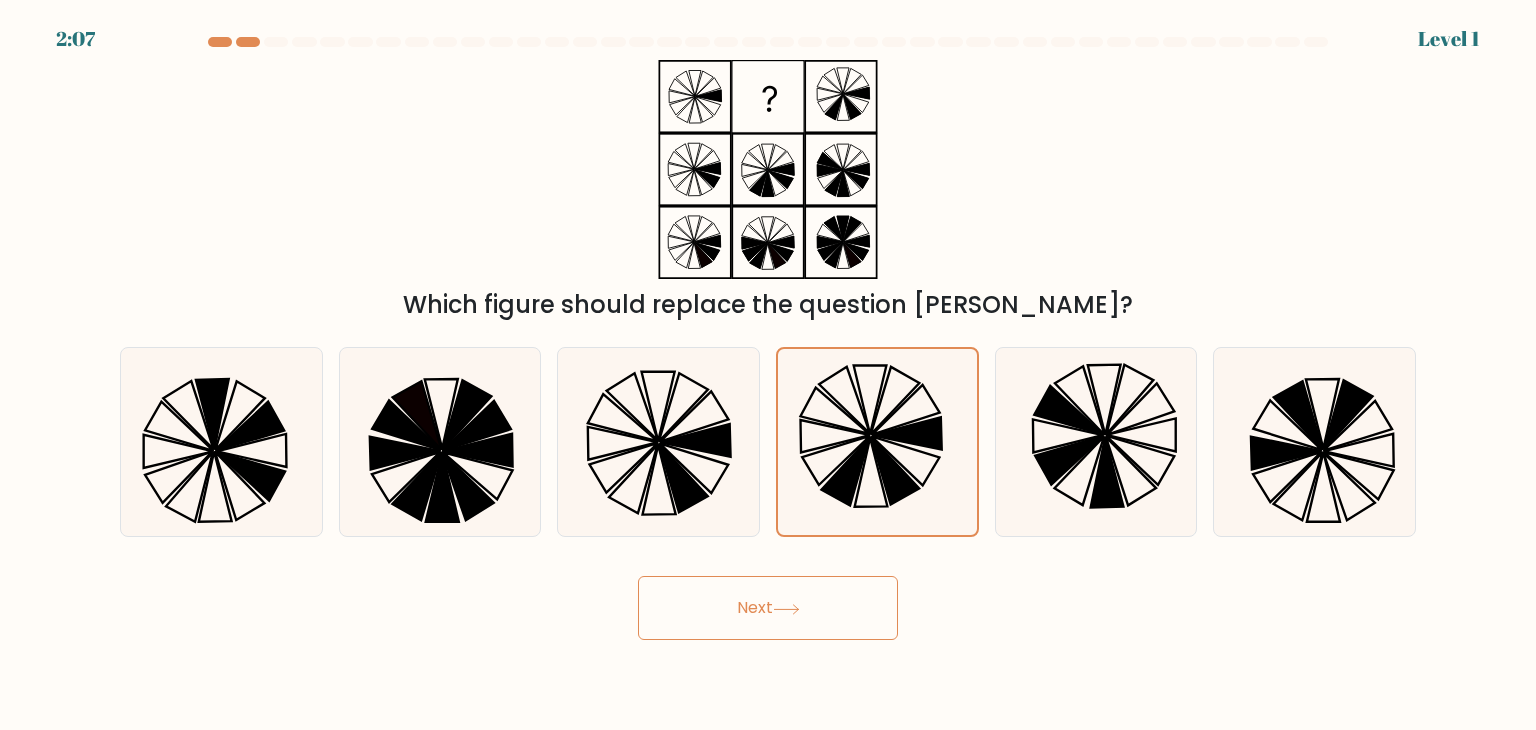 click on "Next" at bounding box center [768, 608] 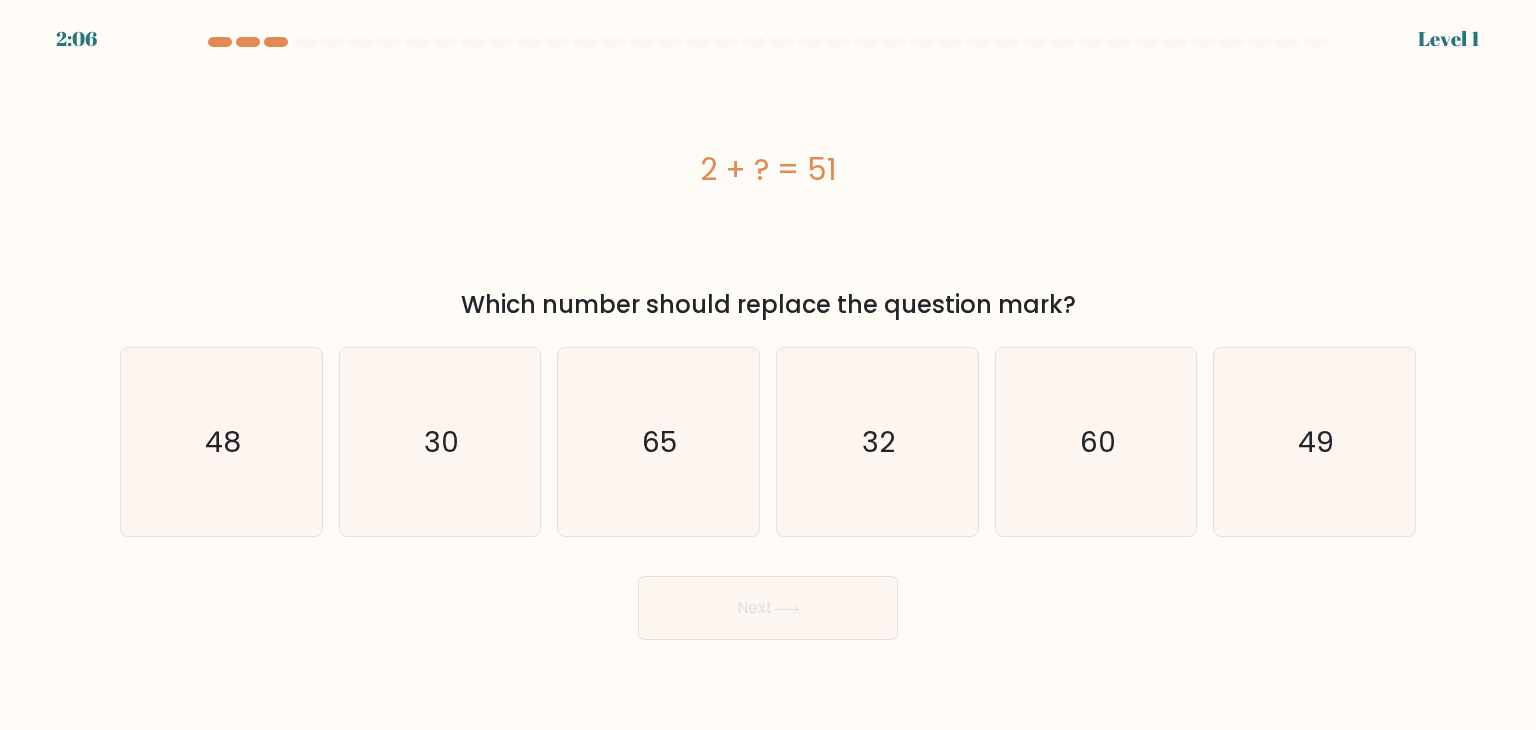 click on "32" 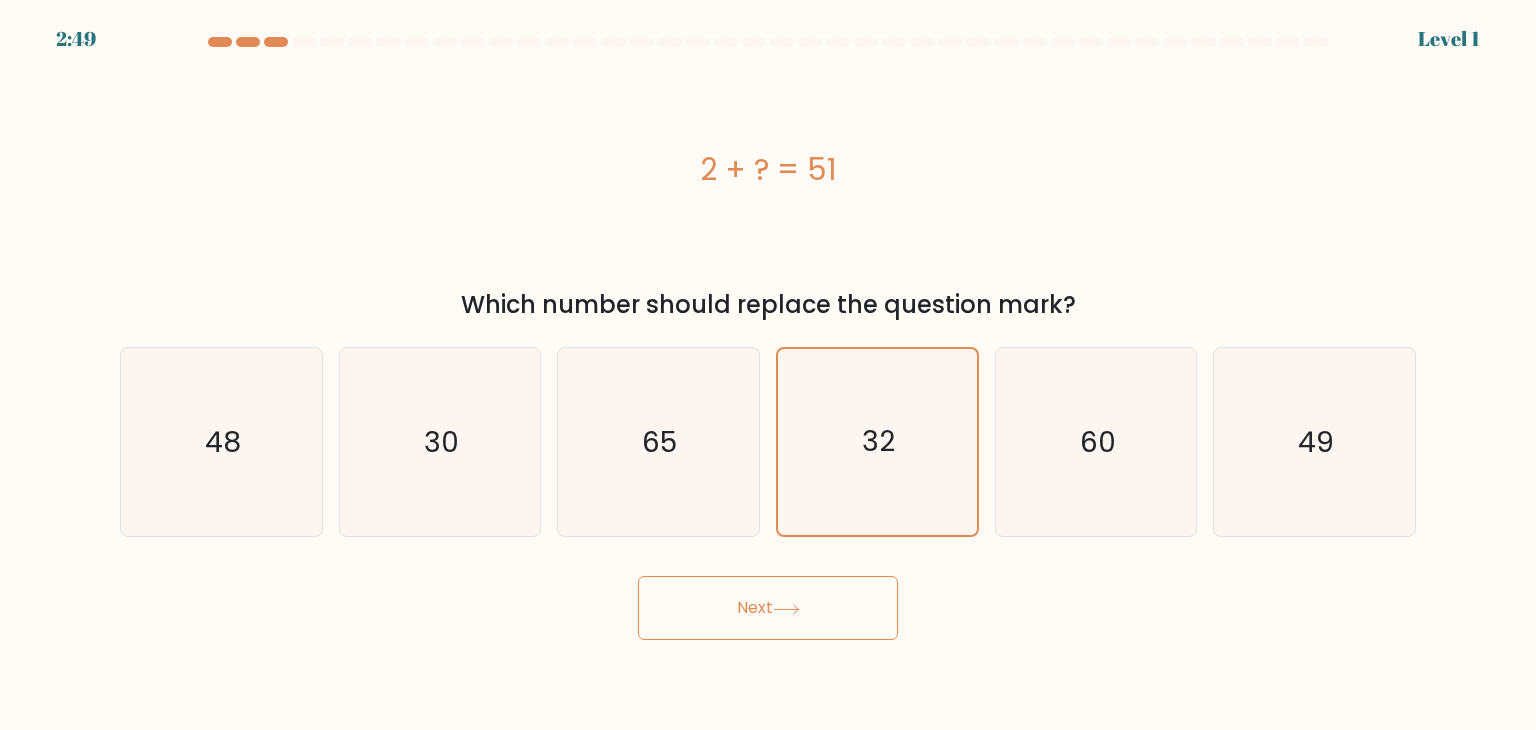 click on "Next" at bounding box center (768, 608) 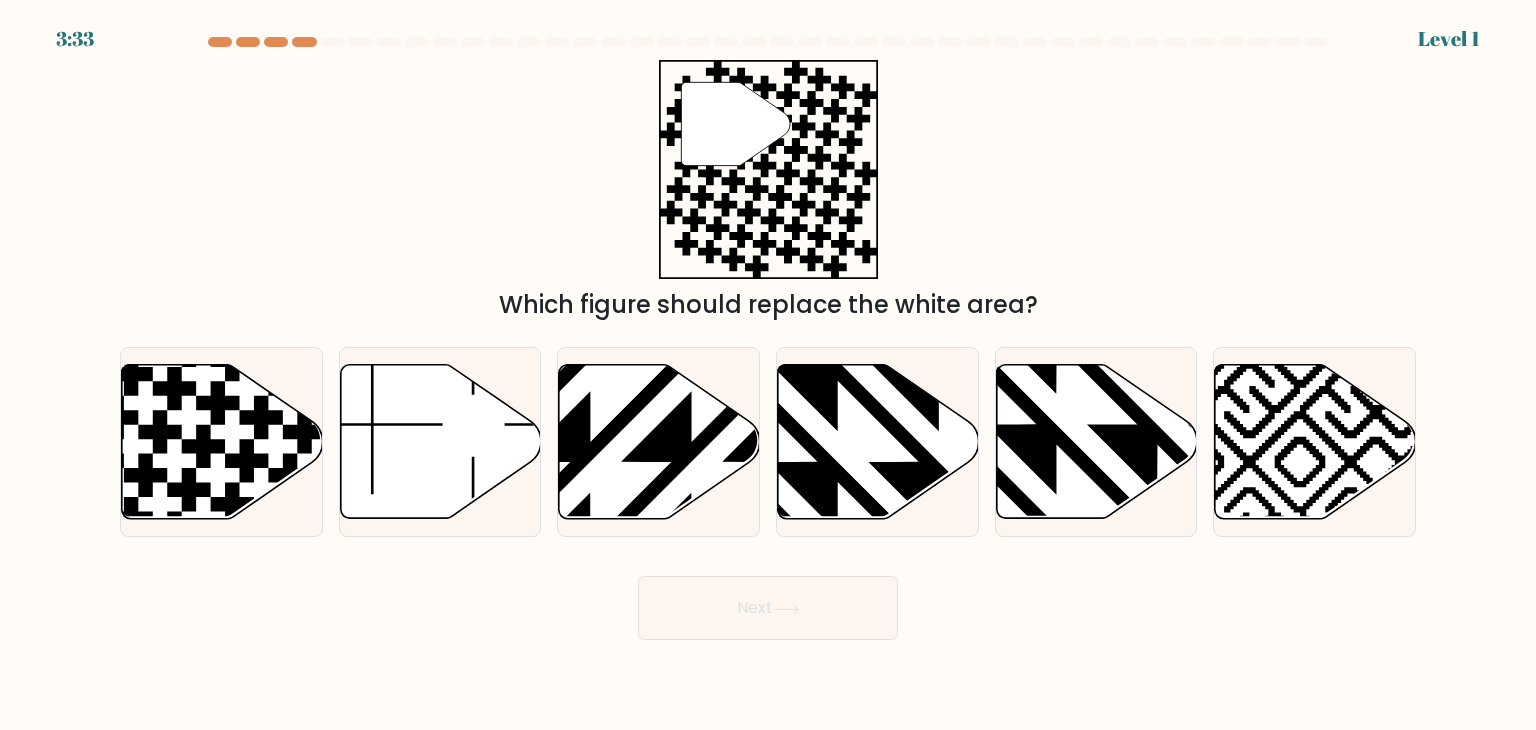 click 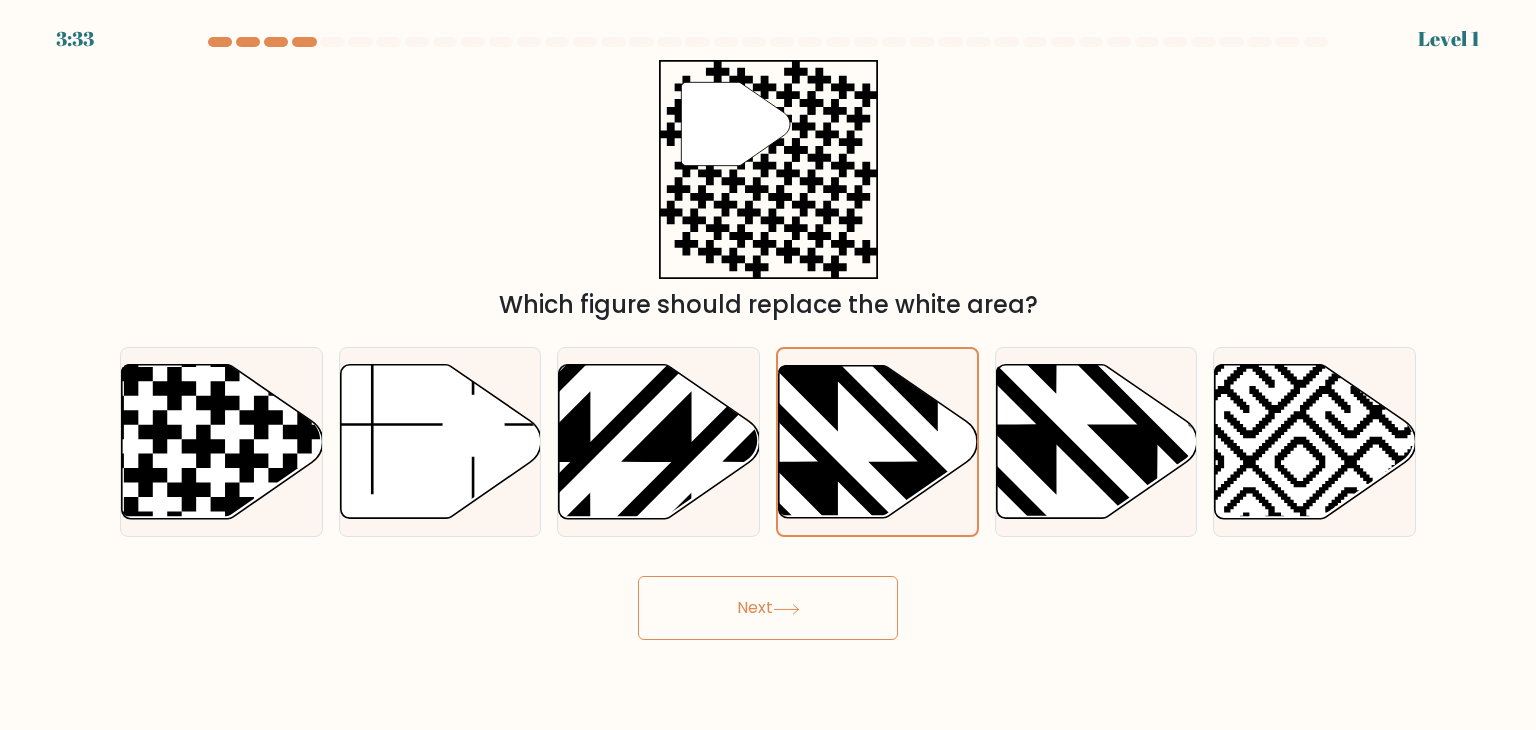 click on "Next" at bounding box center (768, 608) 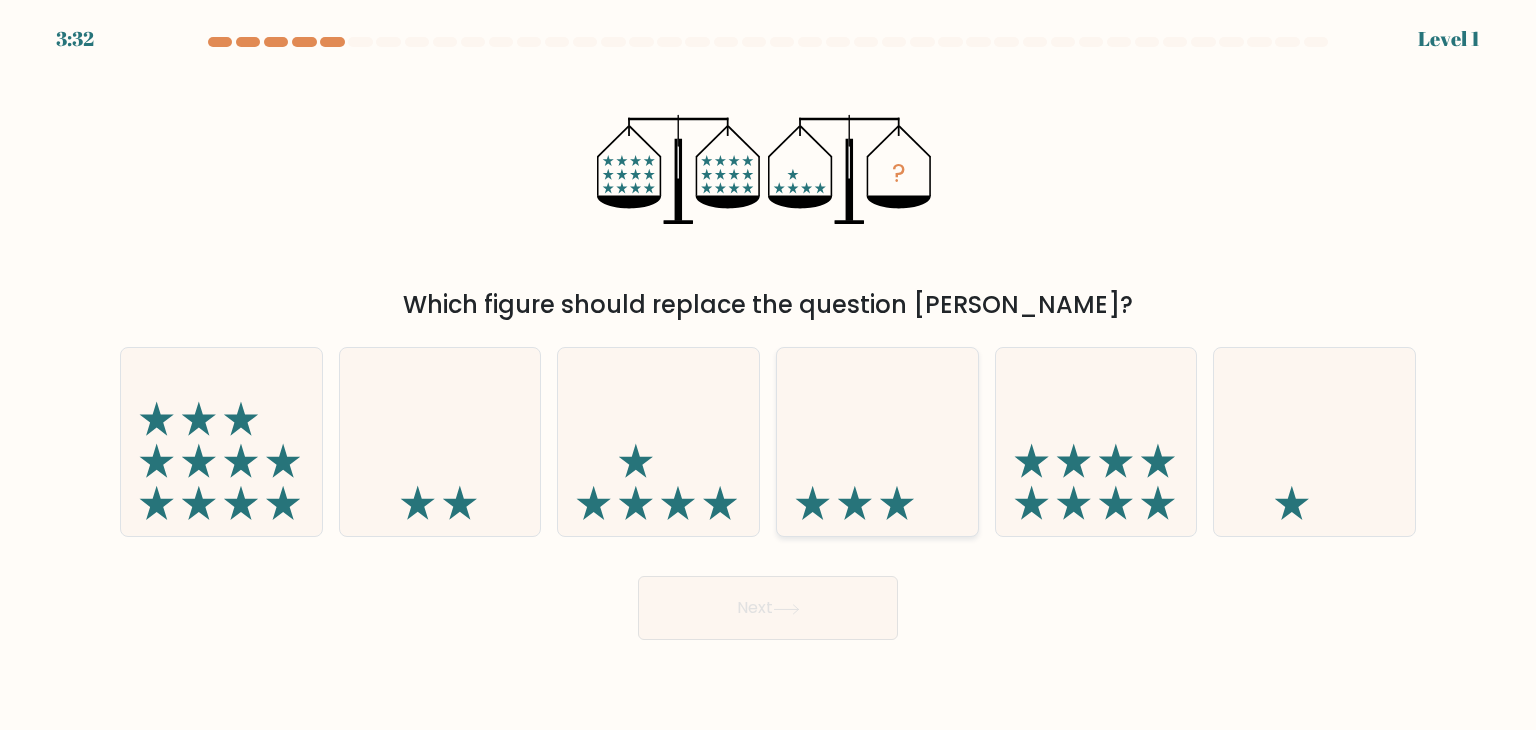 click 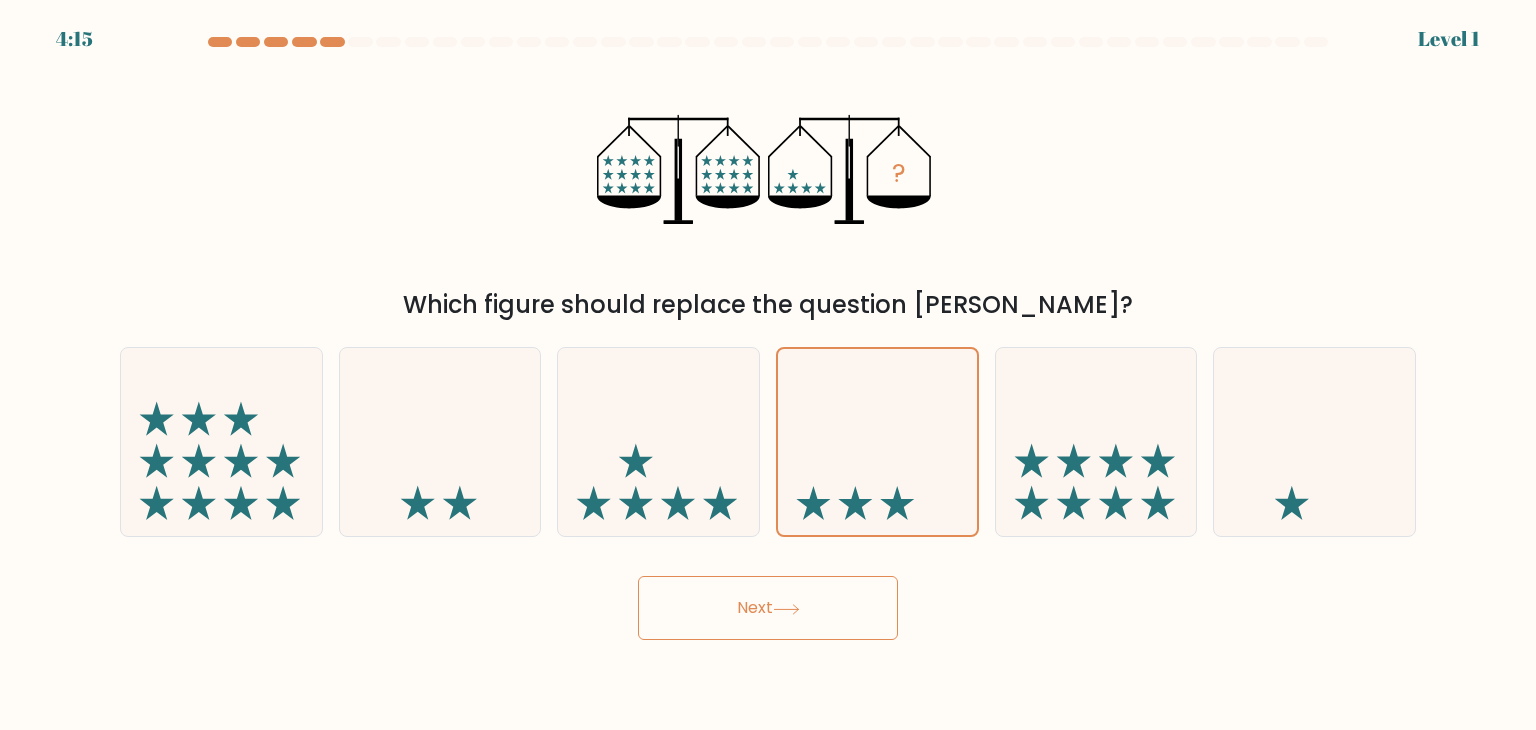 click on "Next" at bounding box center [768, 608] 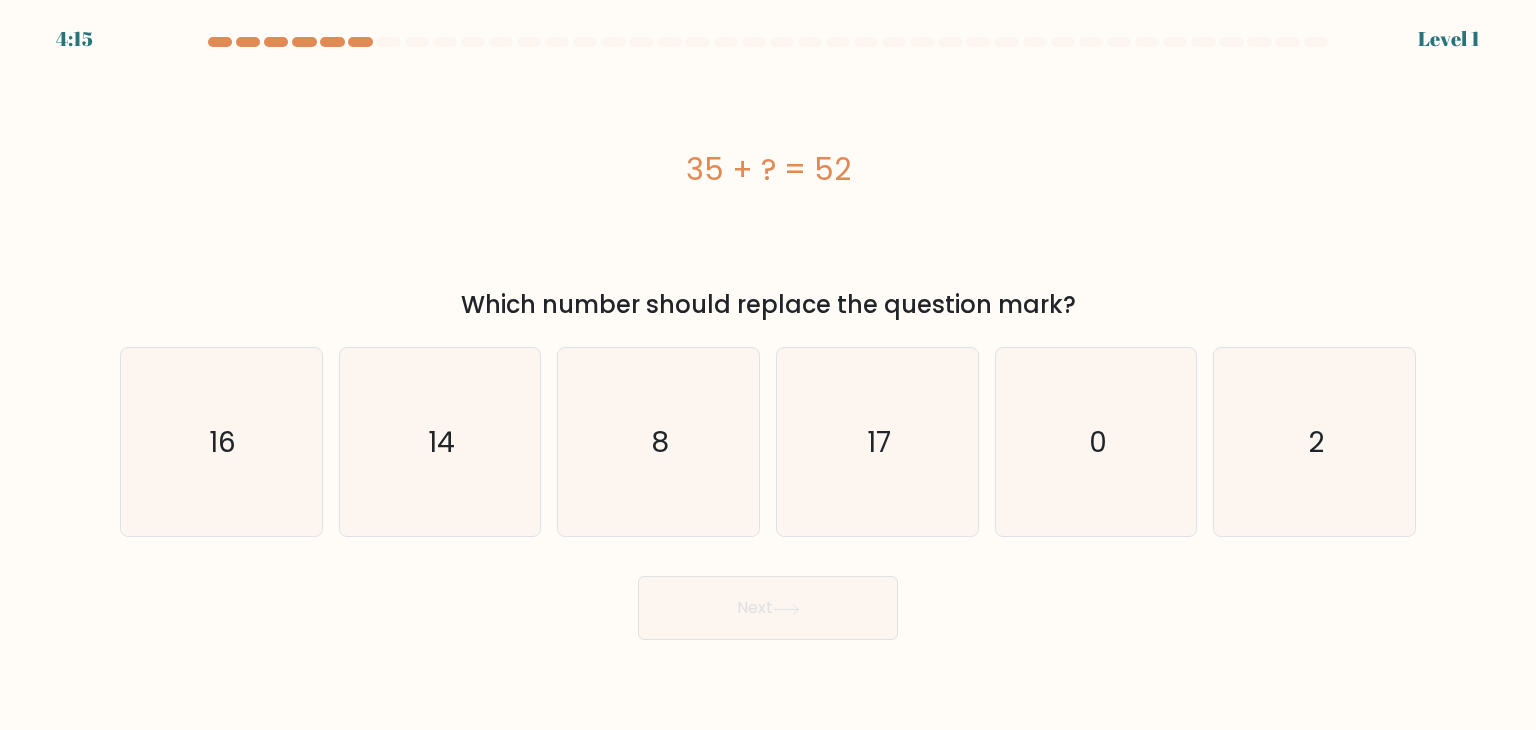 click on "17" 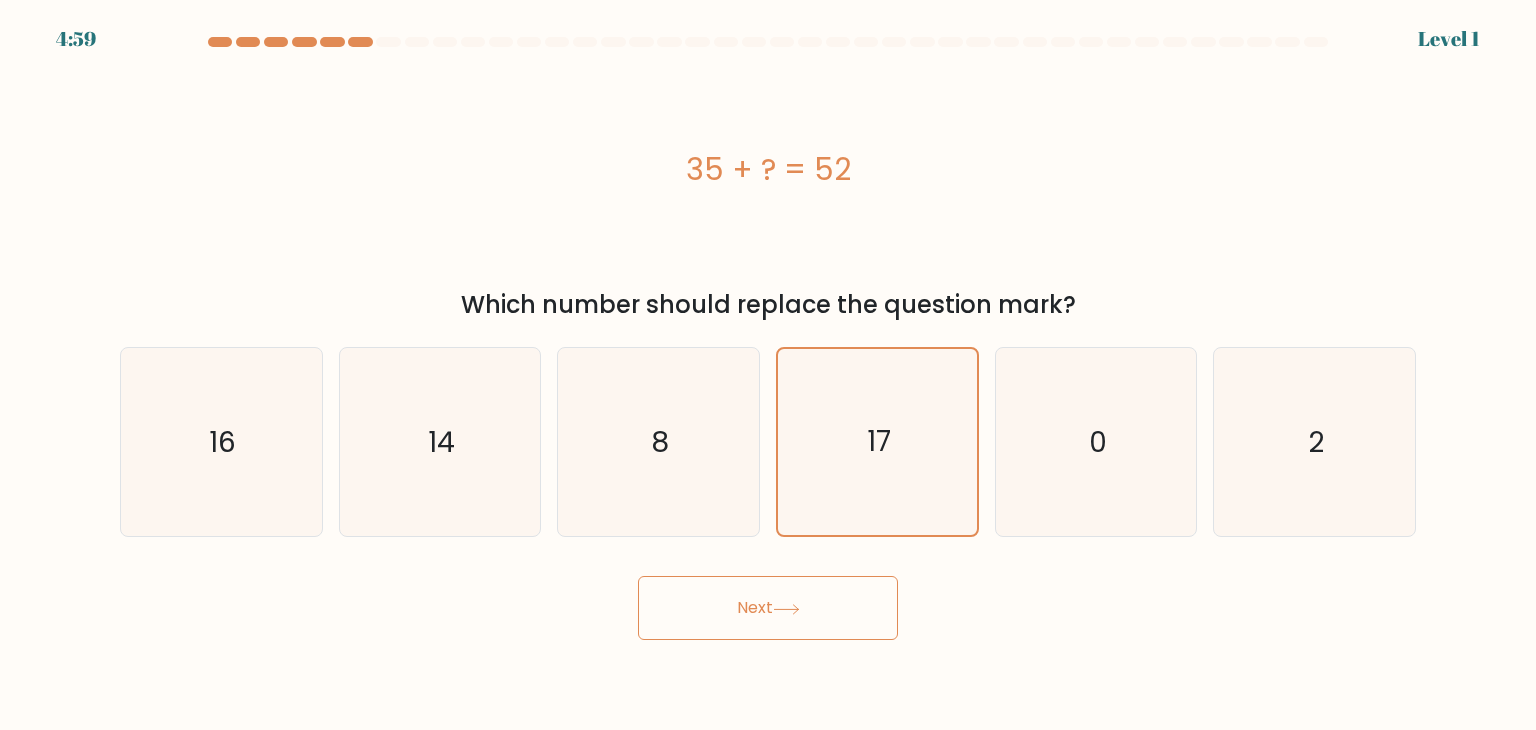 click on "Next" at bounding box center (768, 608) 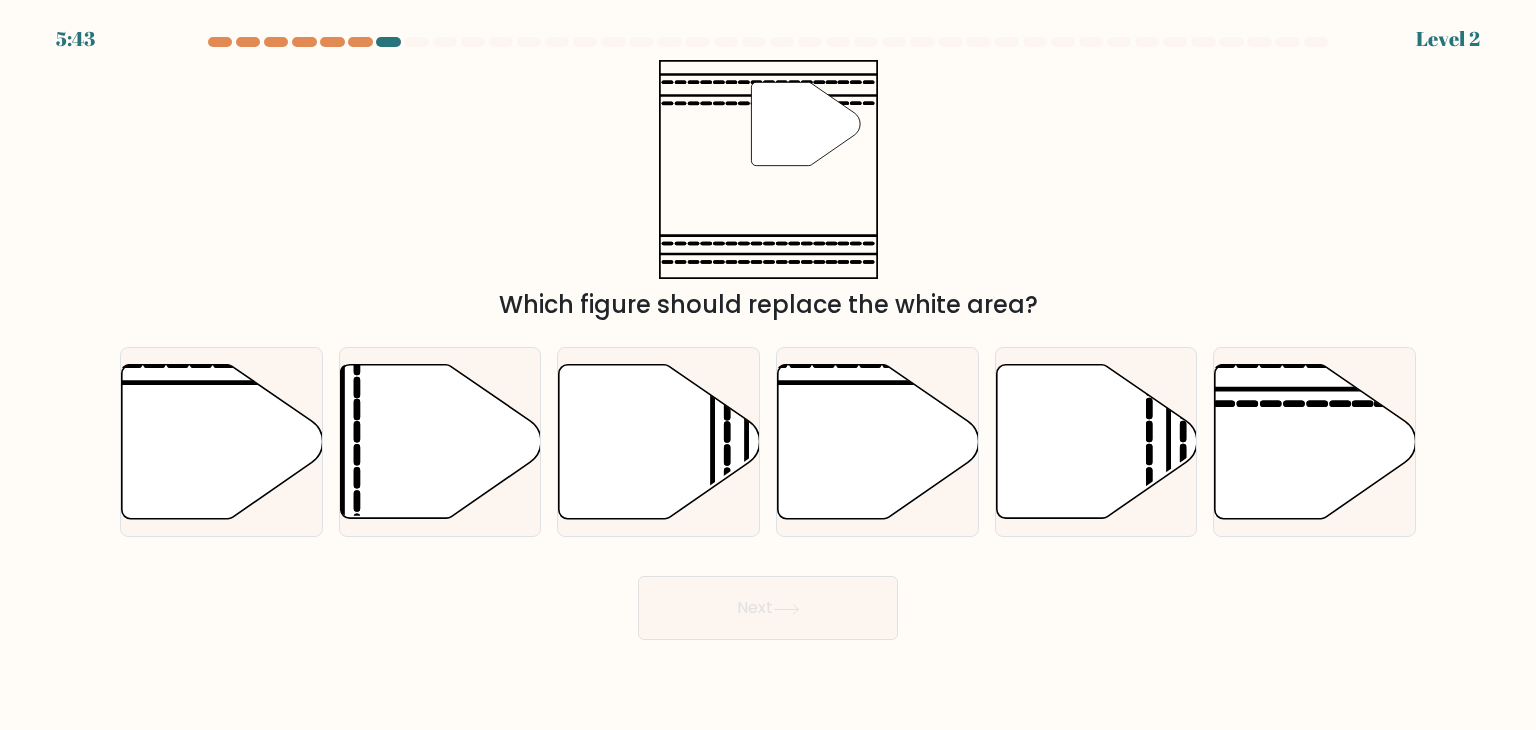 click 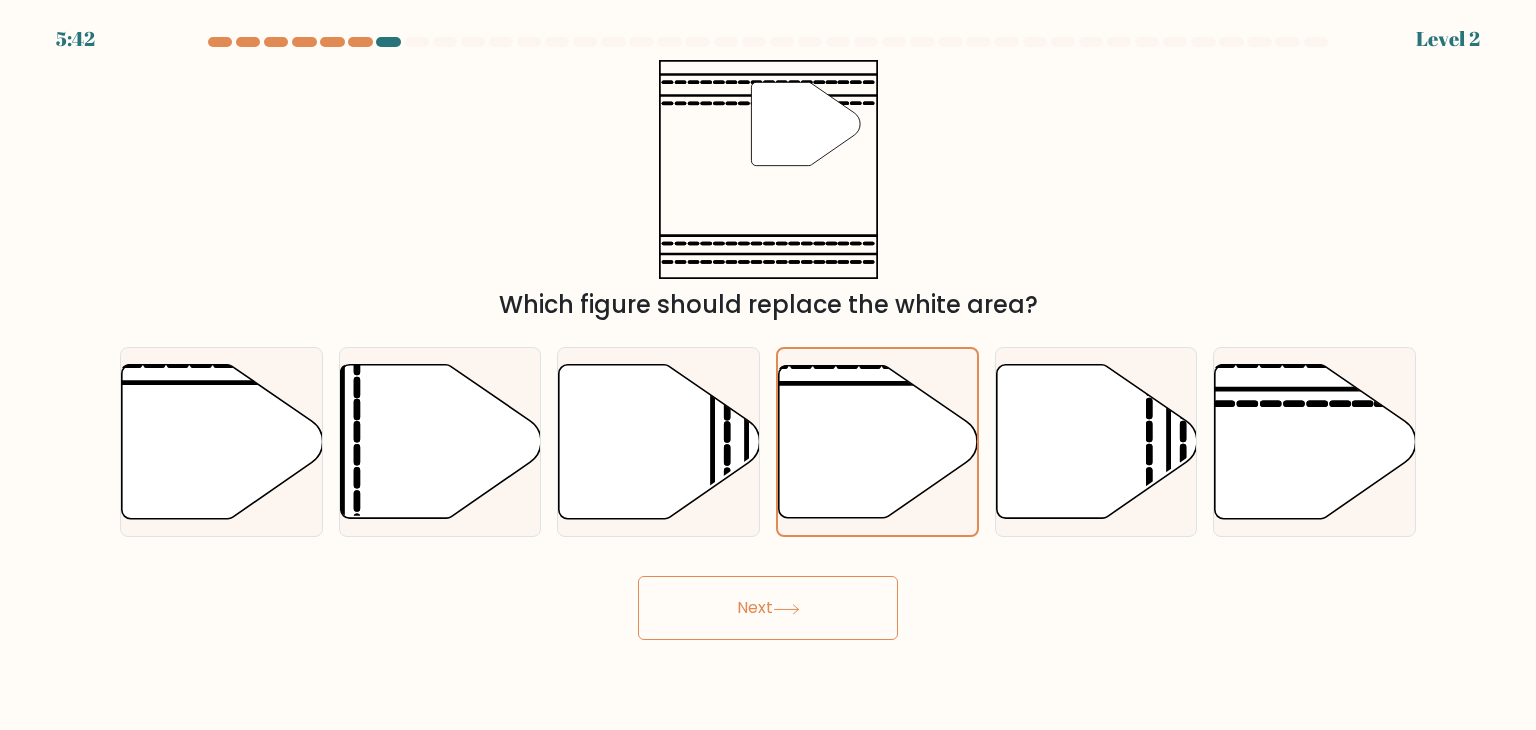 click on "Next" at bounding box center (768, 608) 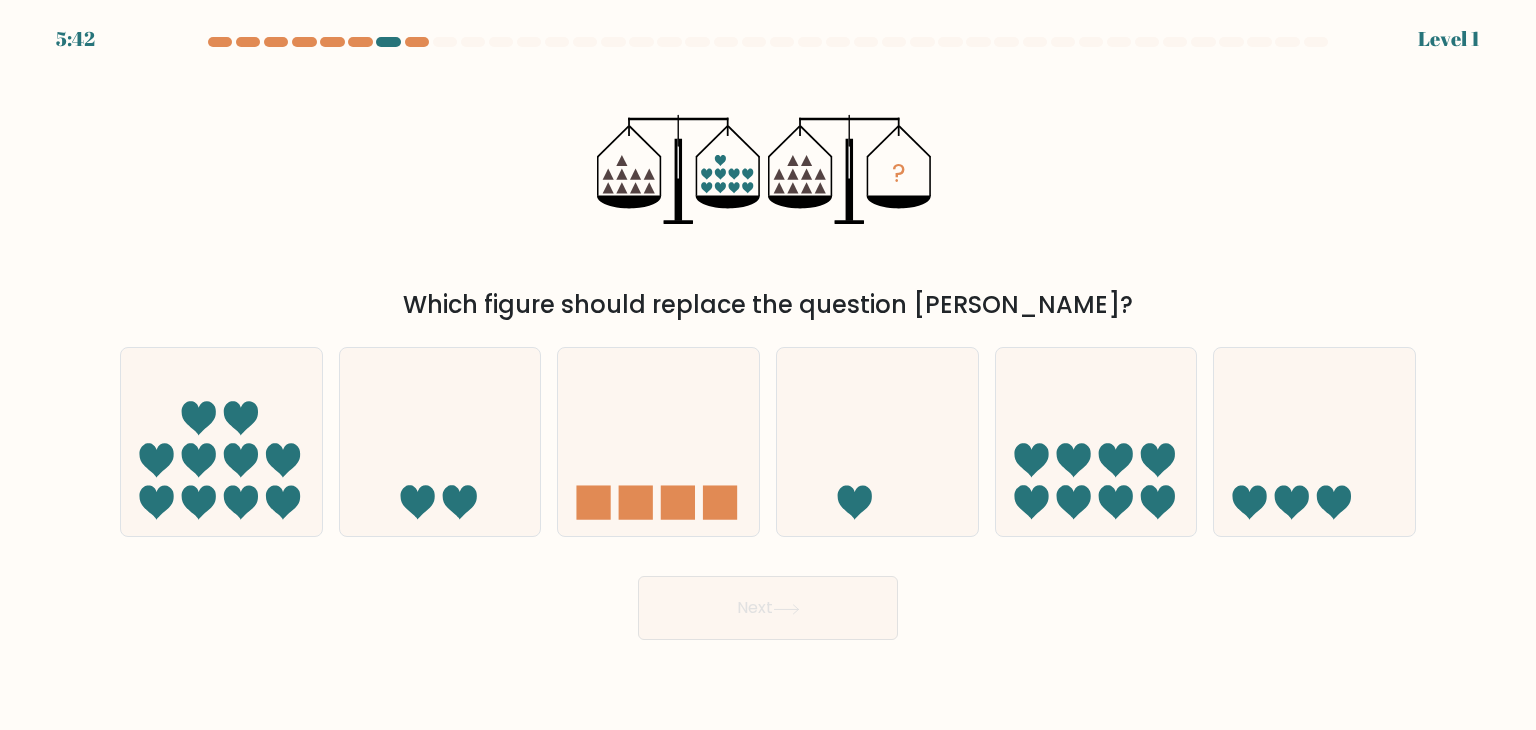 click 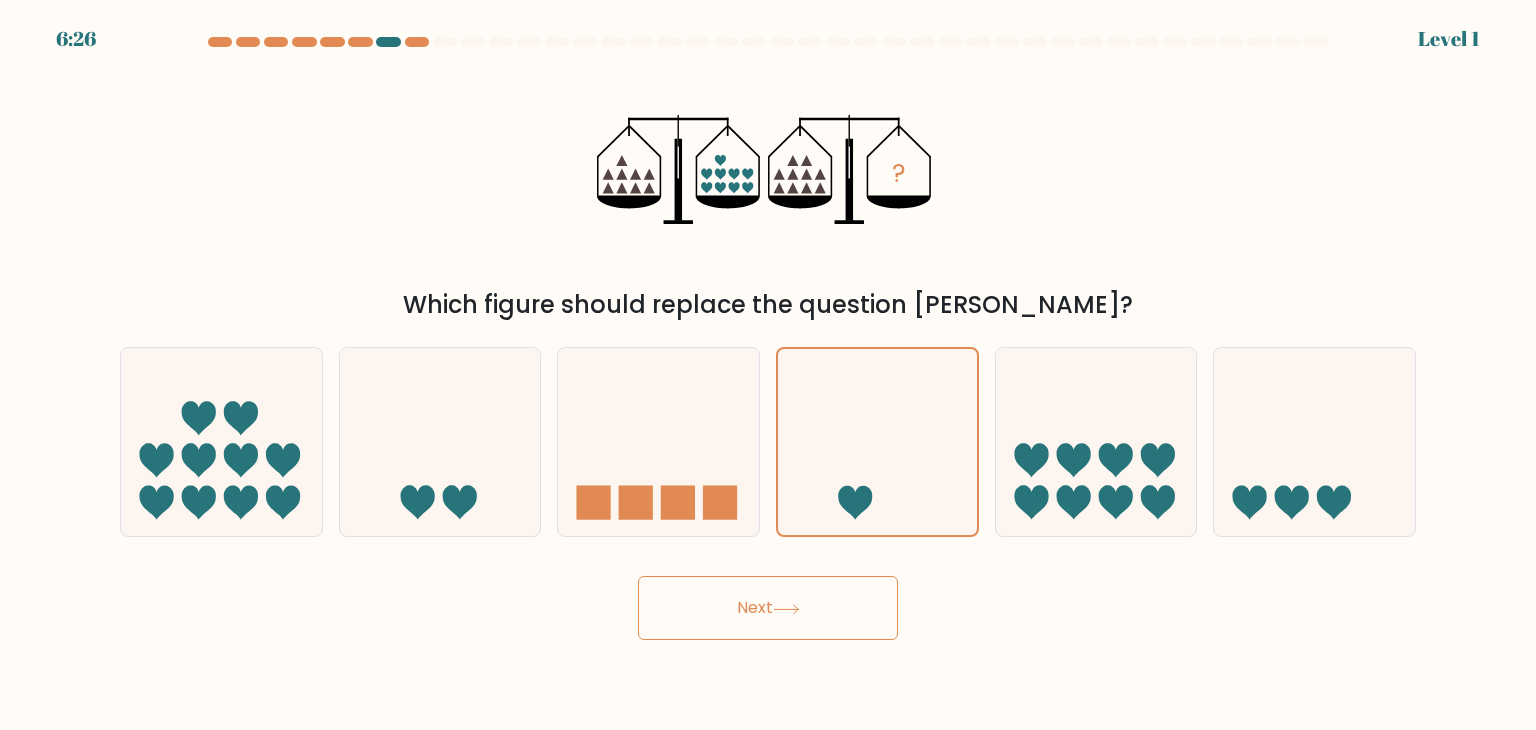click on "Next" at bounding box center [768, 608] 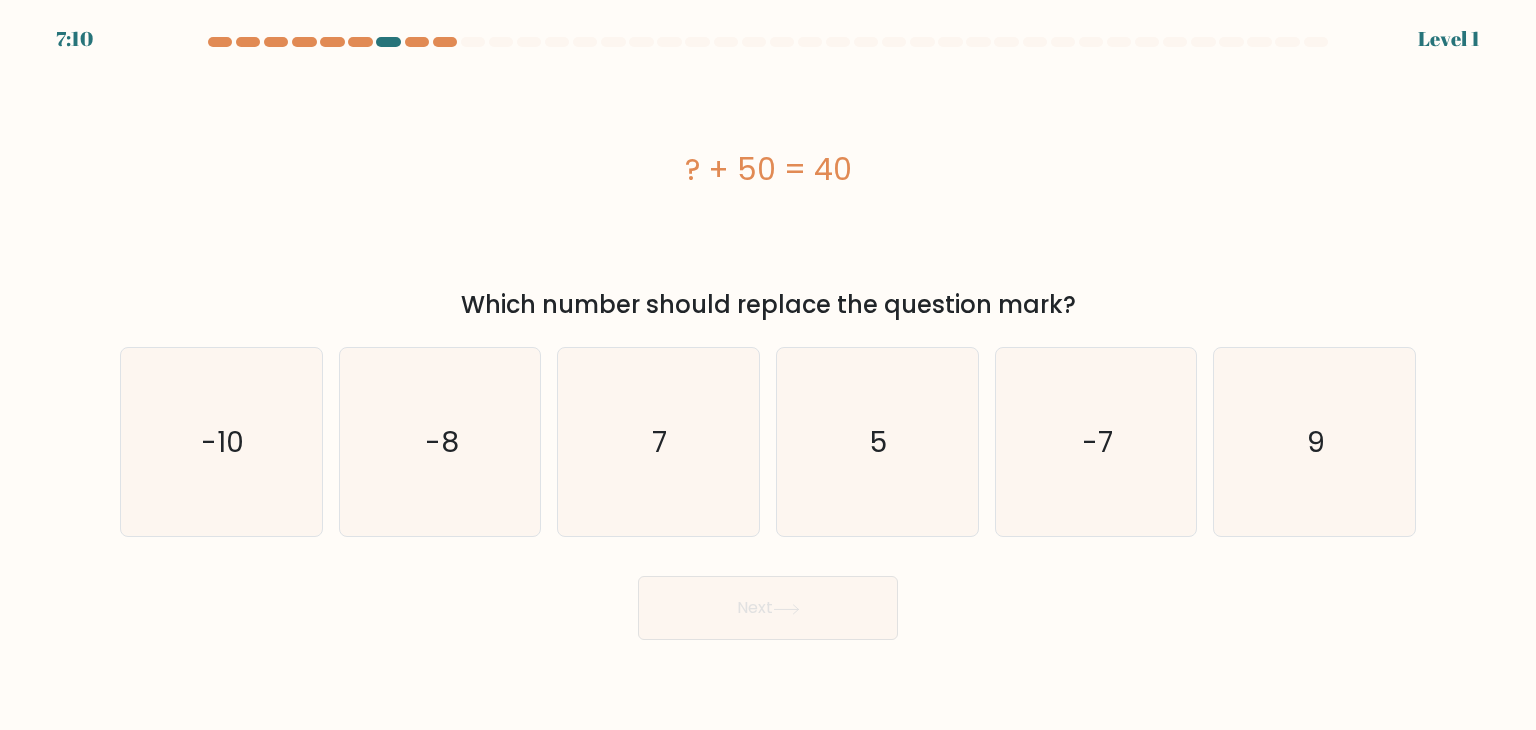 click on "5" 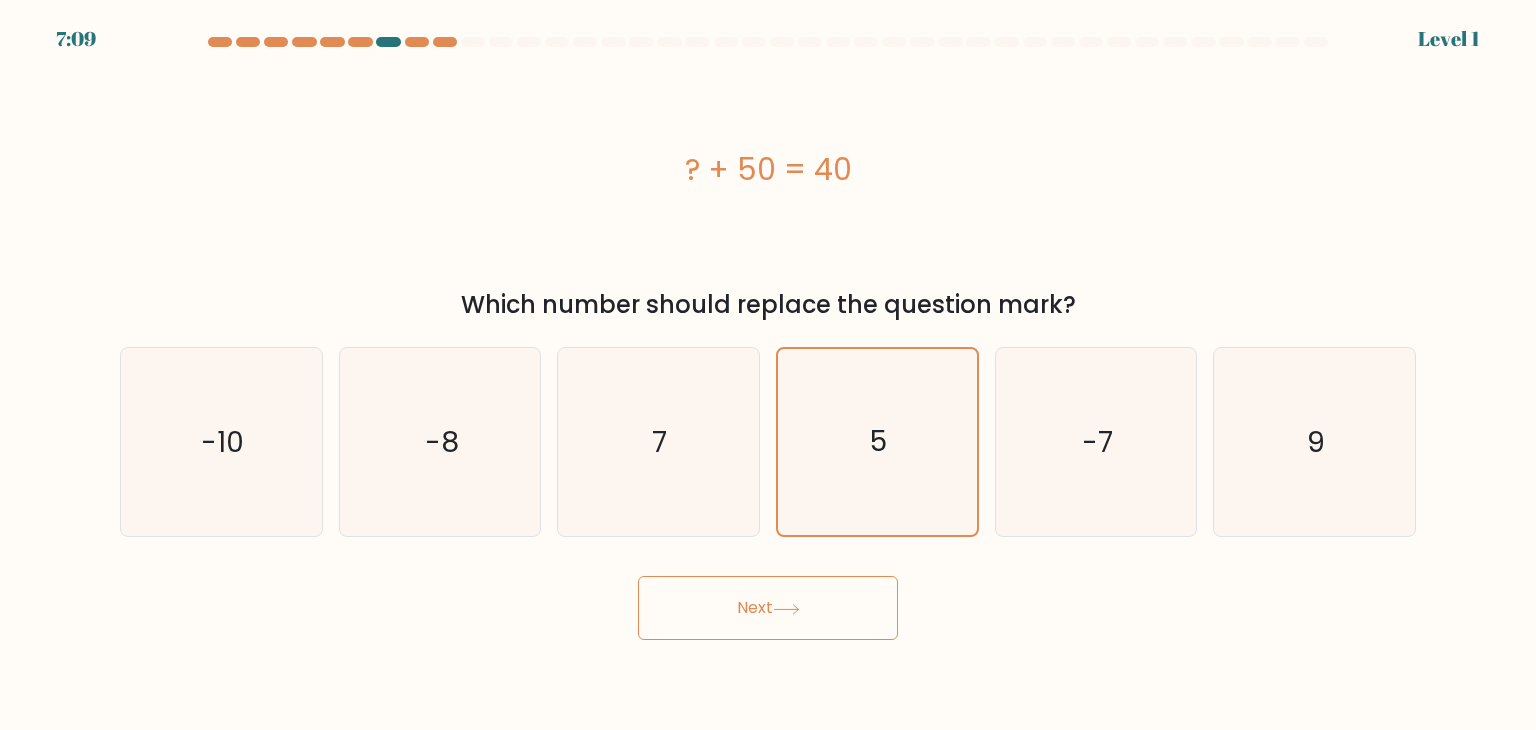 click on "a. 7" at bounding box center (768, 338) 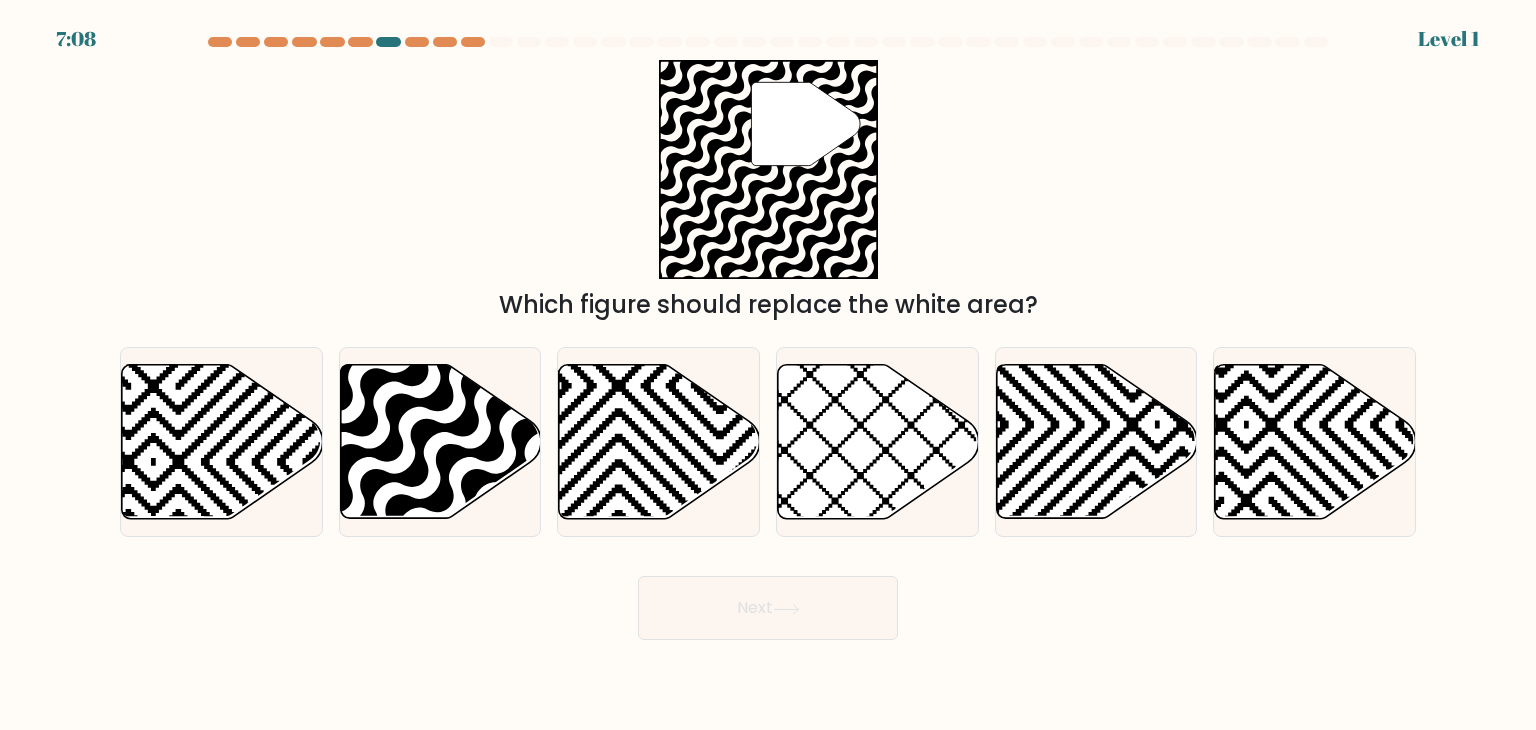 click 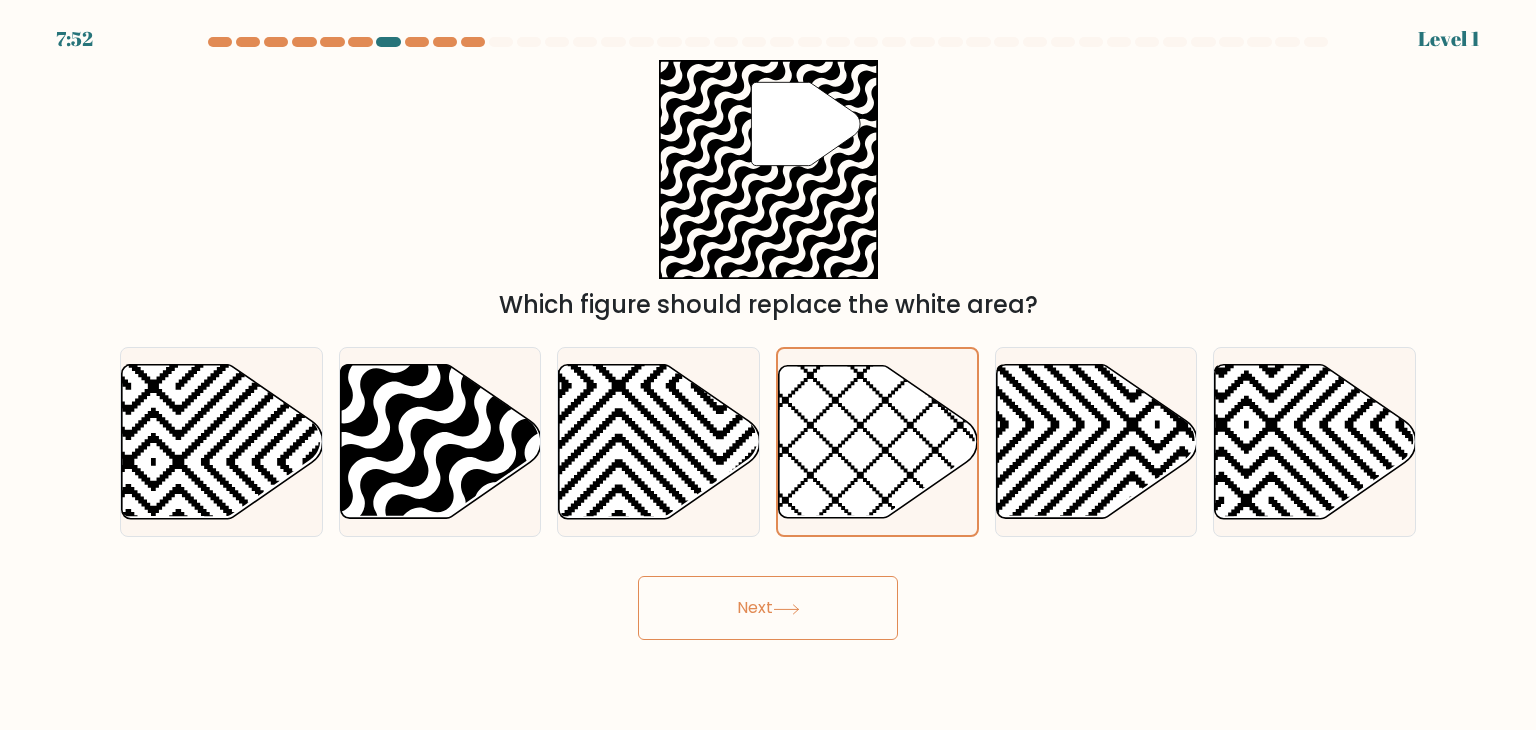 drag, startPoint x: 843, startPoint y: 645, endPoint x: 848, endPoint y: 633, distance: 13 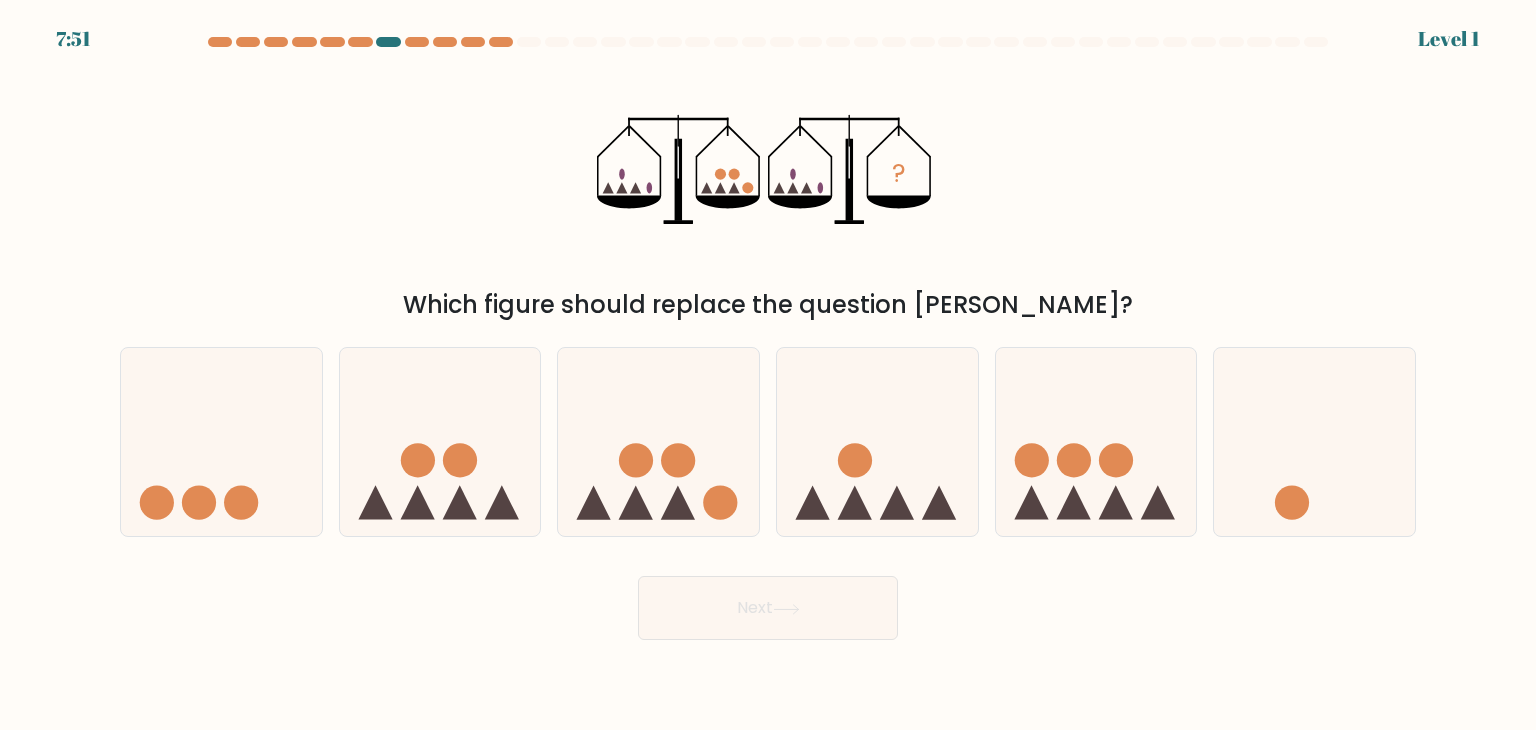 click 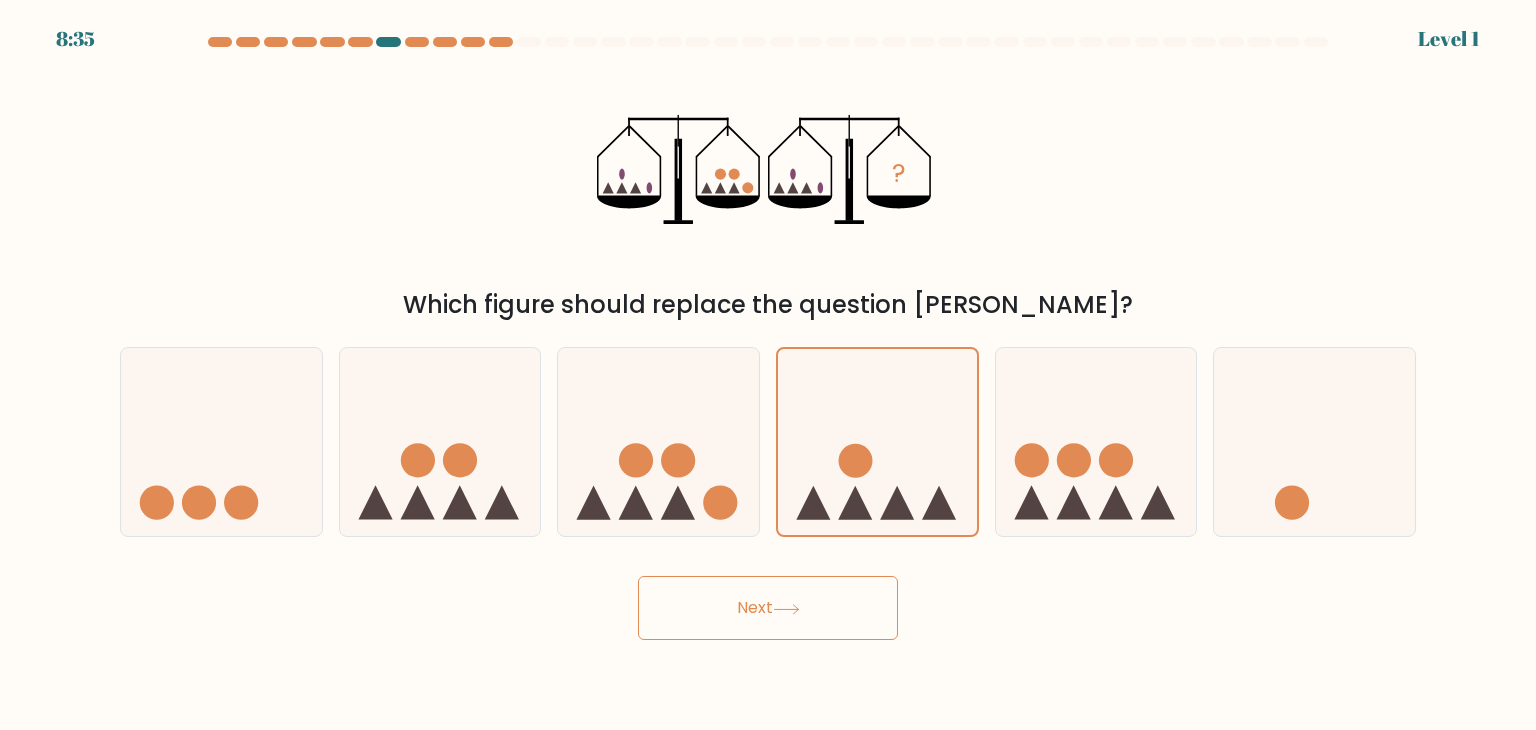 click on "Next" at bounding box center (768, 608) 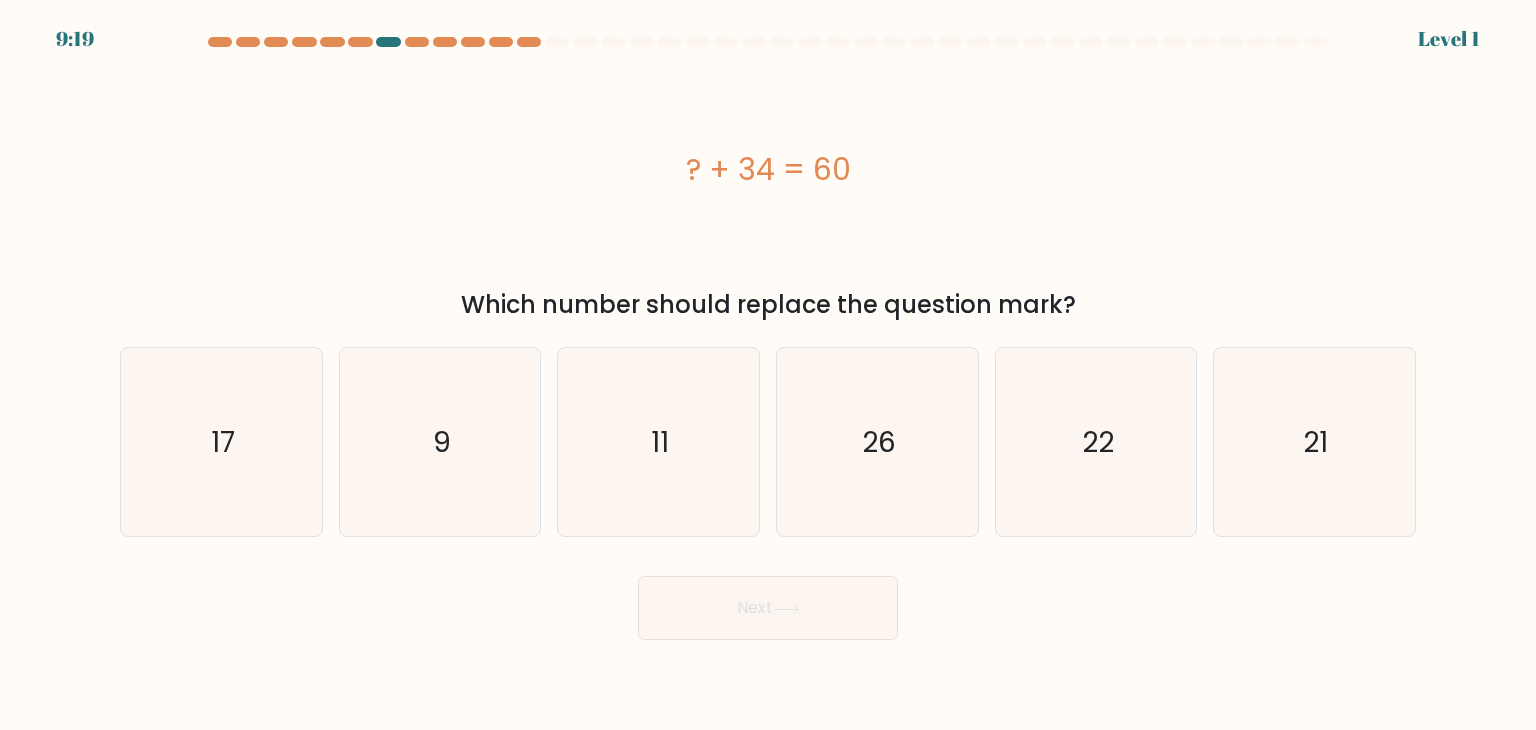 click on "26" 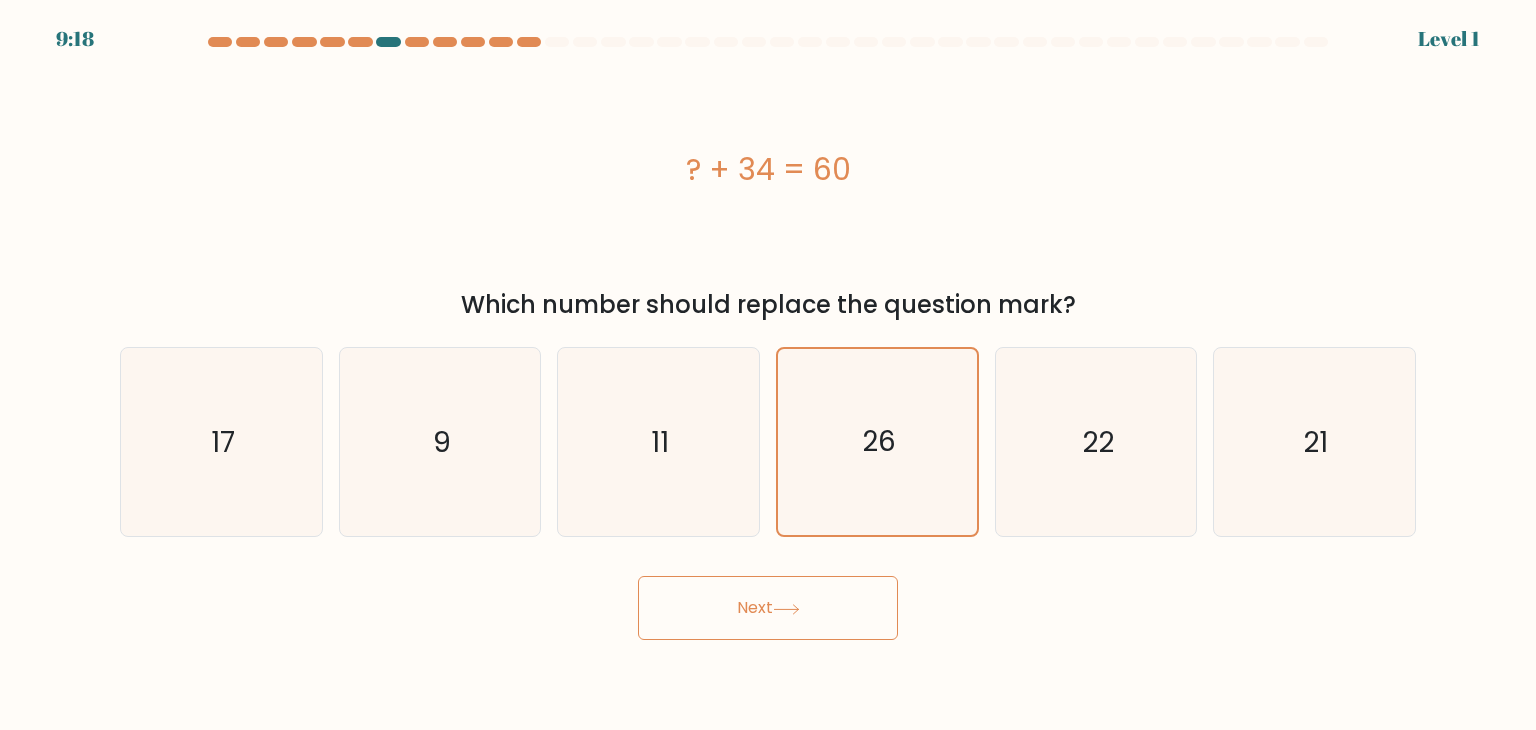 click on "Next" at bounding box center (768, 608) 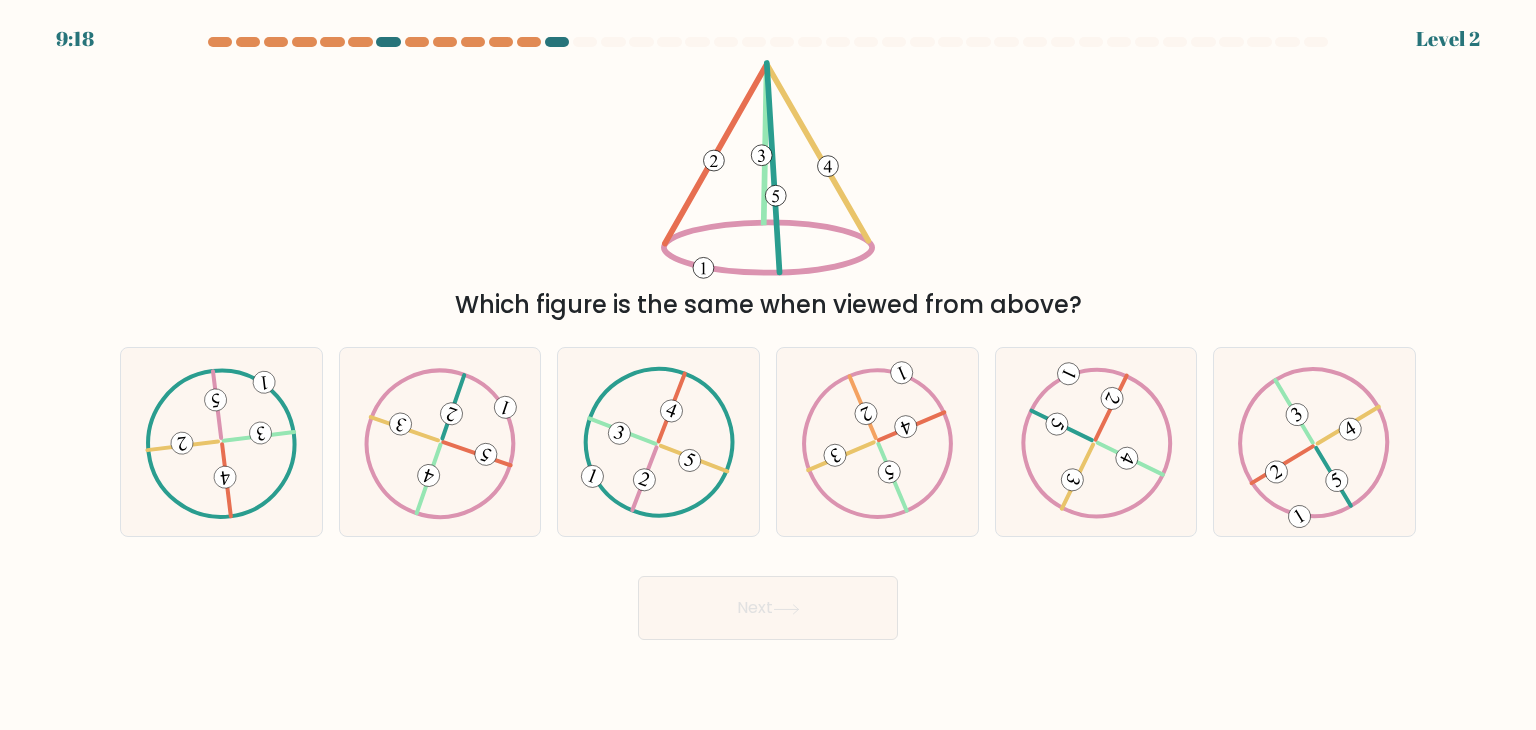 click 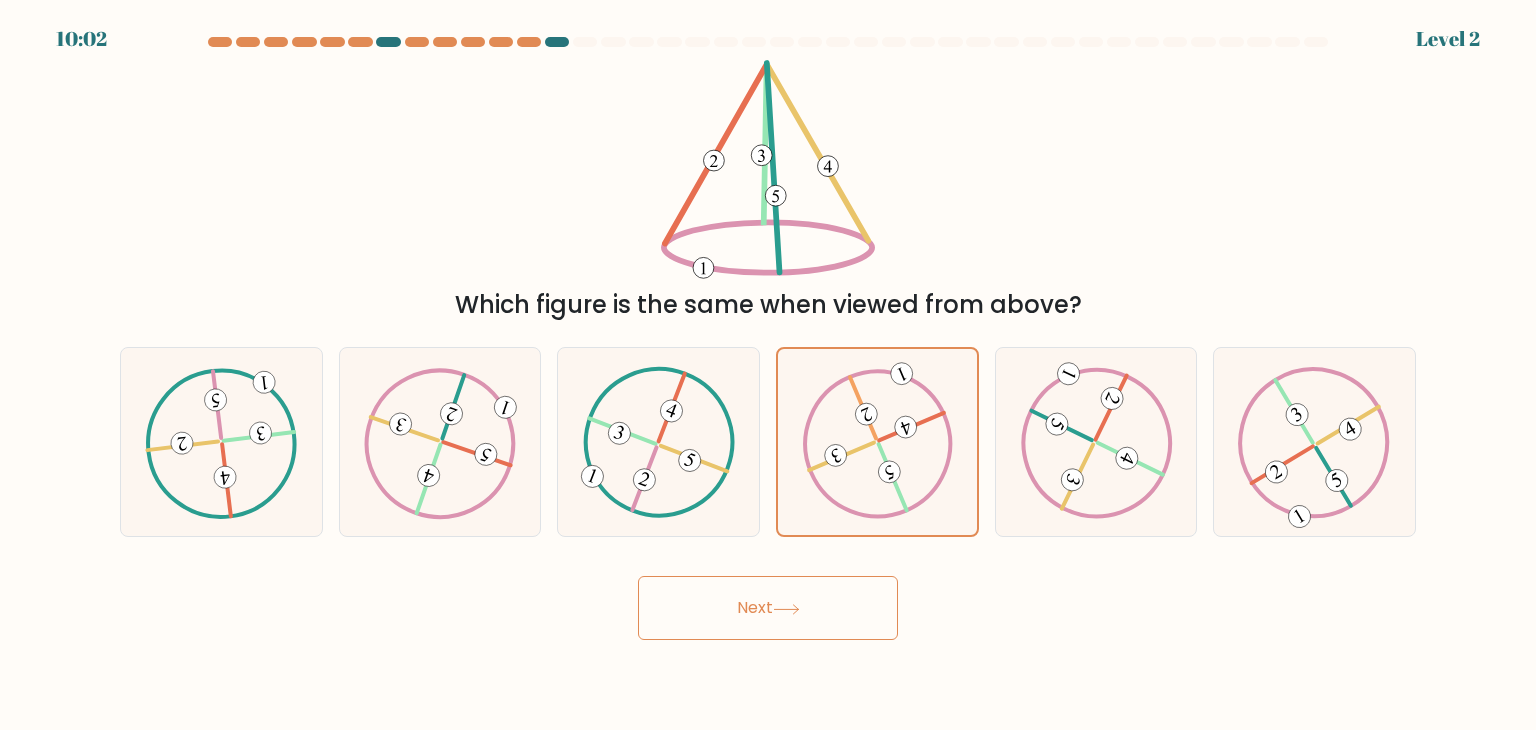 click on "Next" at bounding box center [768, 608] 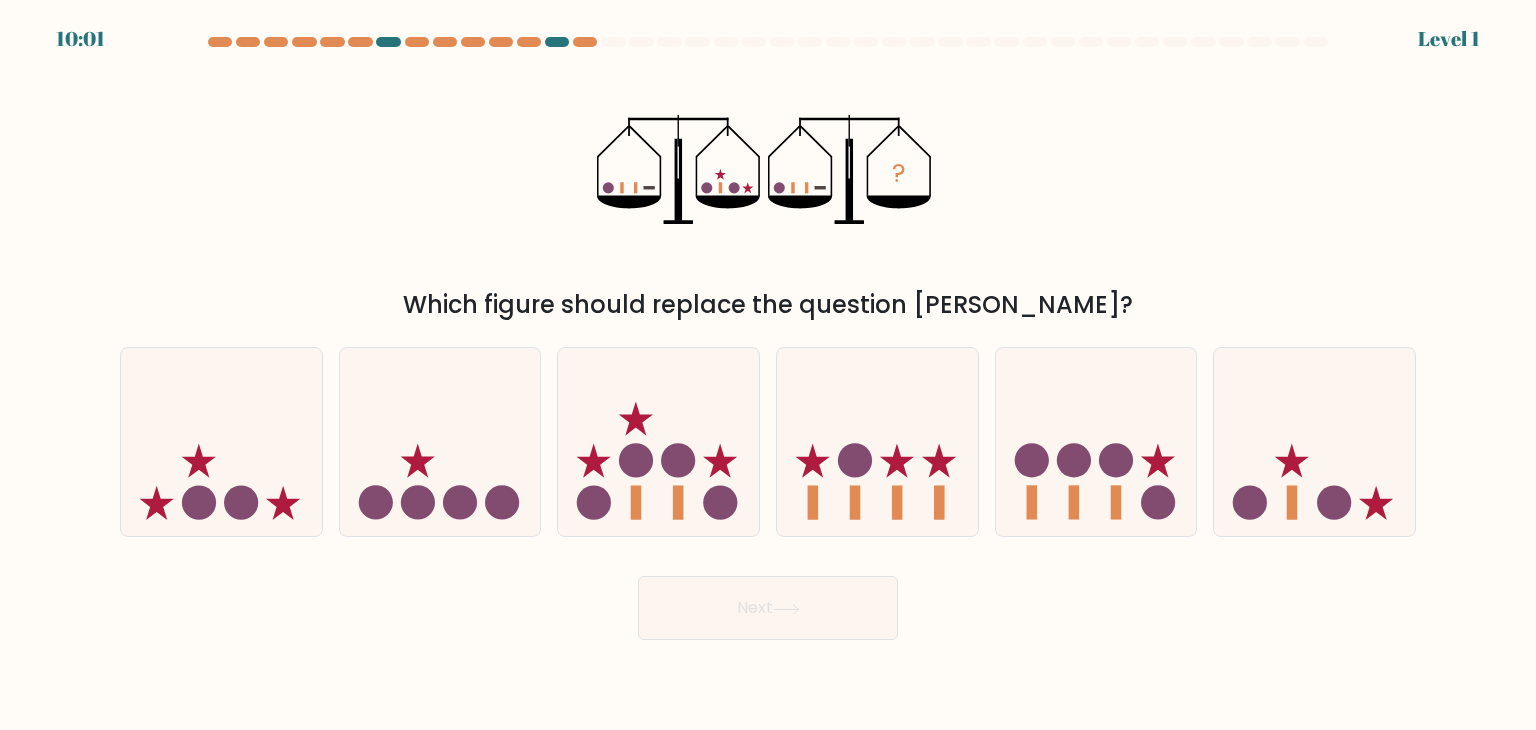 click 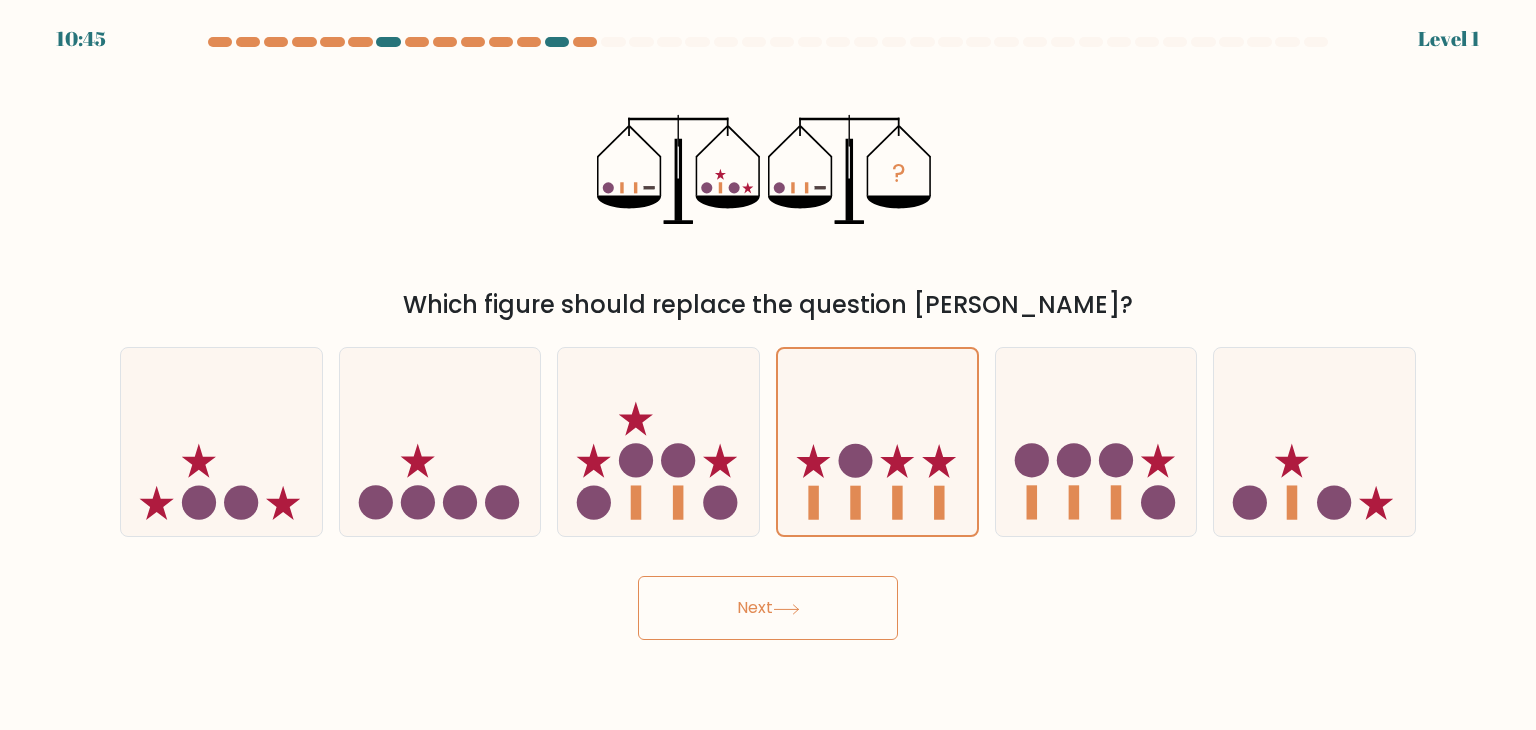 click on "Next" at bounding box center [768, 608] 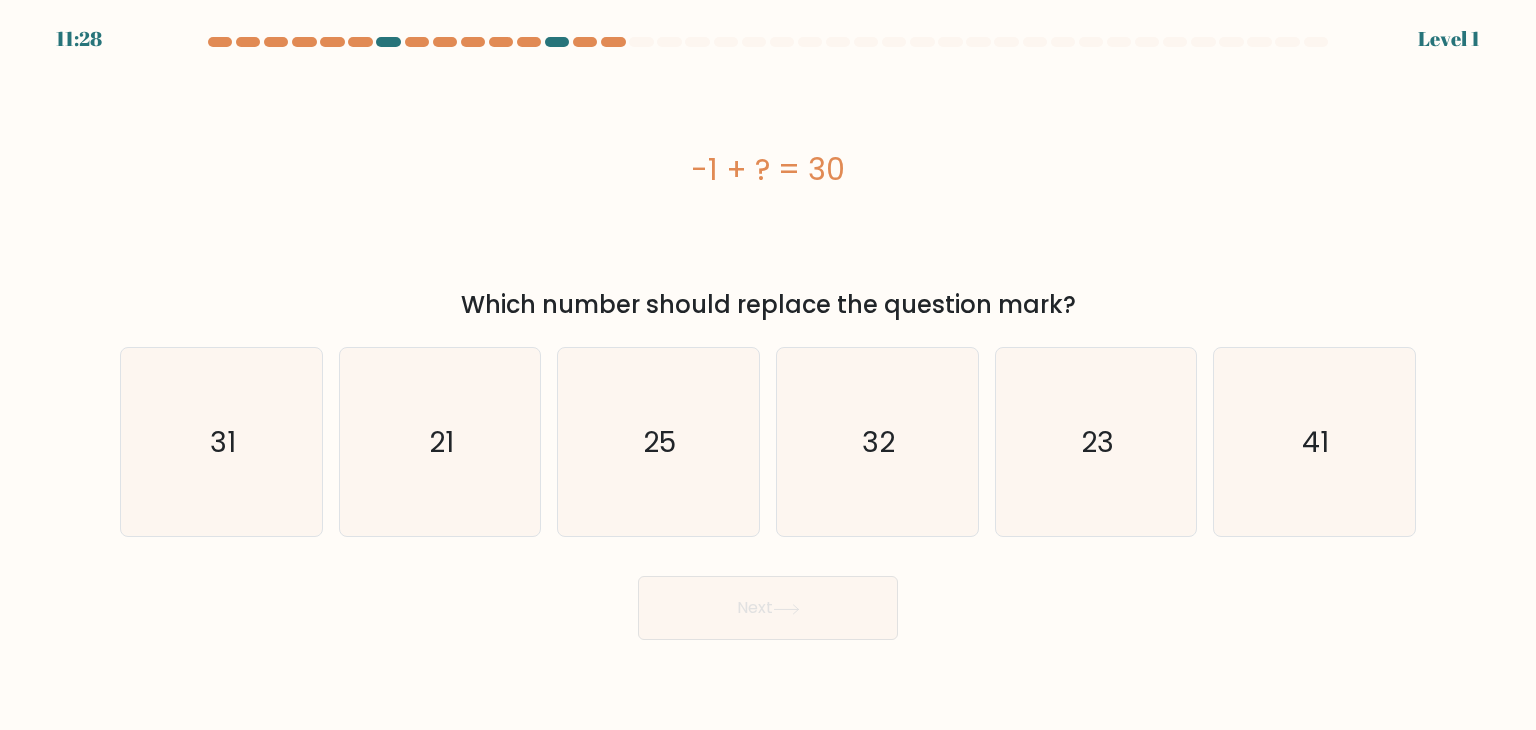 click on "32" 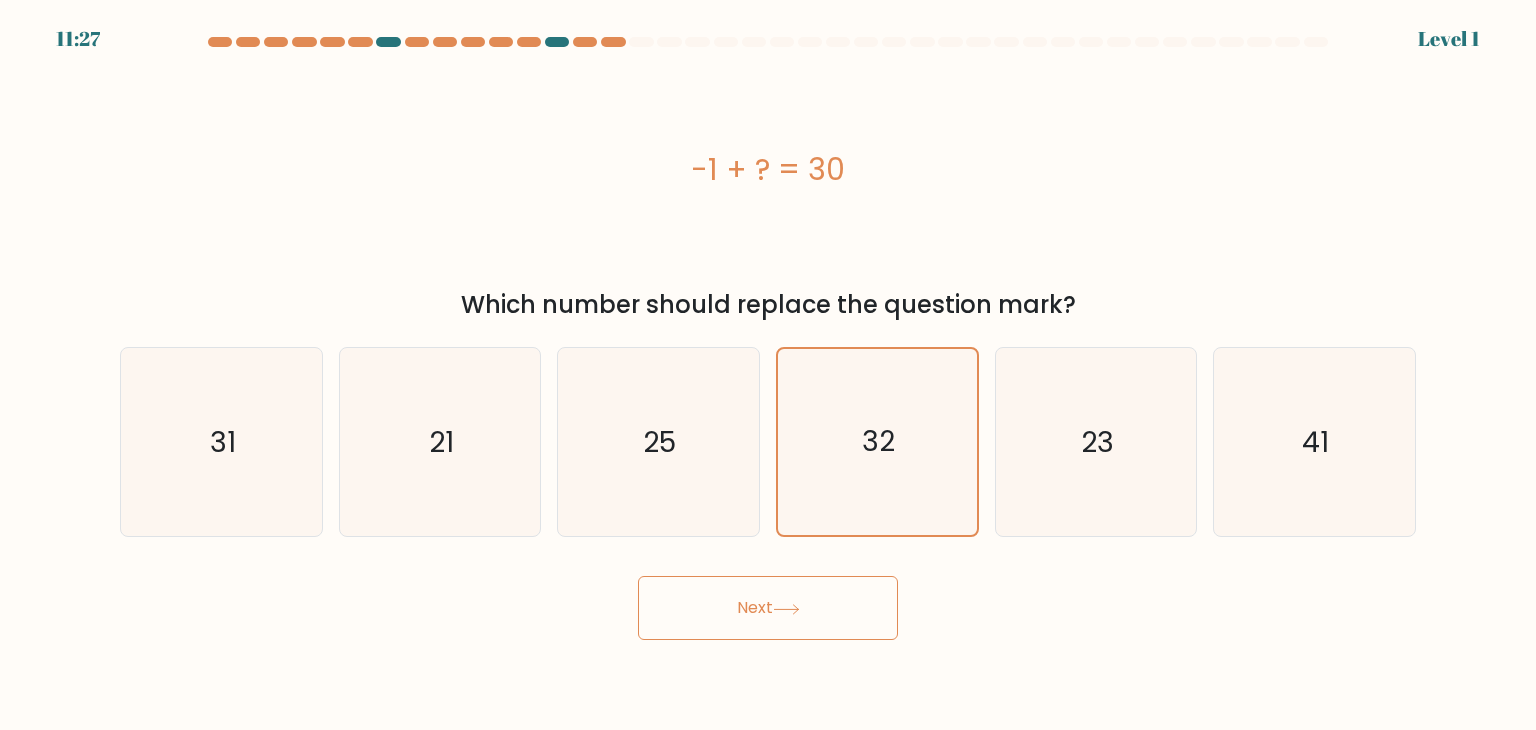 click on "Next" at bounding box center [768, 608] 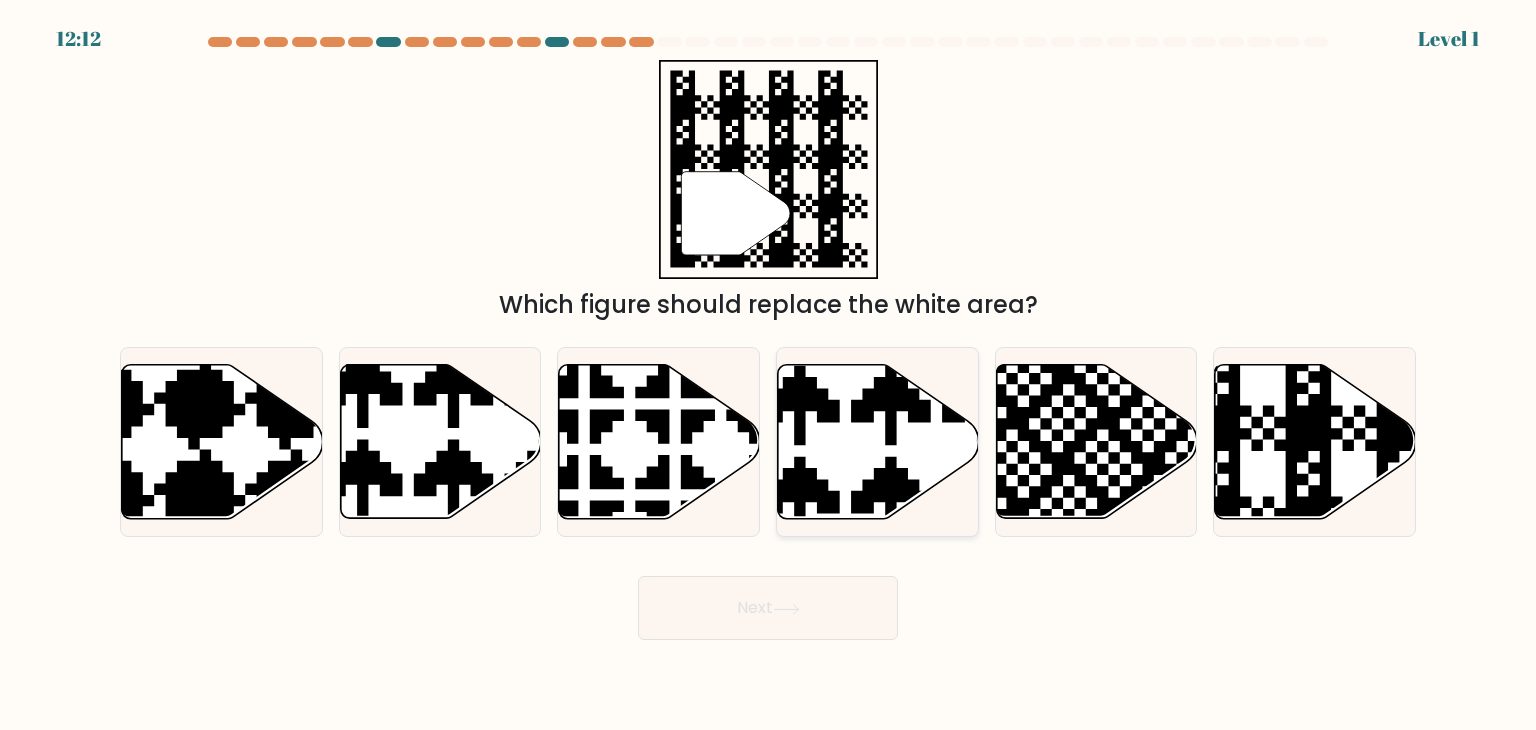 click 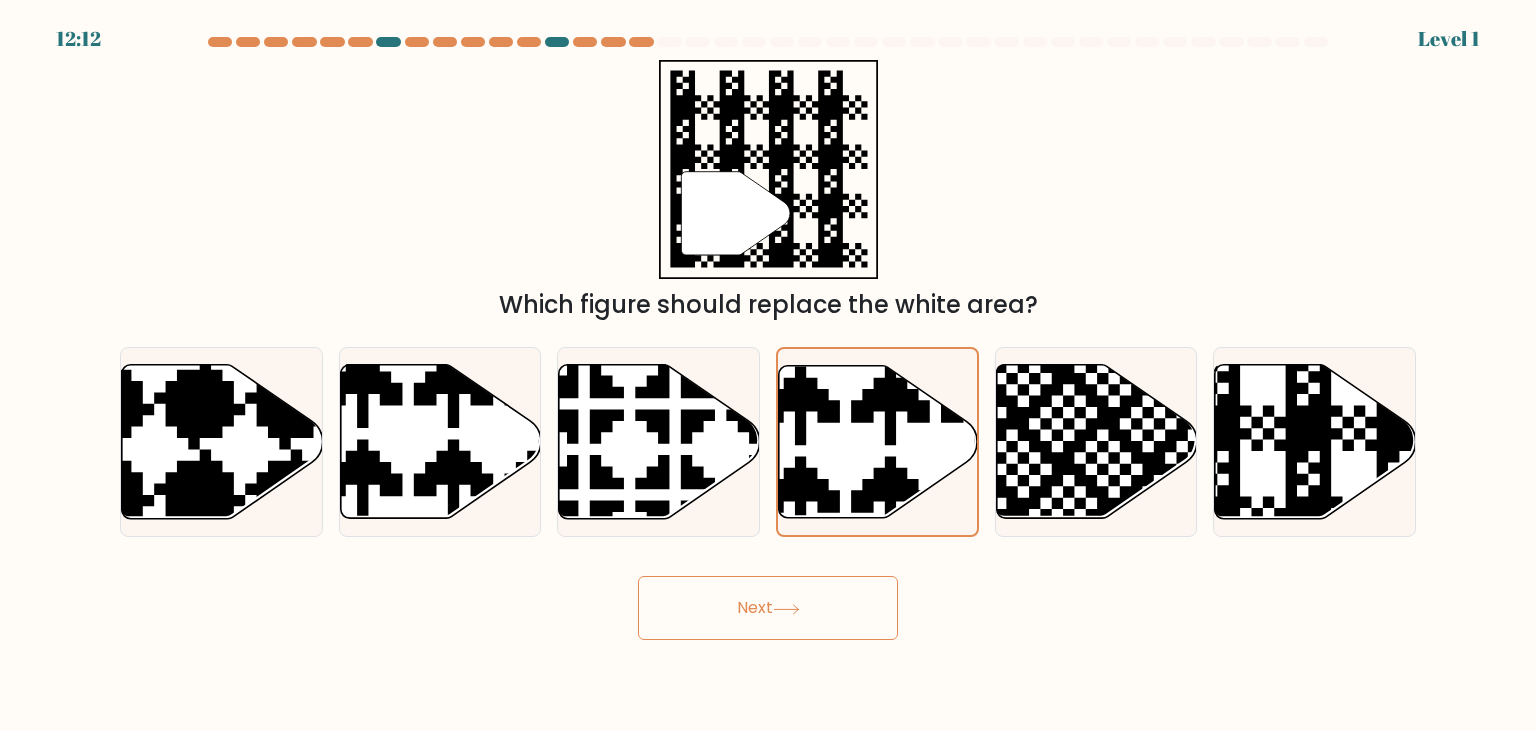 click on "Next" at bounding box center (768, 608) 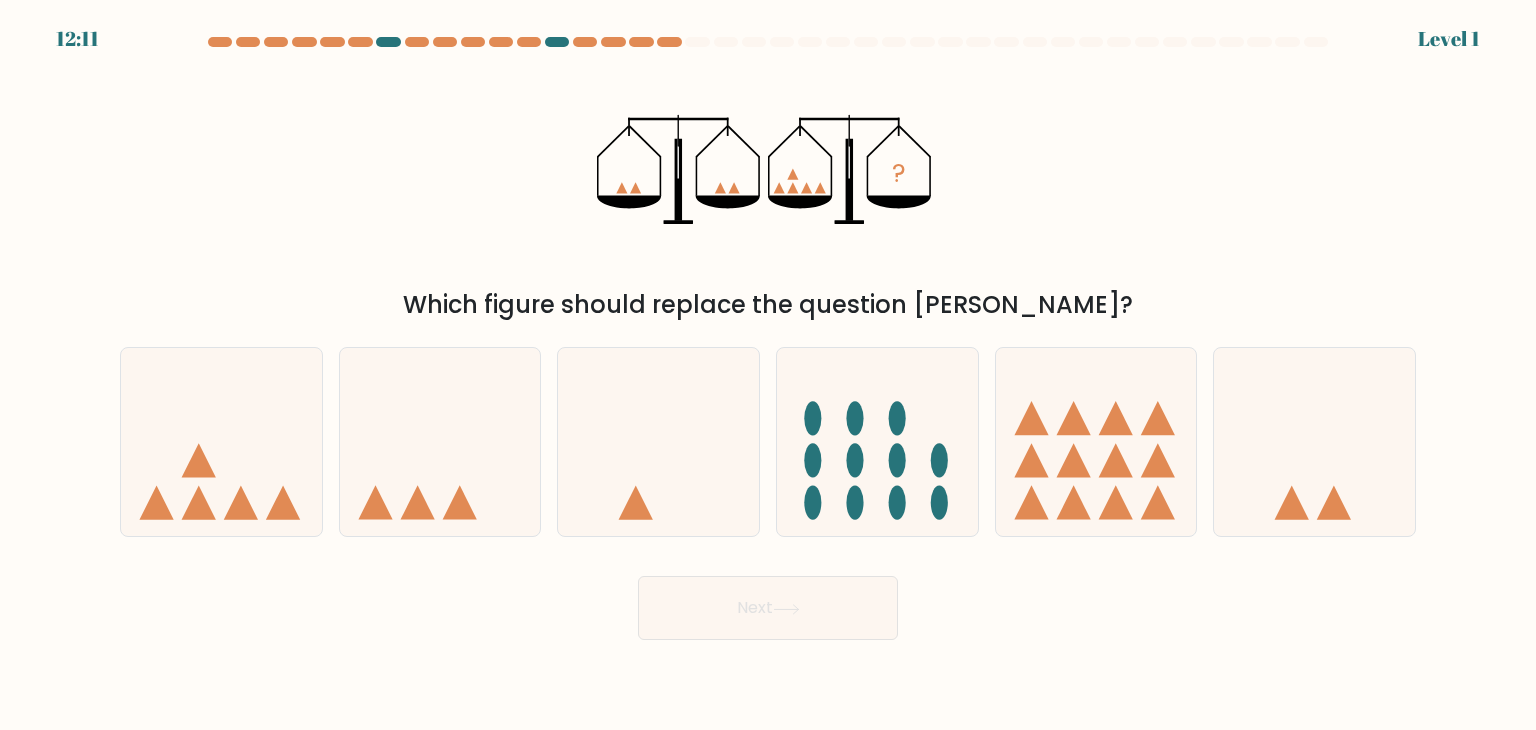 click 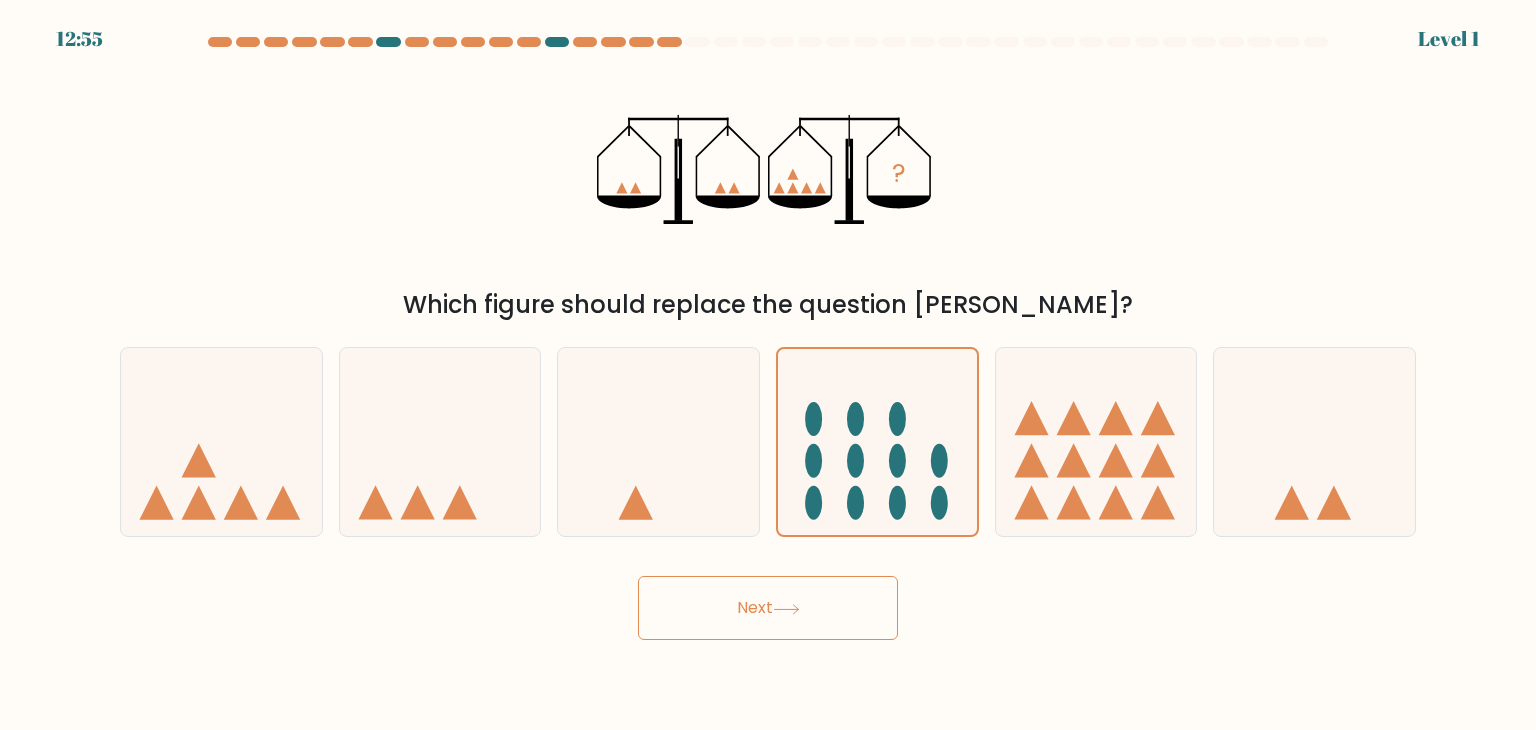 click on "Next" at bounding box center (768, 608) 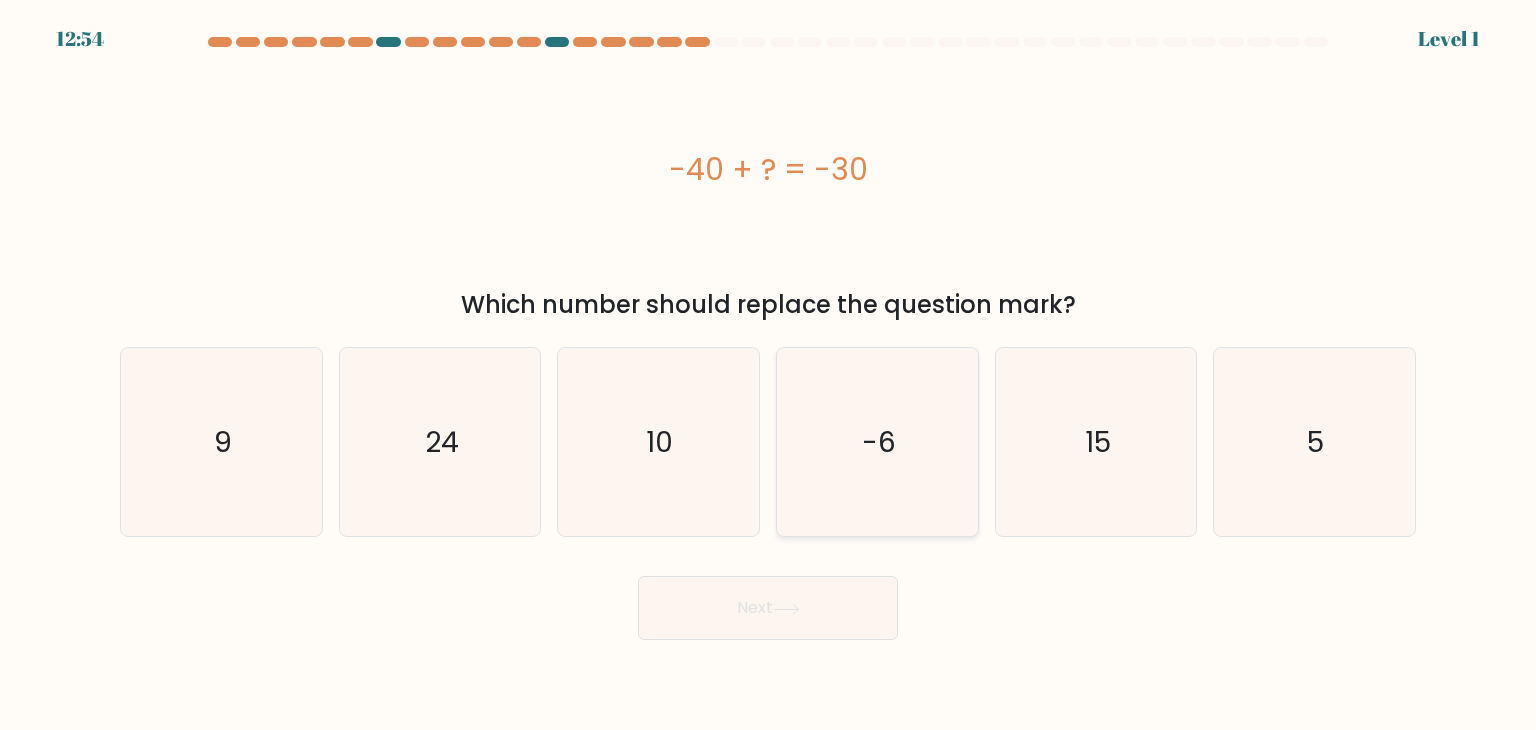 click on "-6" 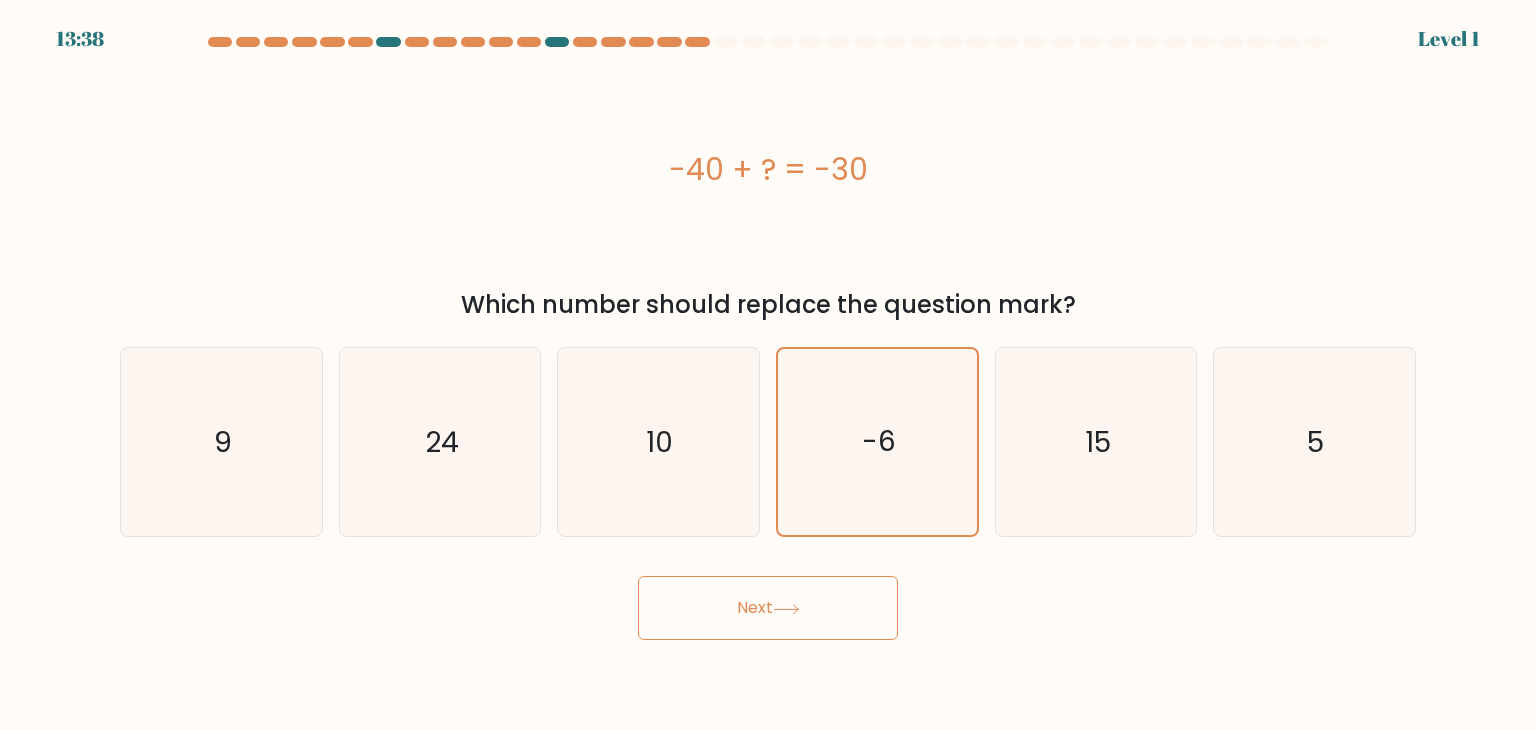 click on "Next" at bounding box center [768, 608] 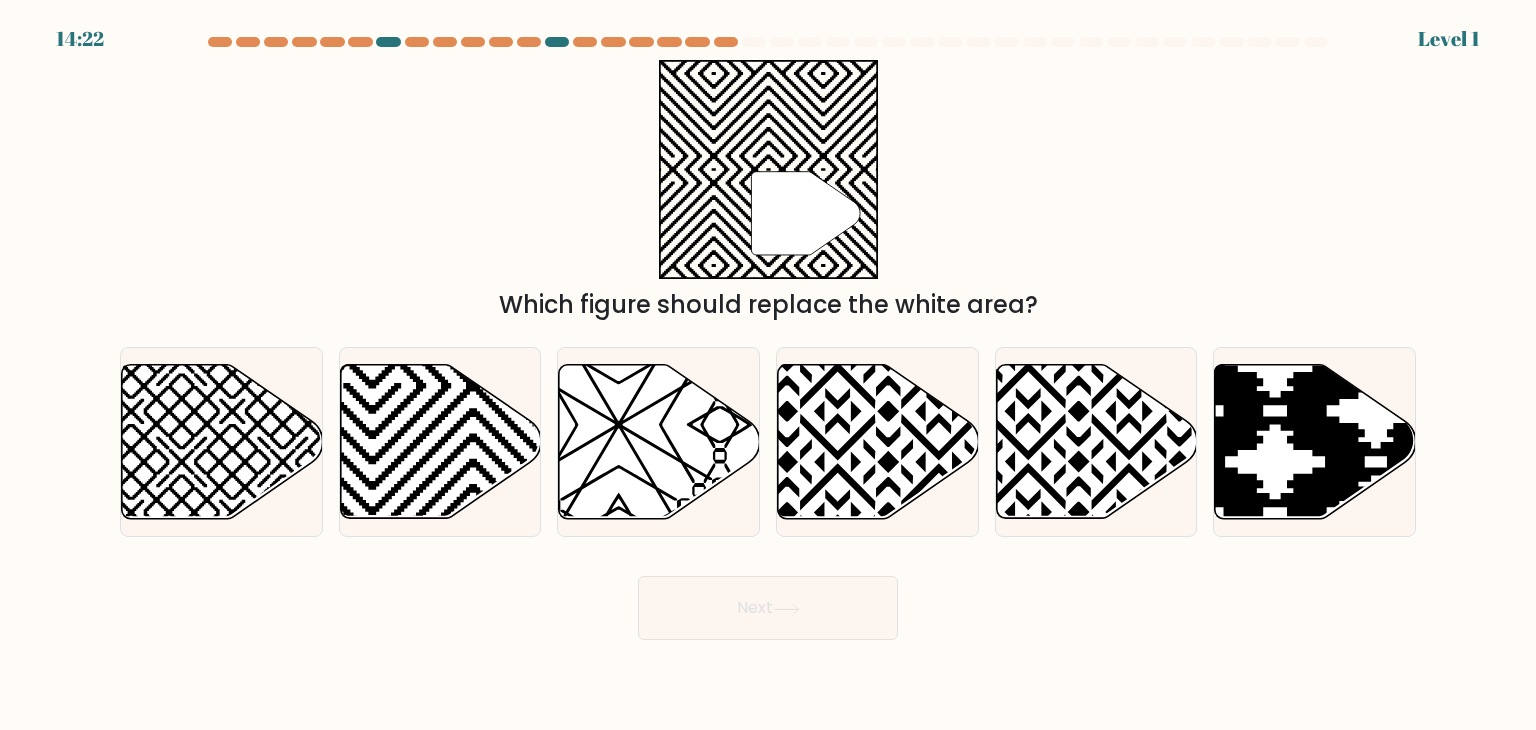 click 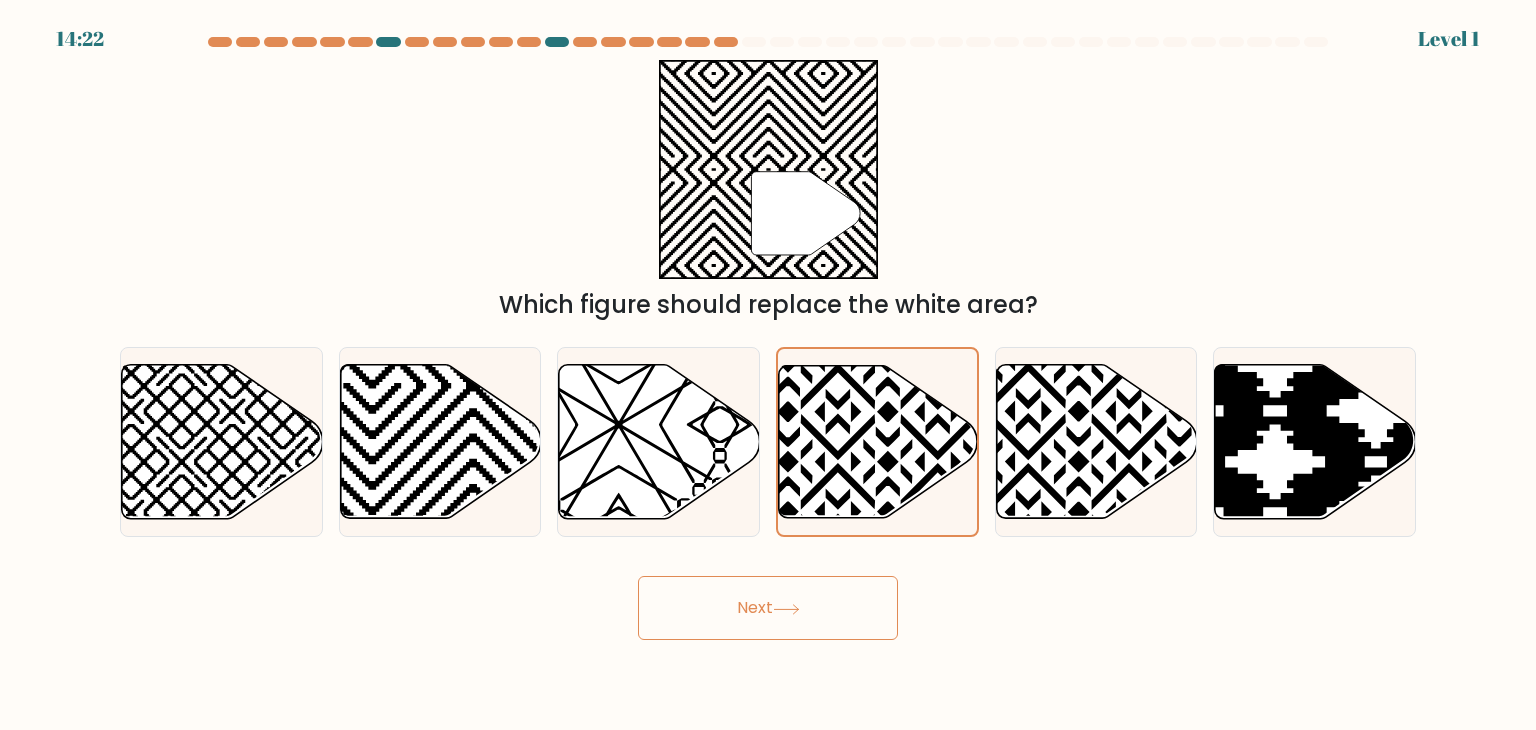 click on "Next" at bounding box center (768, 608) 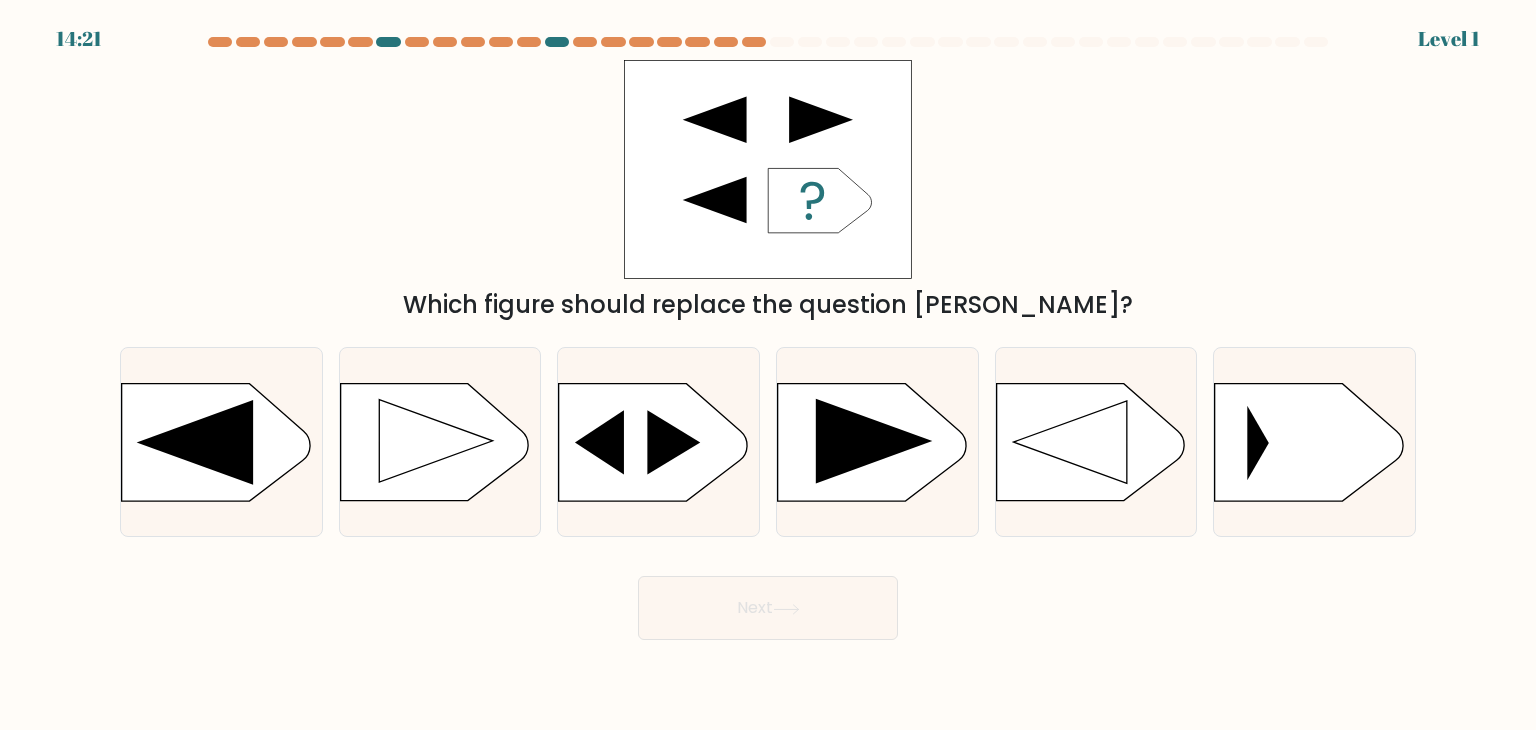 click 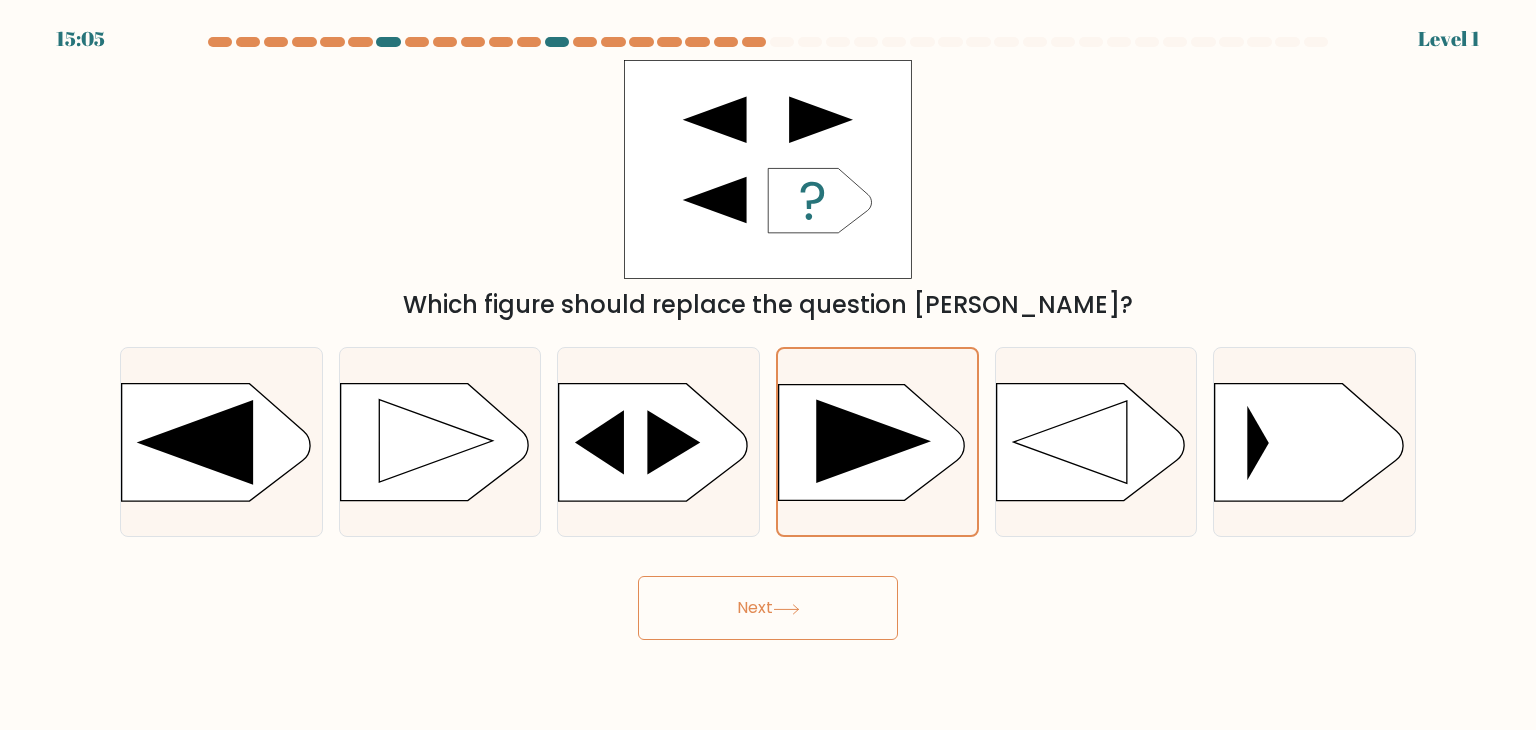 click on "Next" at bounding box center (768, 608) 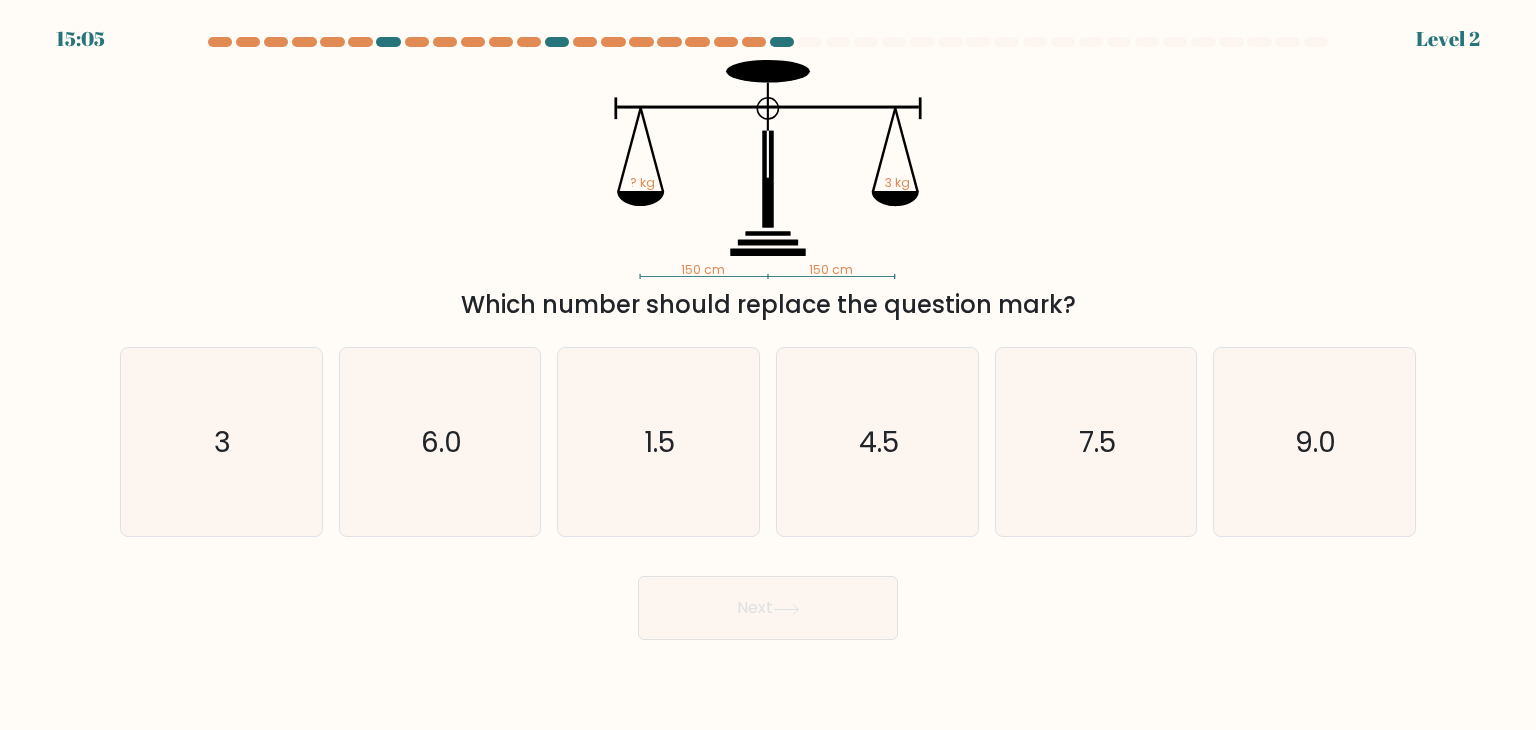 click on "4.5" 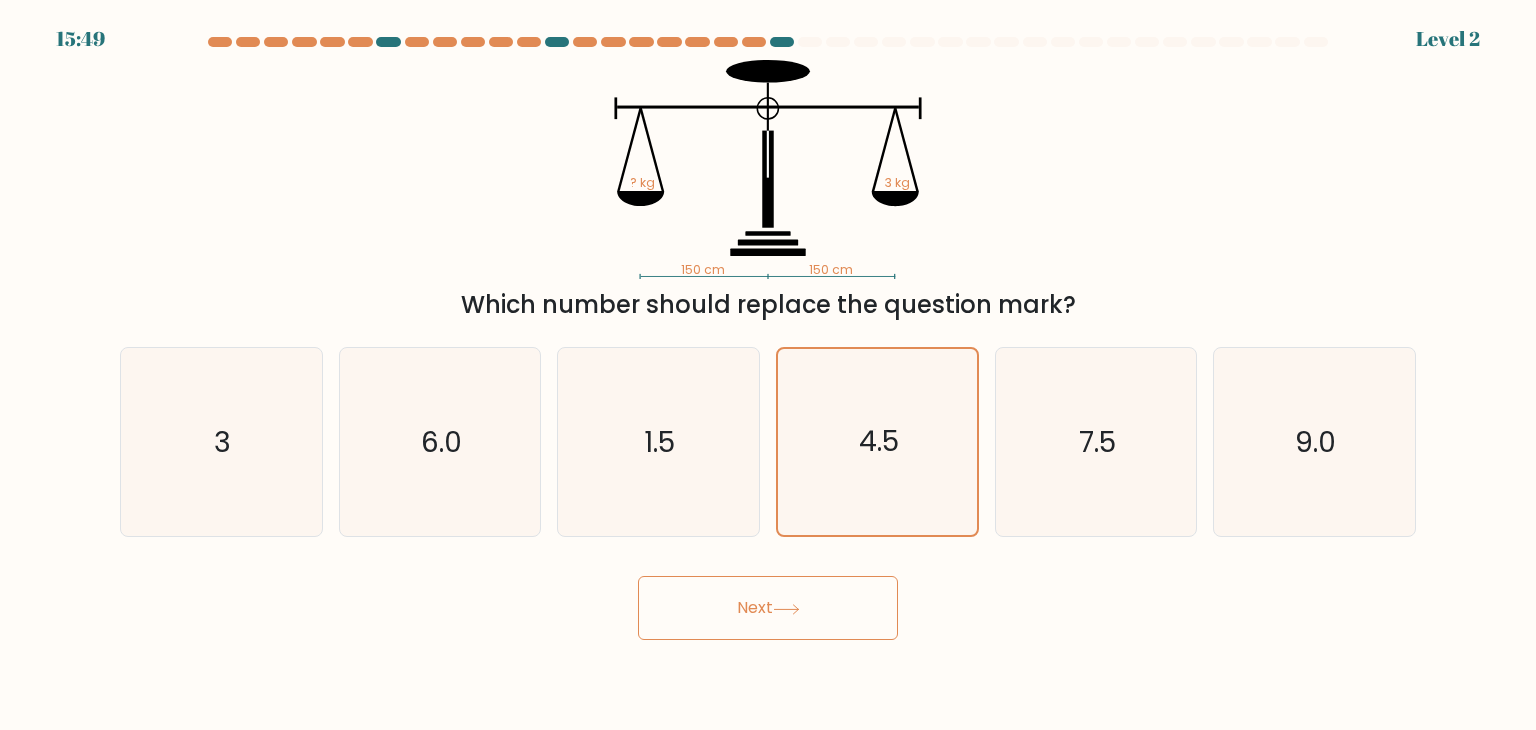 click on "Next" at bounding box center [768, 608] 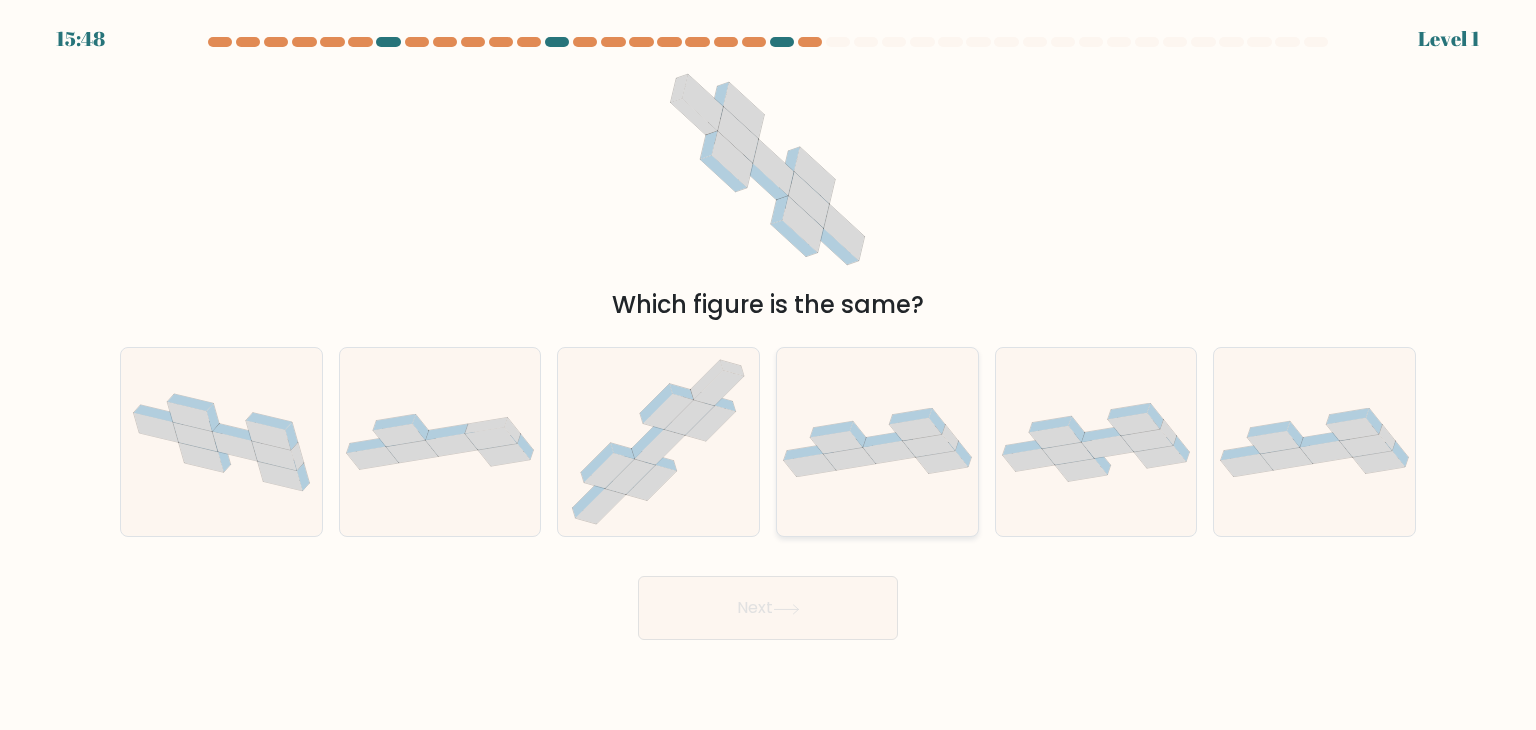 click 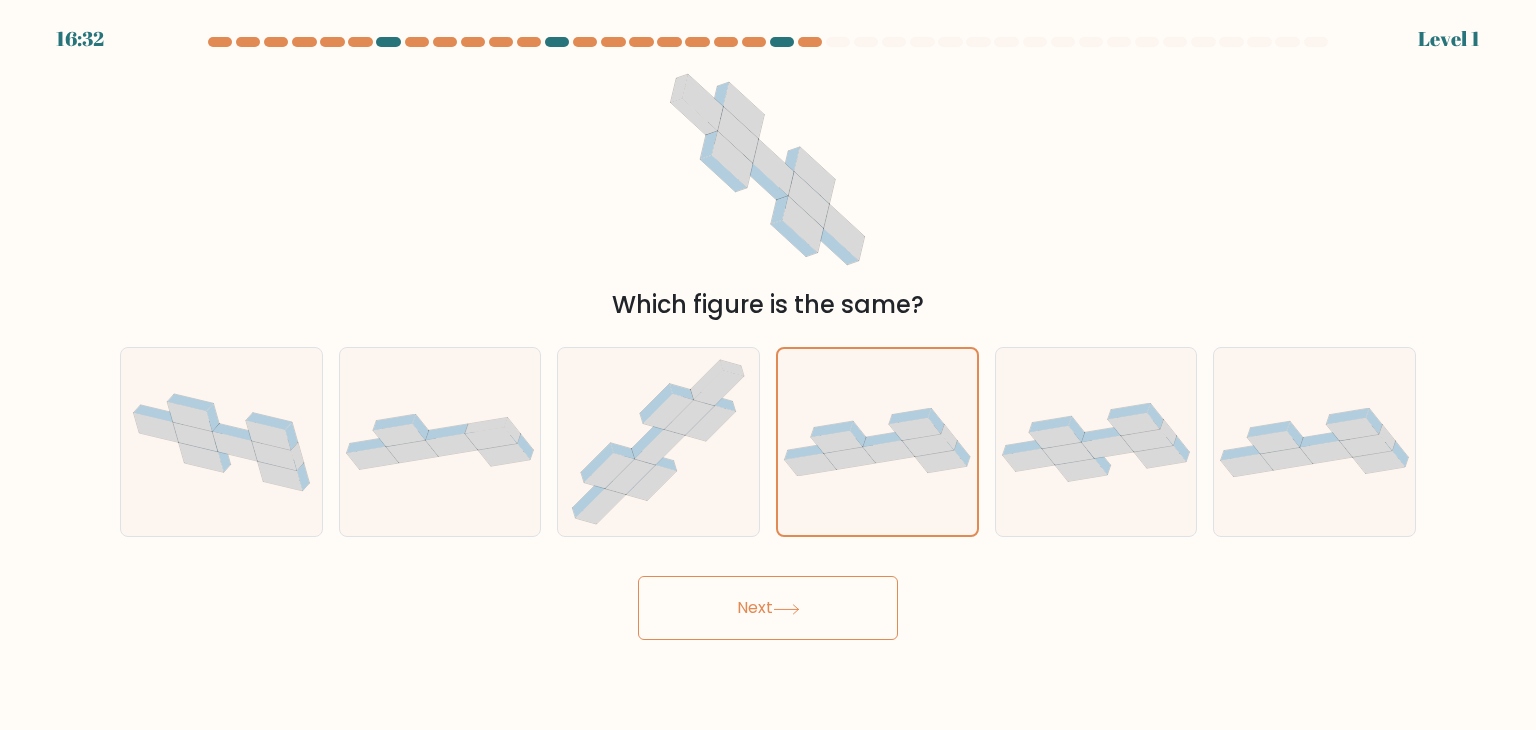 click on "Next" at bounding box center (768, 608) 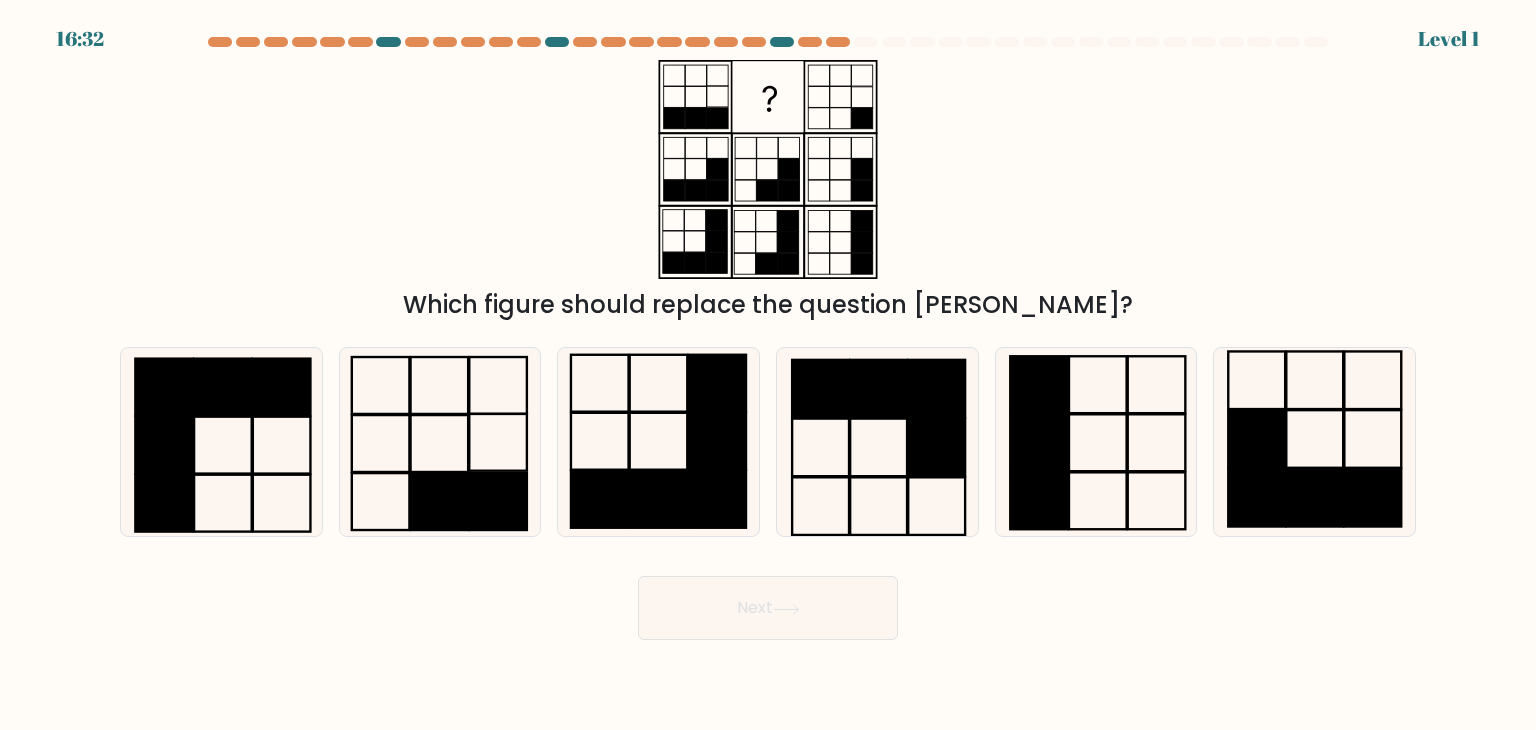 click 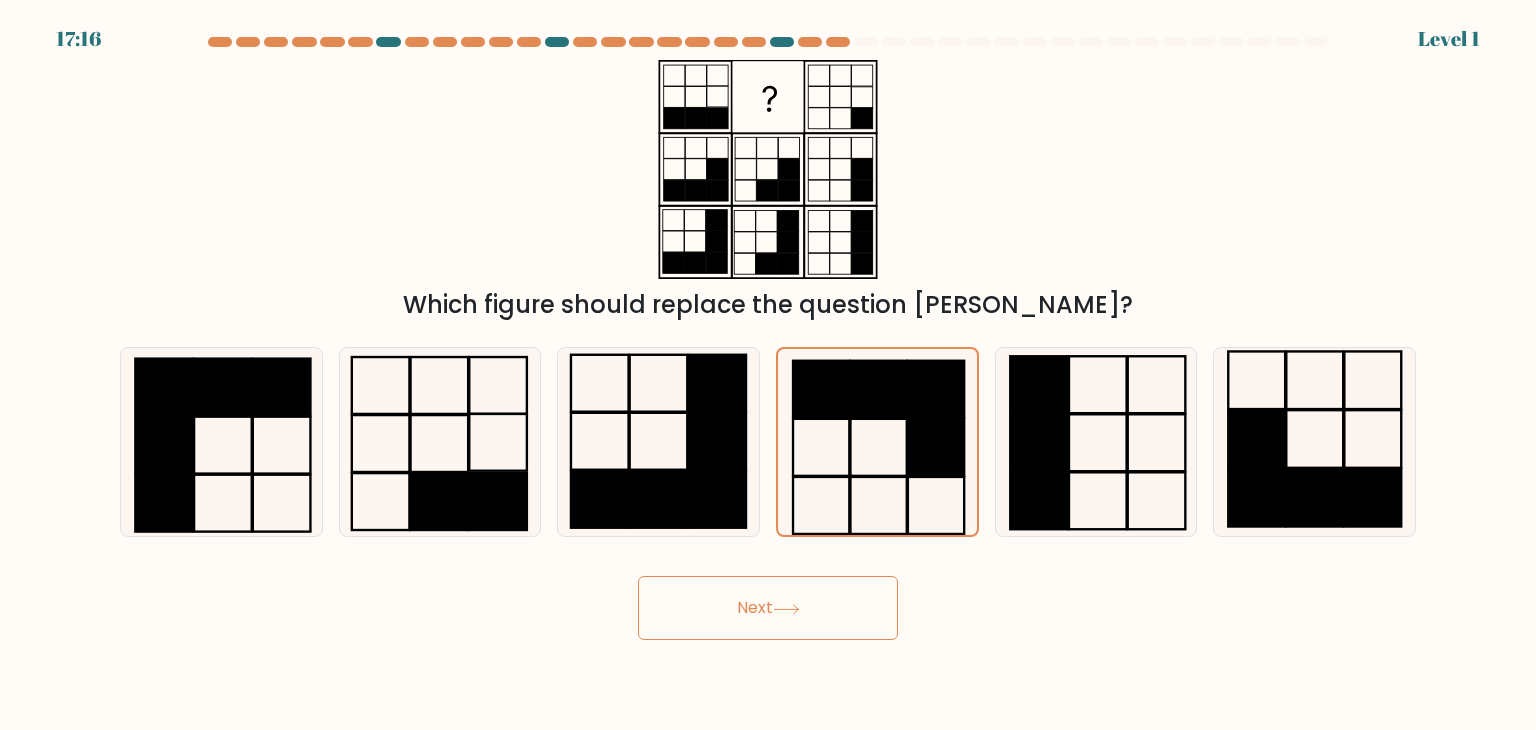 click on "Next" at bounding box center (768, 608) 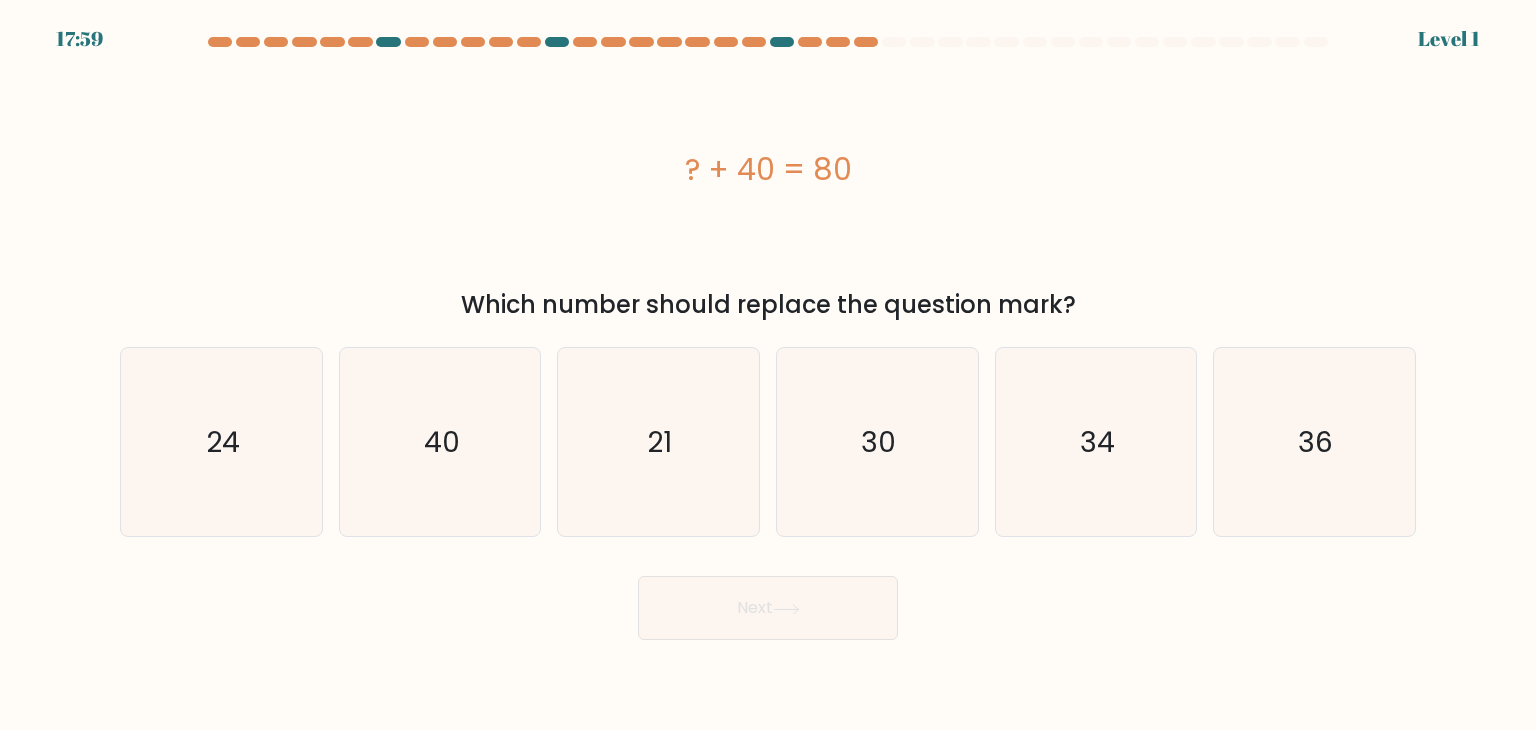 click on "30" 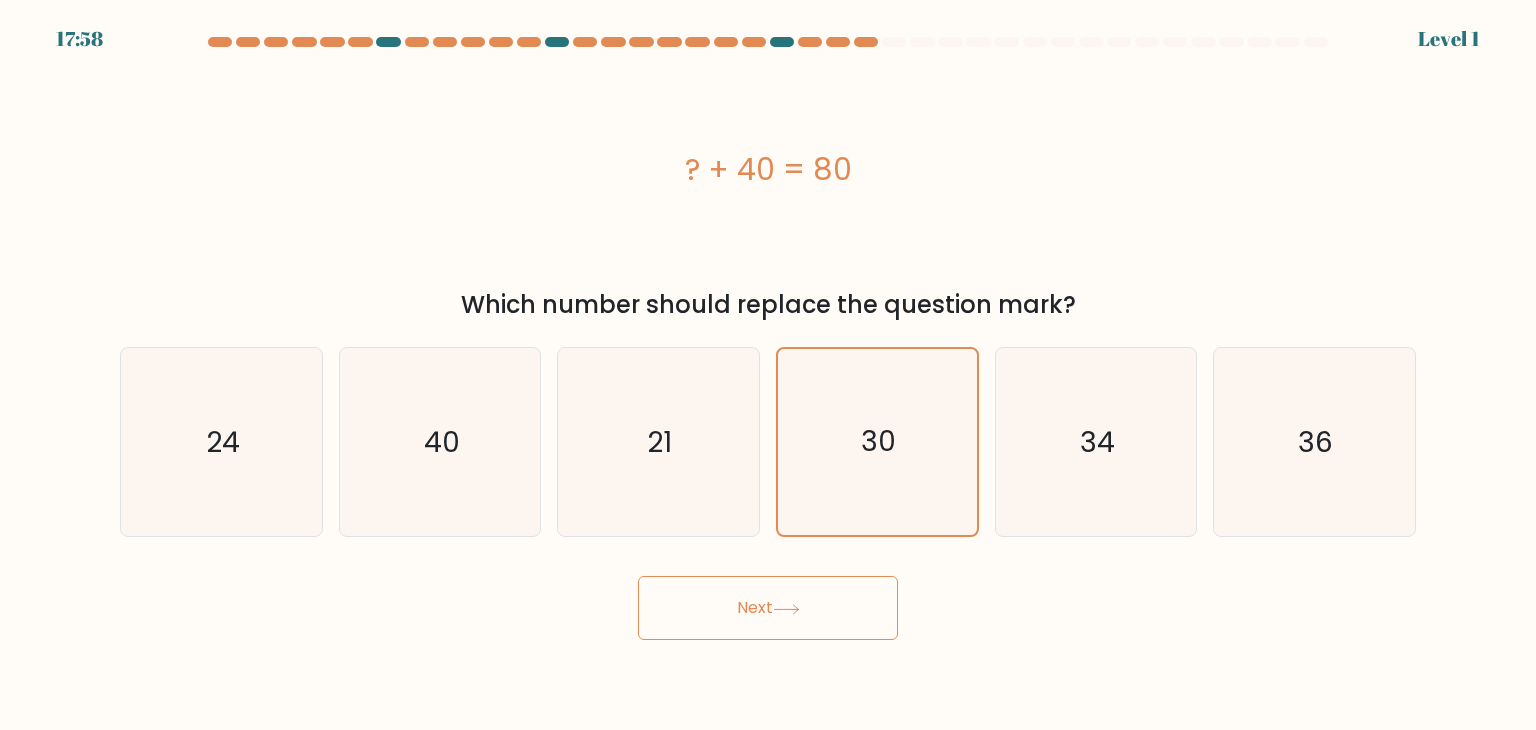 click on "Next" at bounding box center (768, 608) 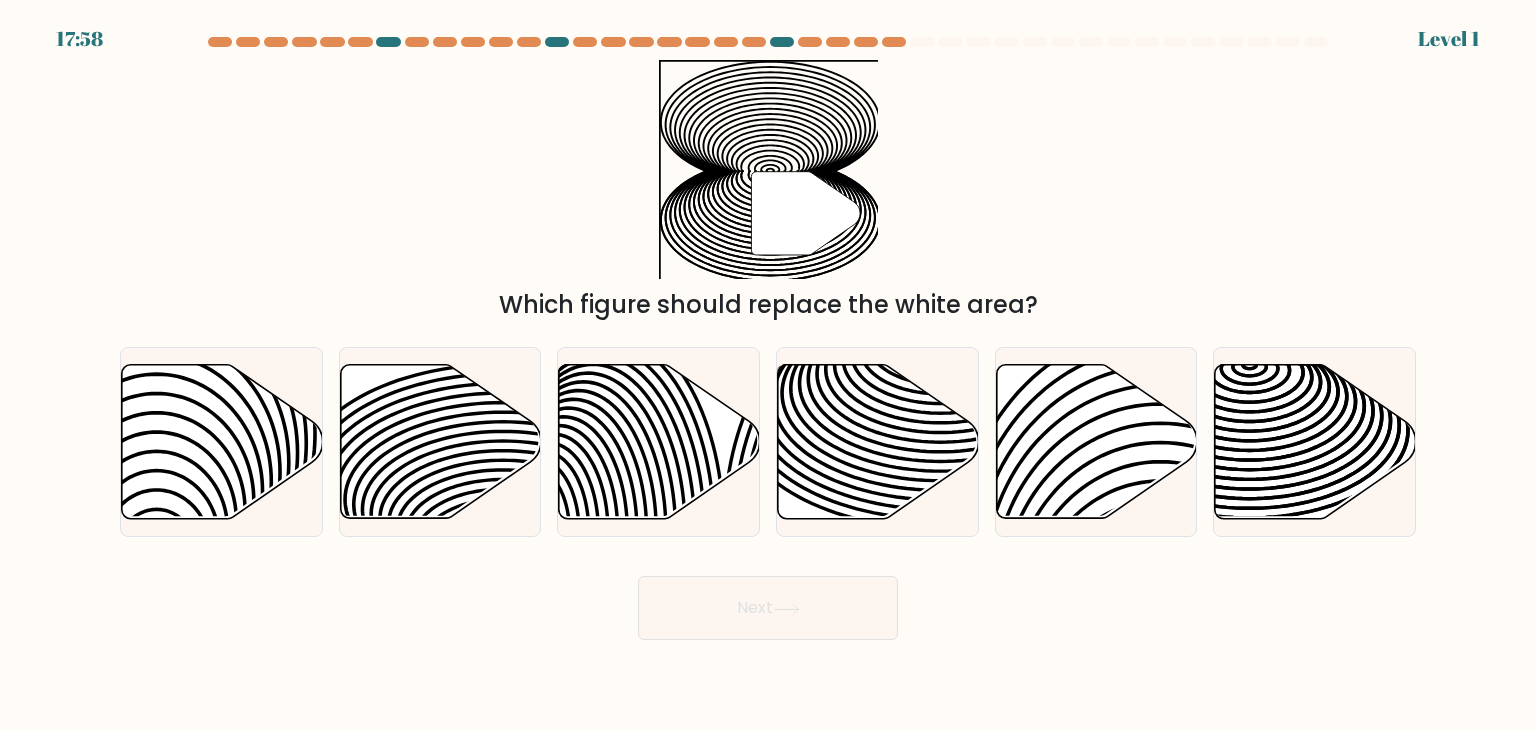 click 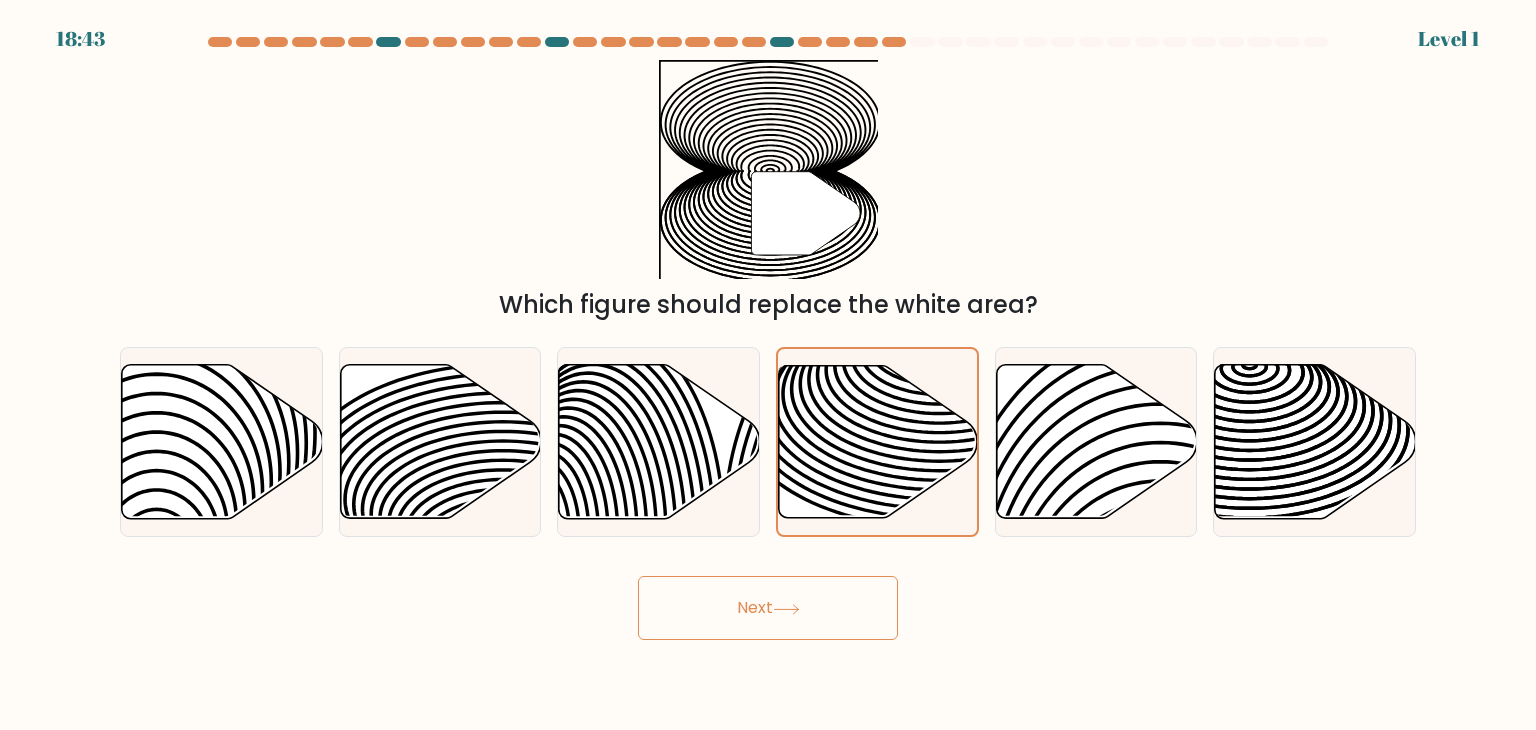 click on "Next" at bounding box center (768, 608) 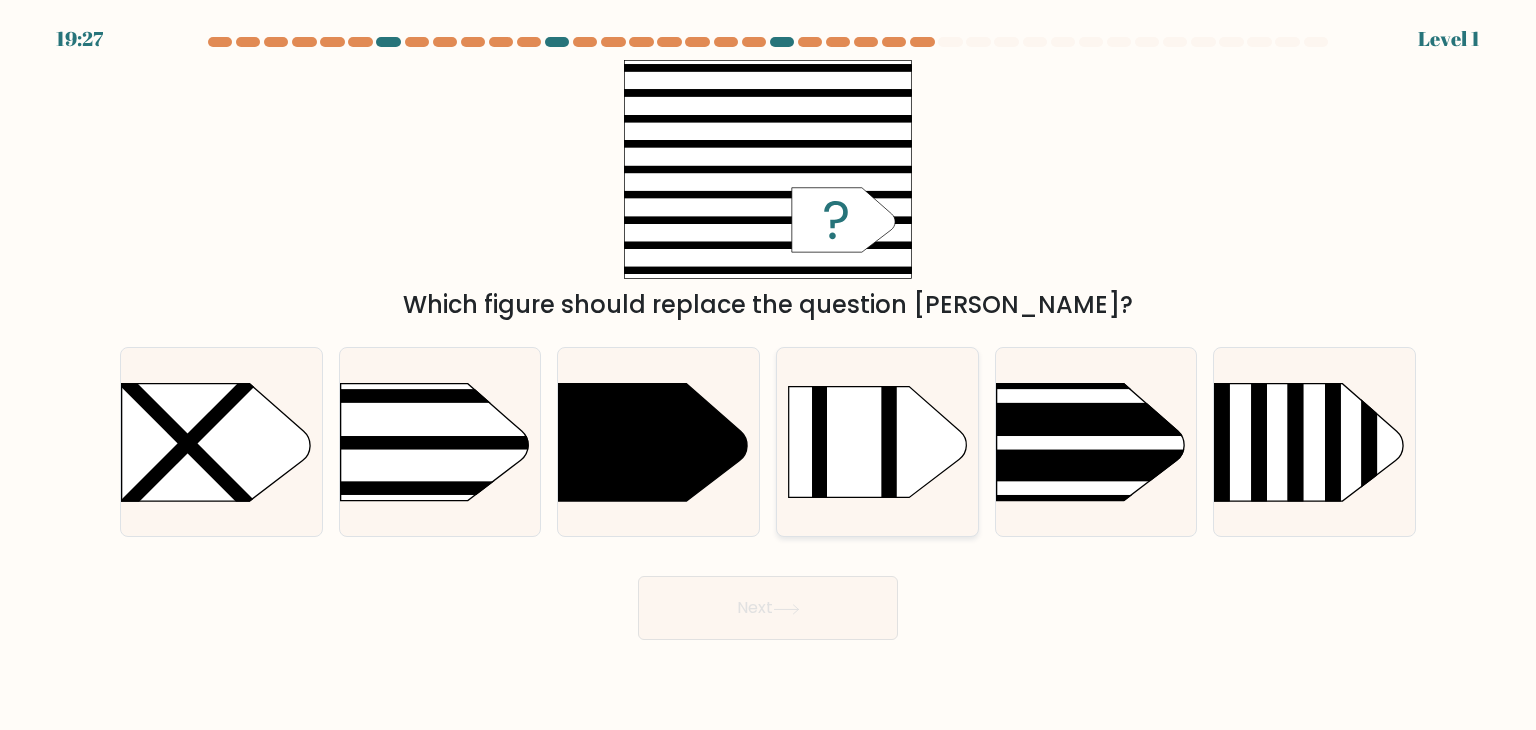 click 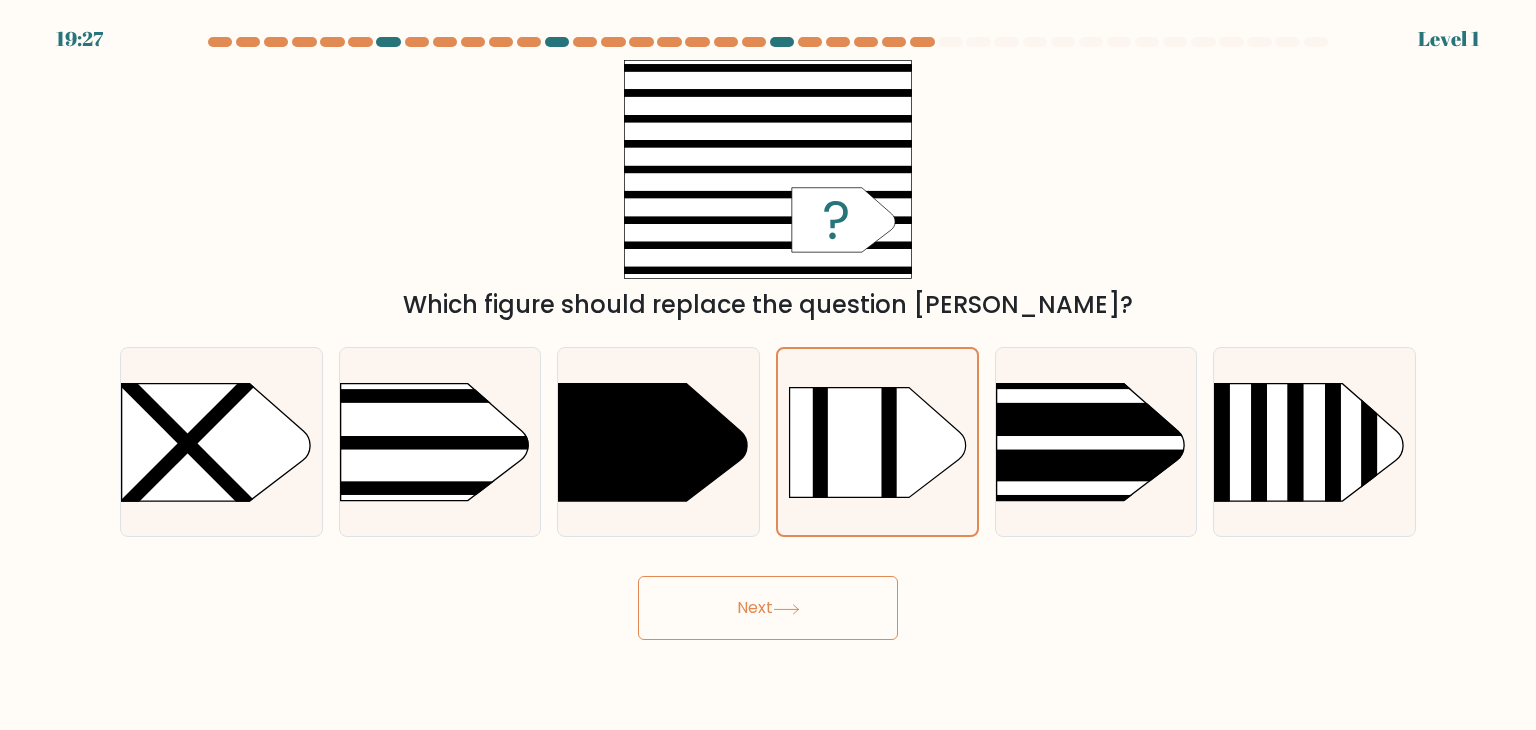 click on "Next" at bounding box center [768, 608] 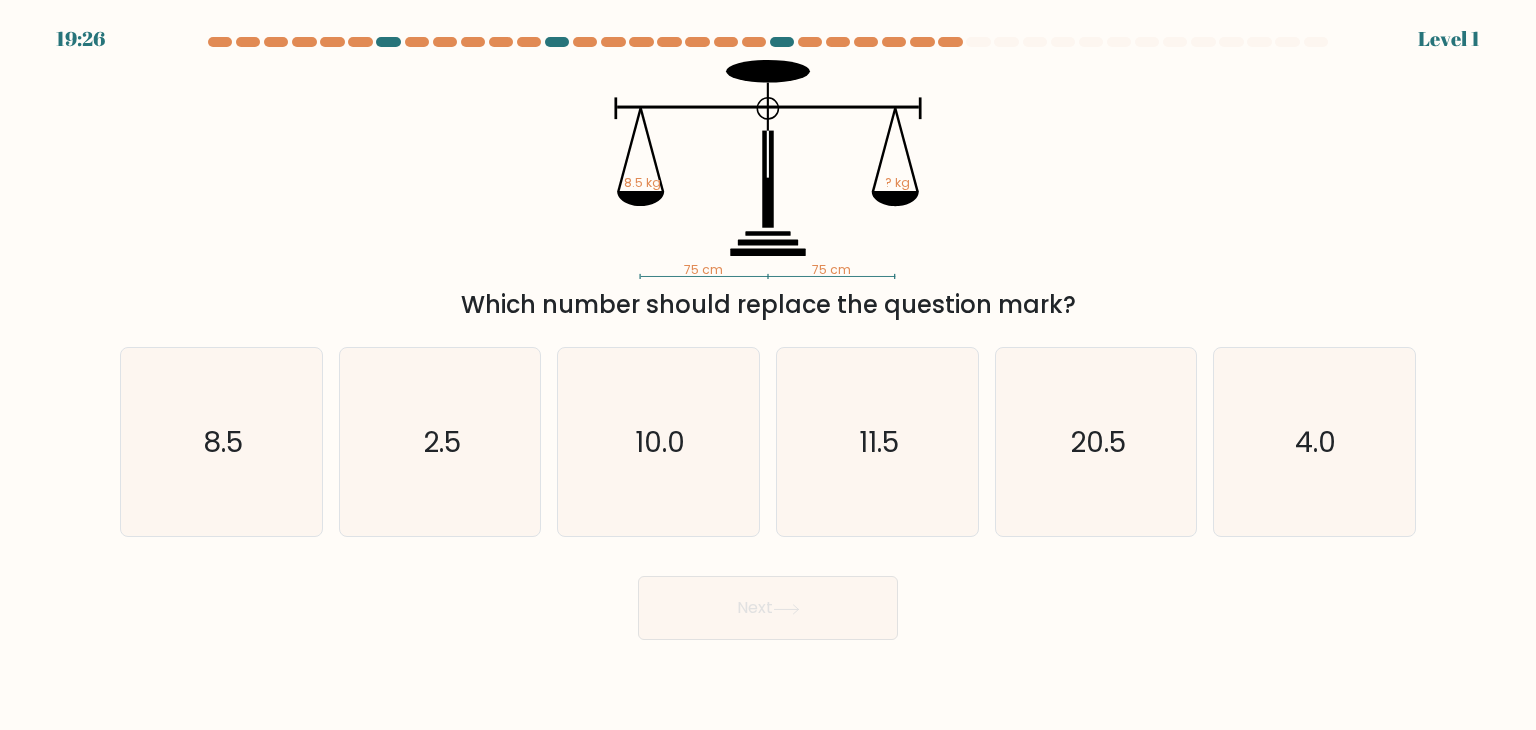 click on "11.5" 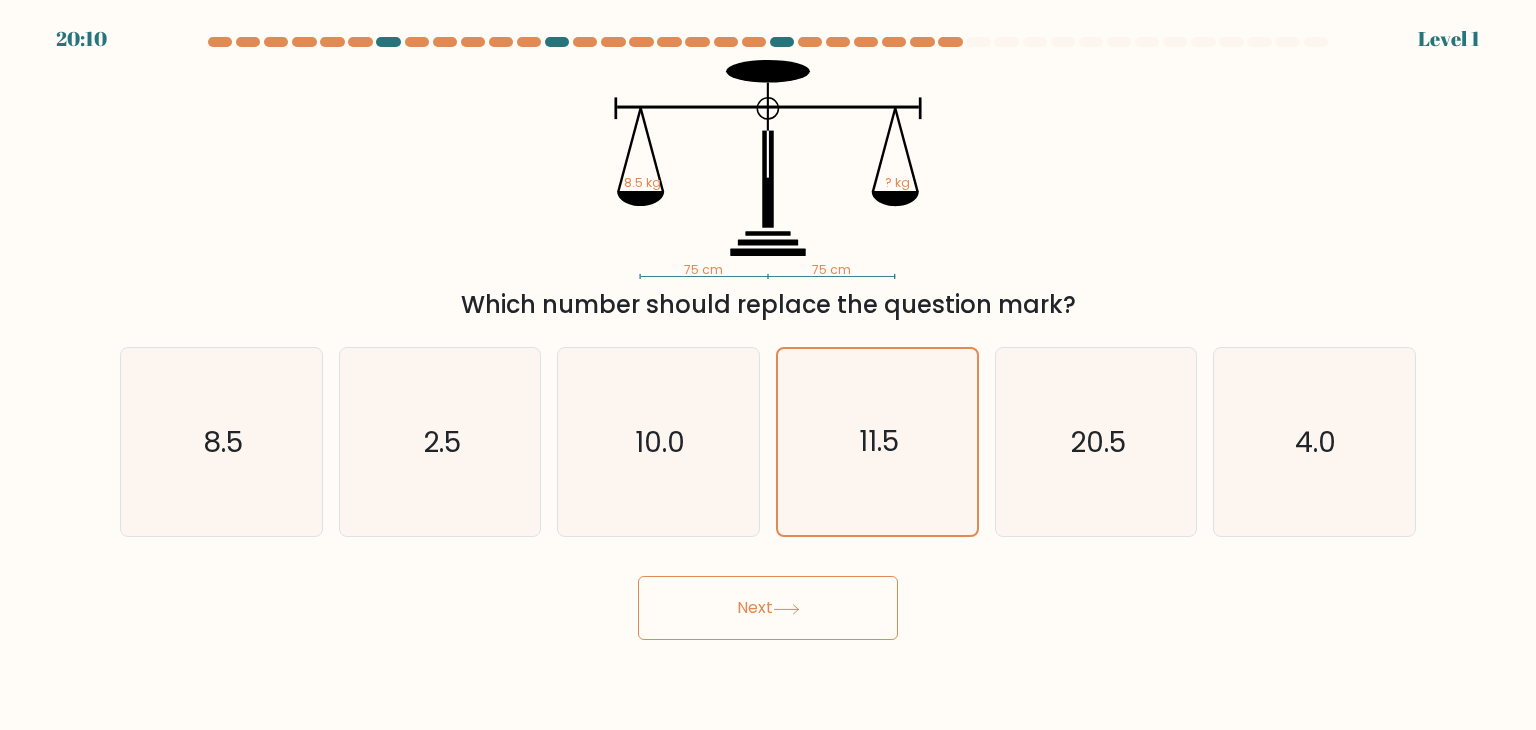 click on "Next" at bounding box center [768, 608] 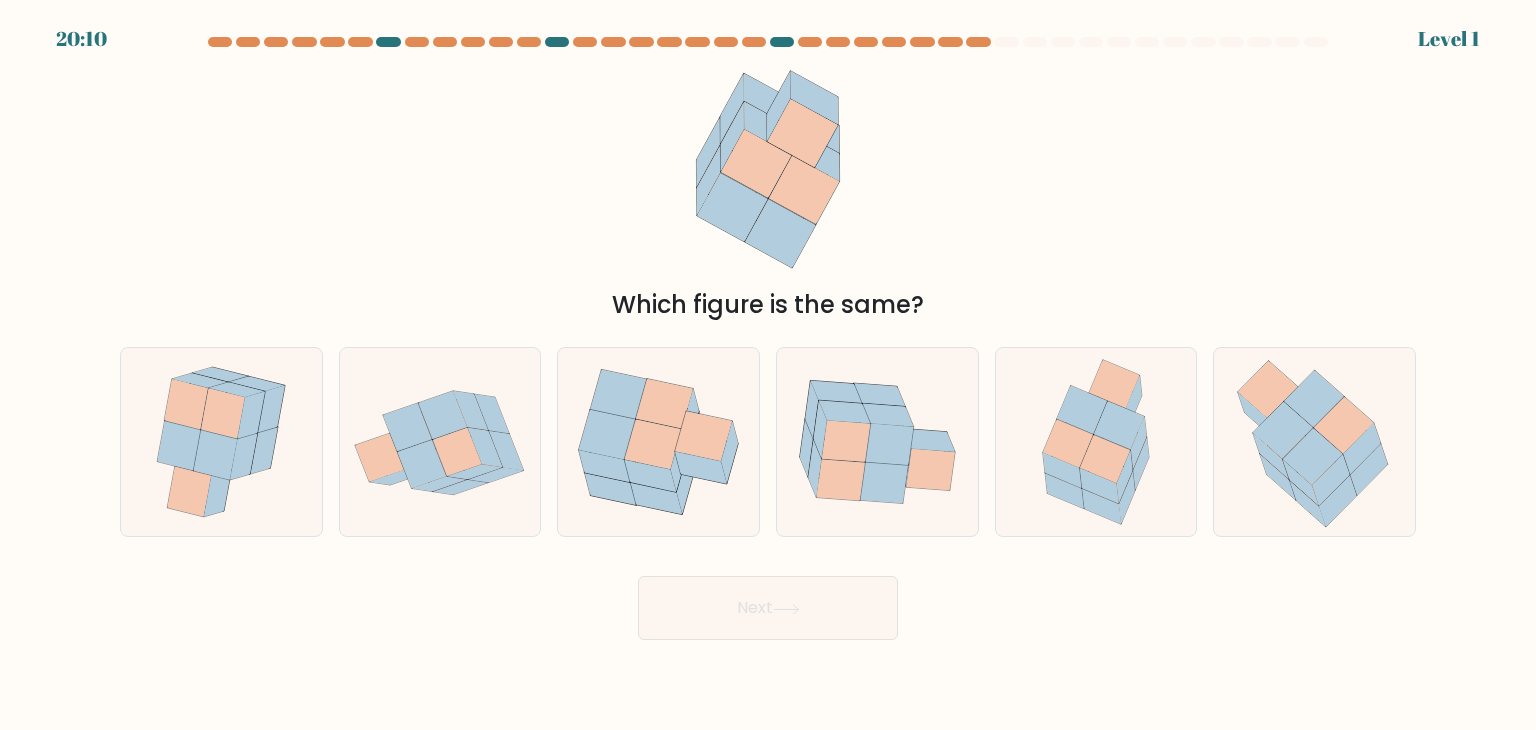 click 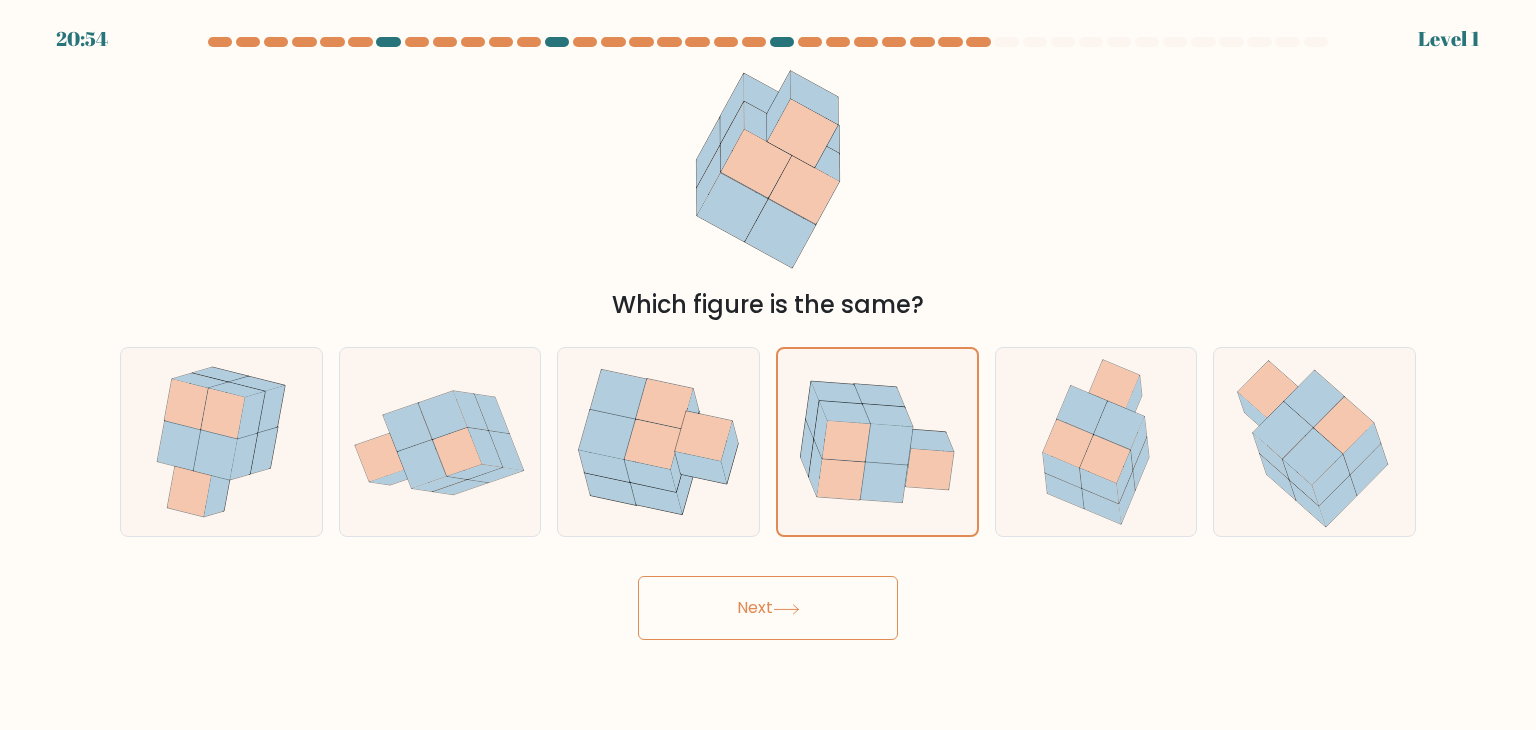 click on "Next" at bounding box center [768, 608] 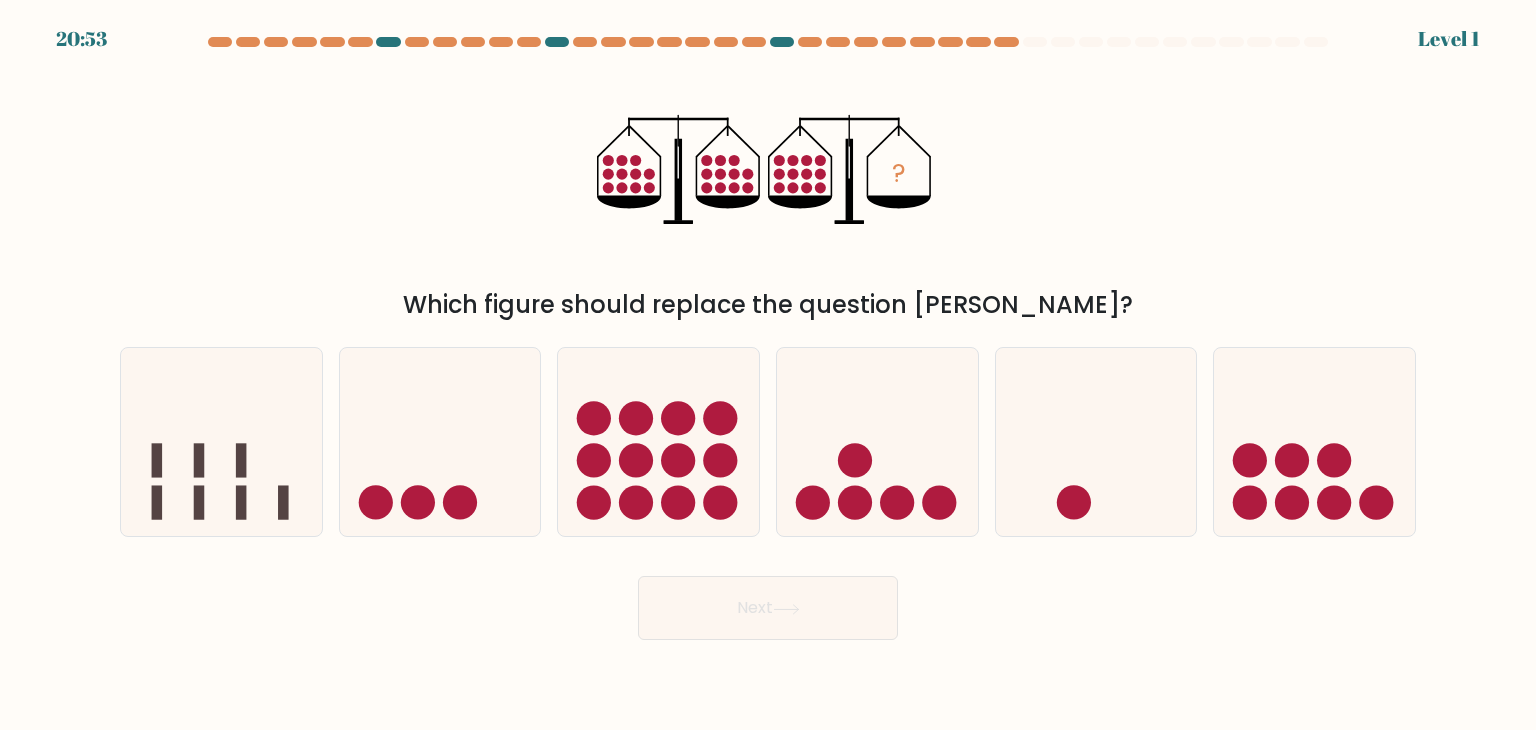 click 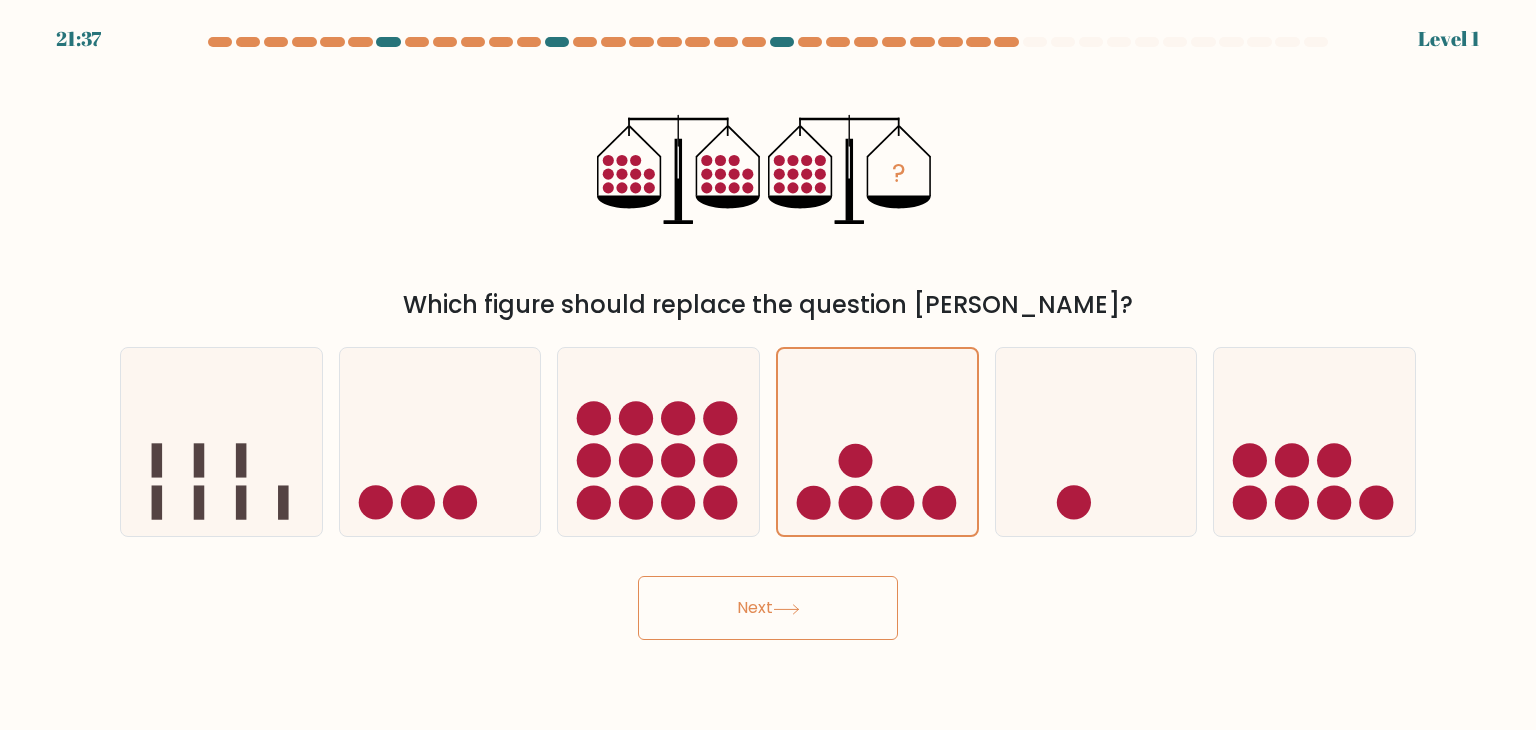 click on "Next" at bounding box center (768, 608) 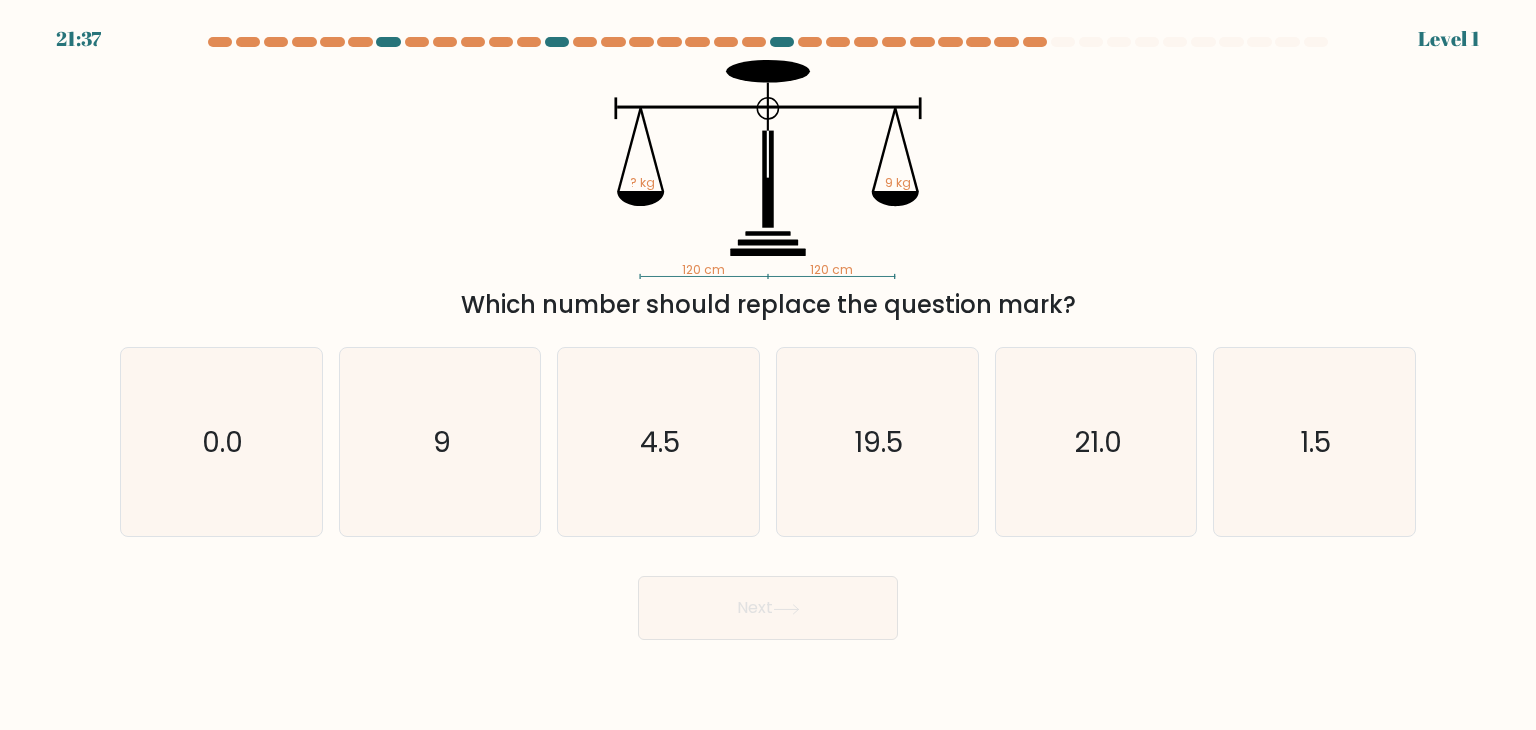 click on "19.5" 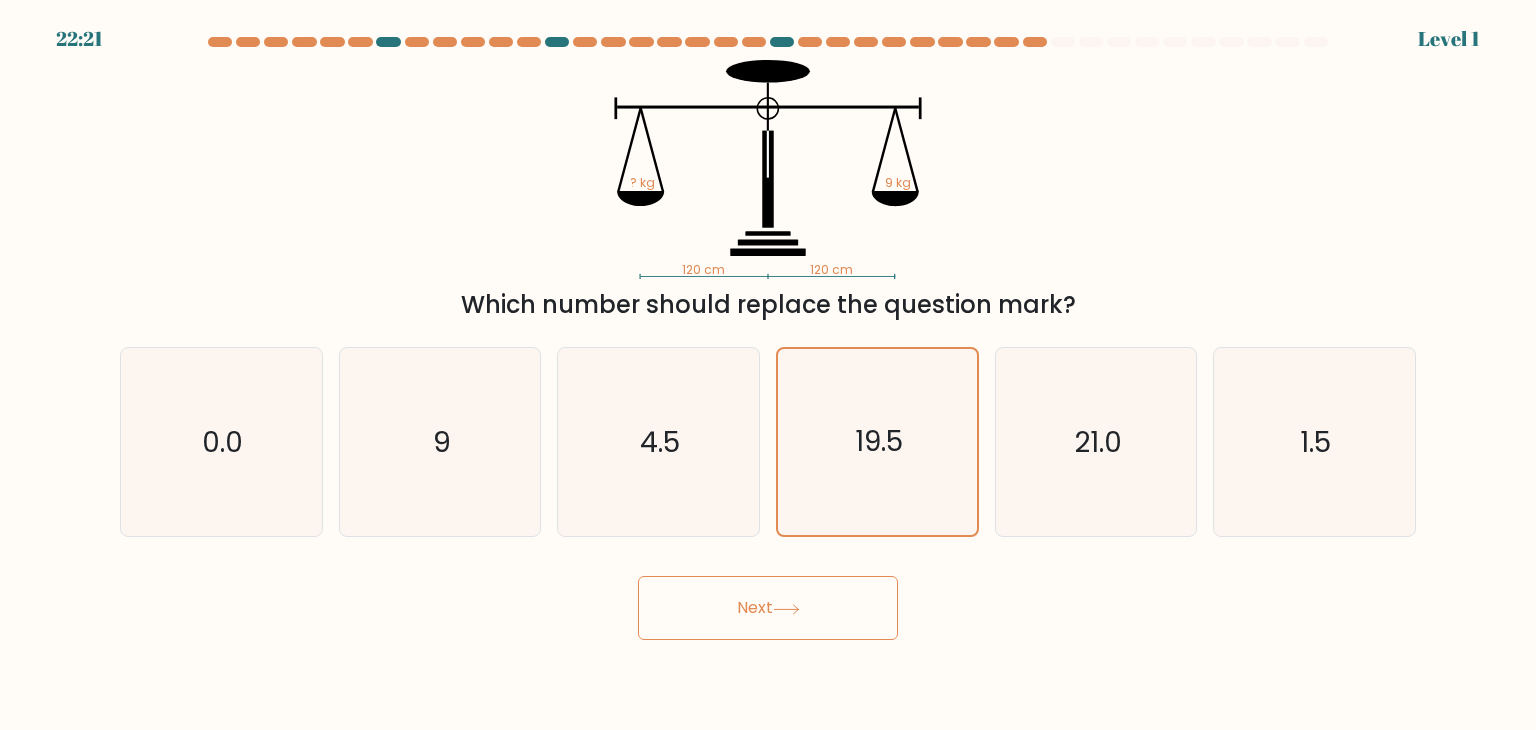 click on "Next" at bounding box center [768, 608] 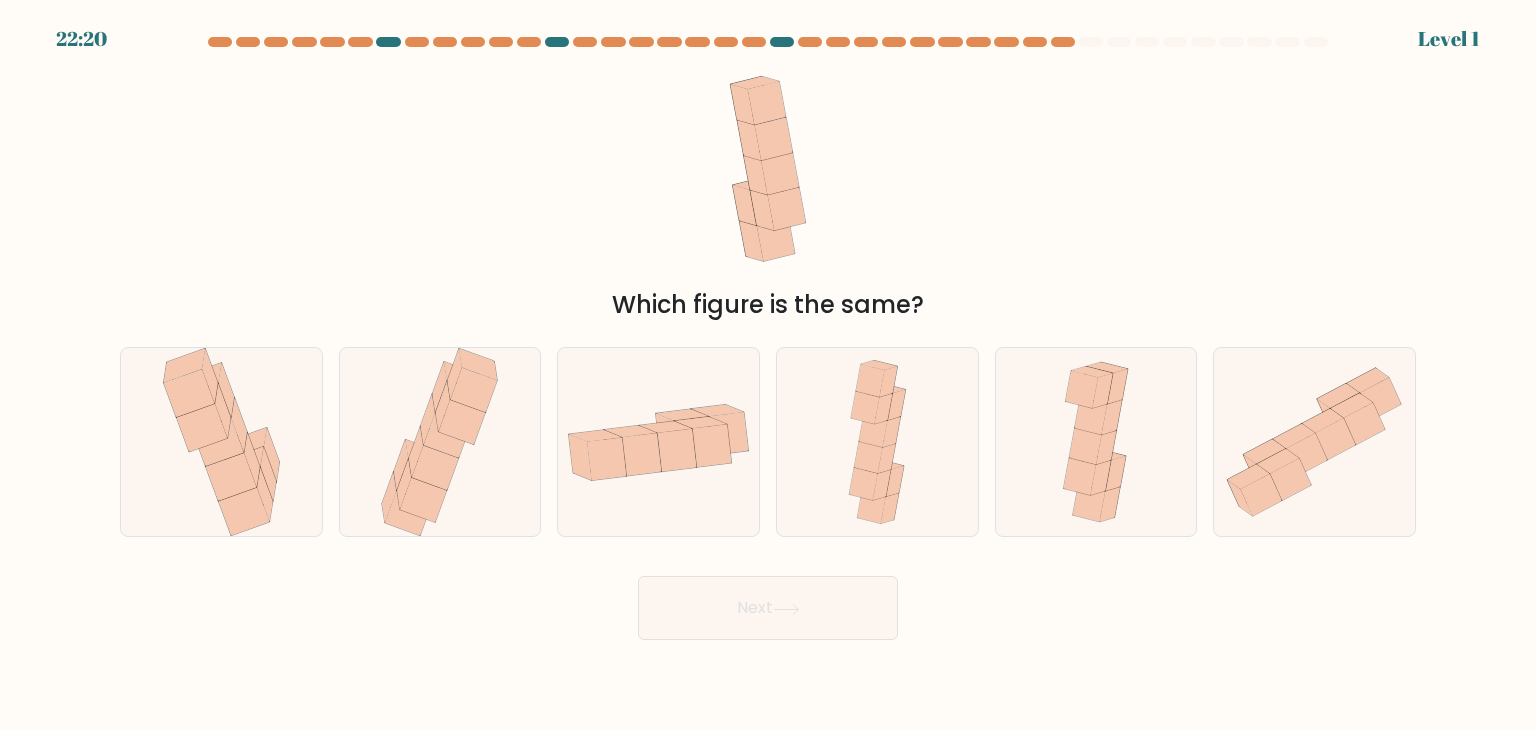 click 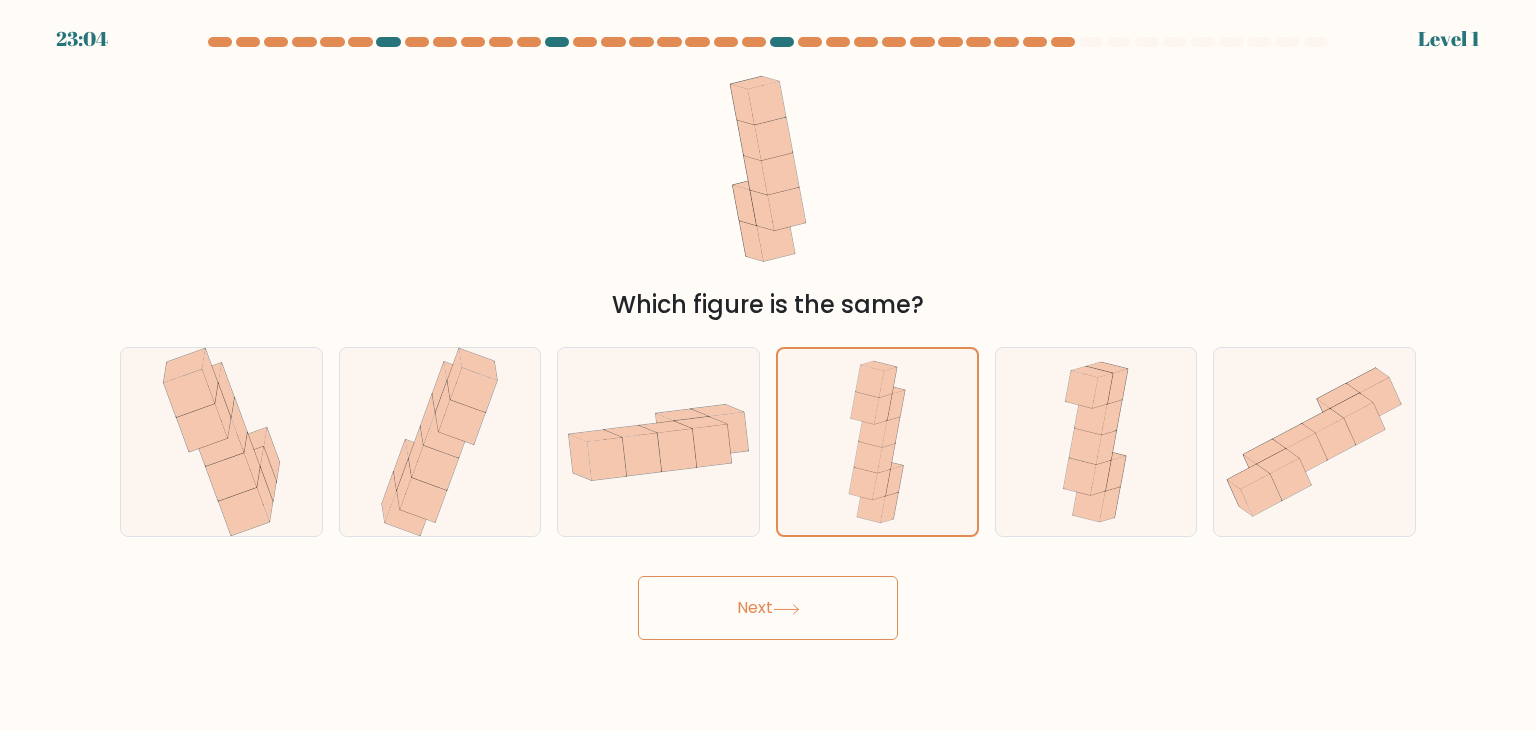 click on "Next" at bounding box center (768, 608) 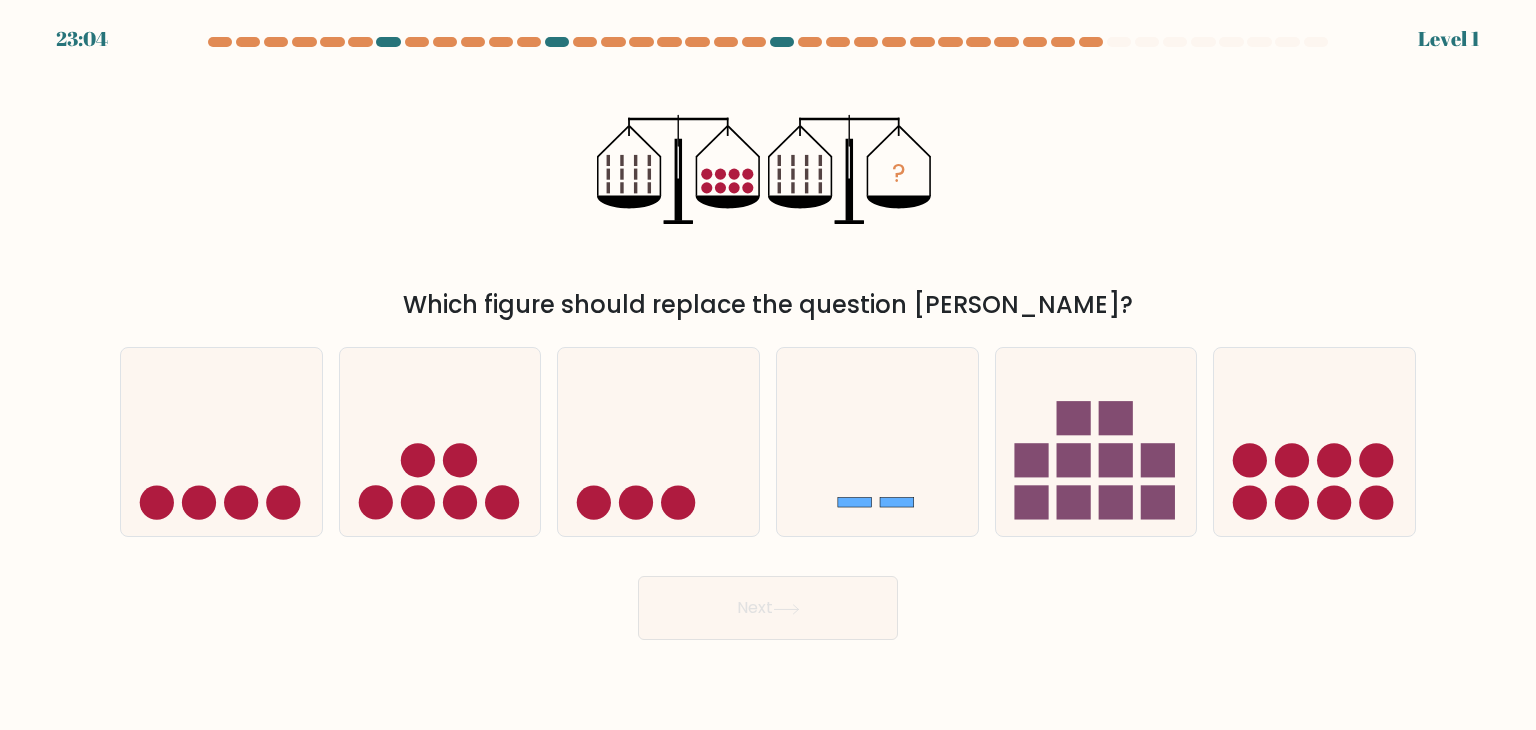 click 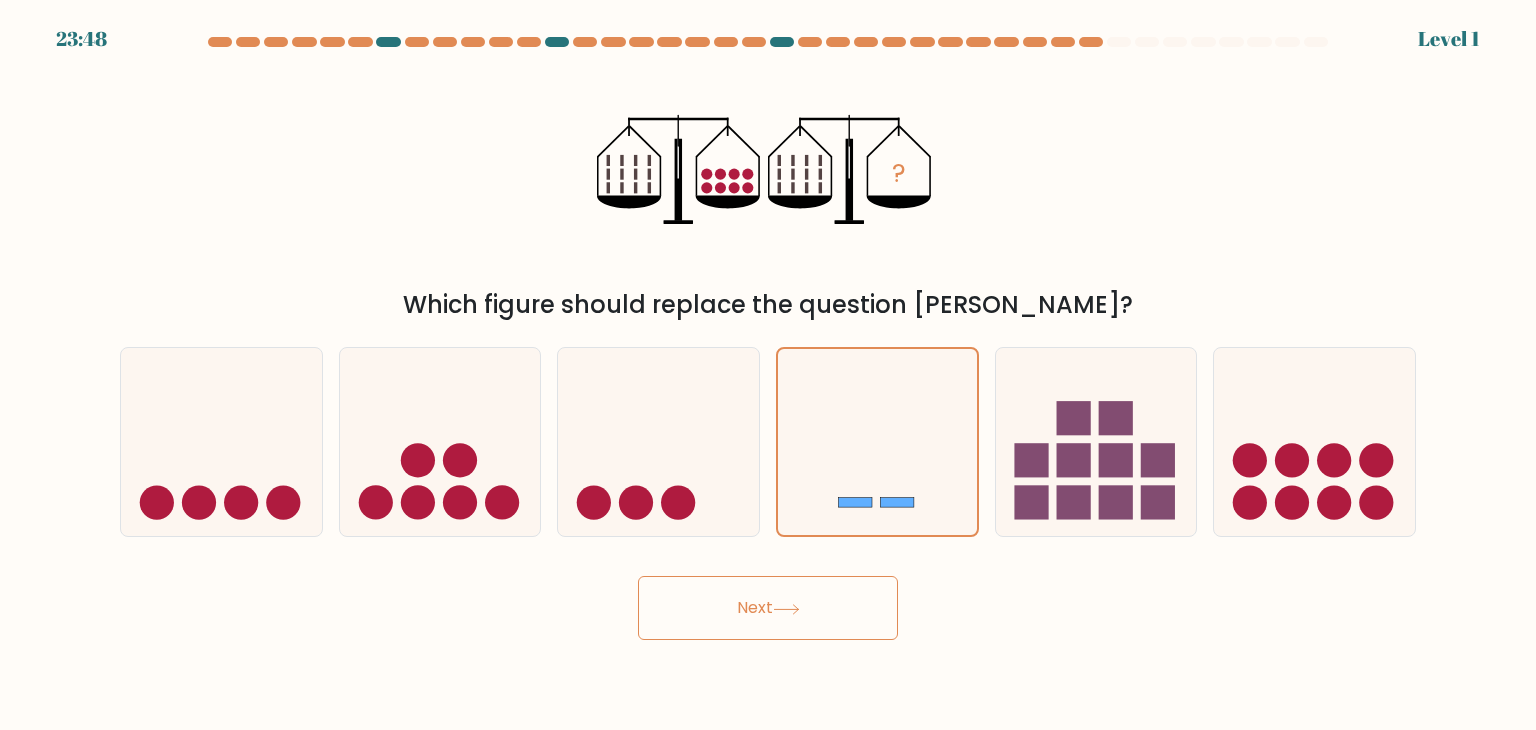 click on "Next" at bounding box center (768, 608) 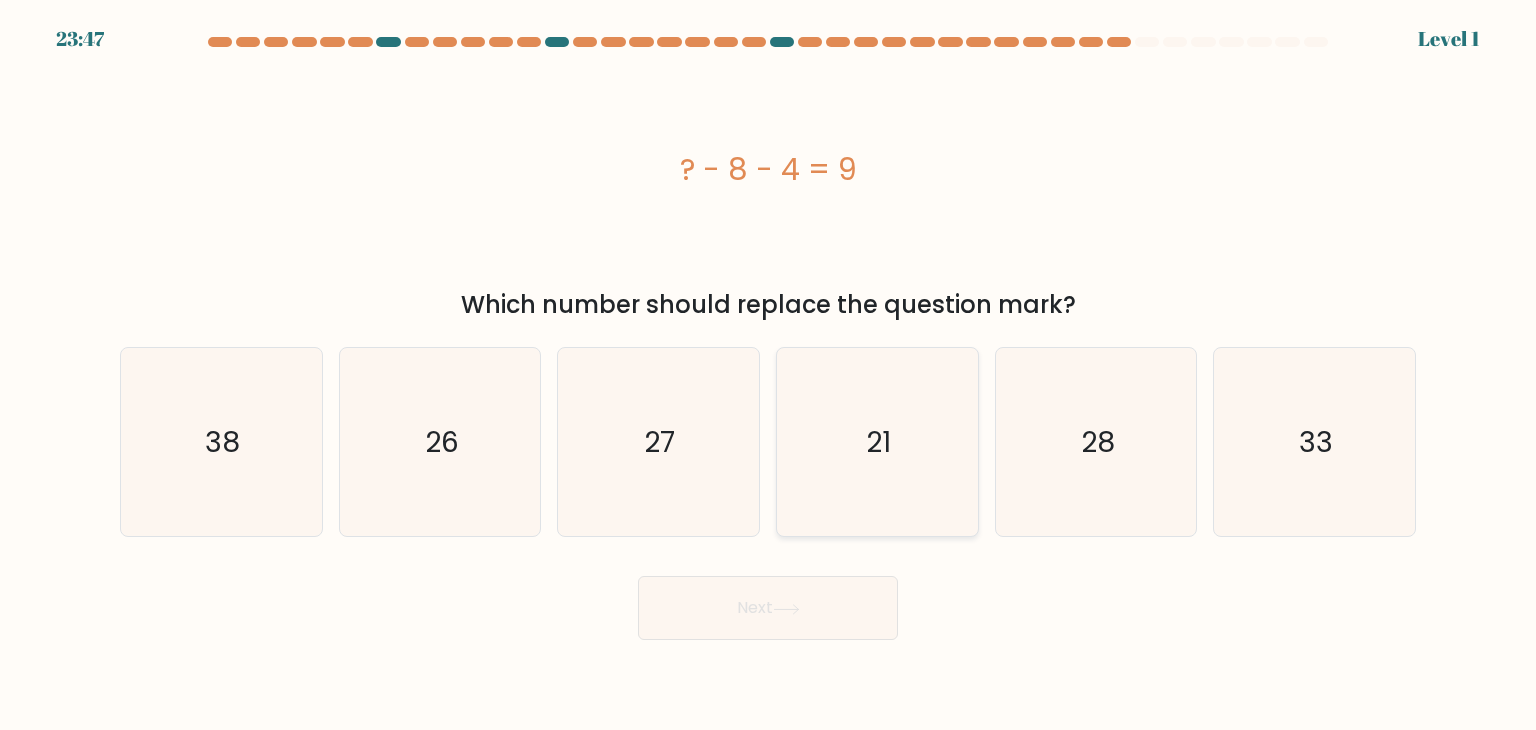 click on "21" 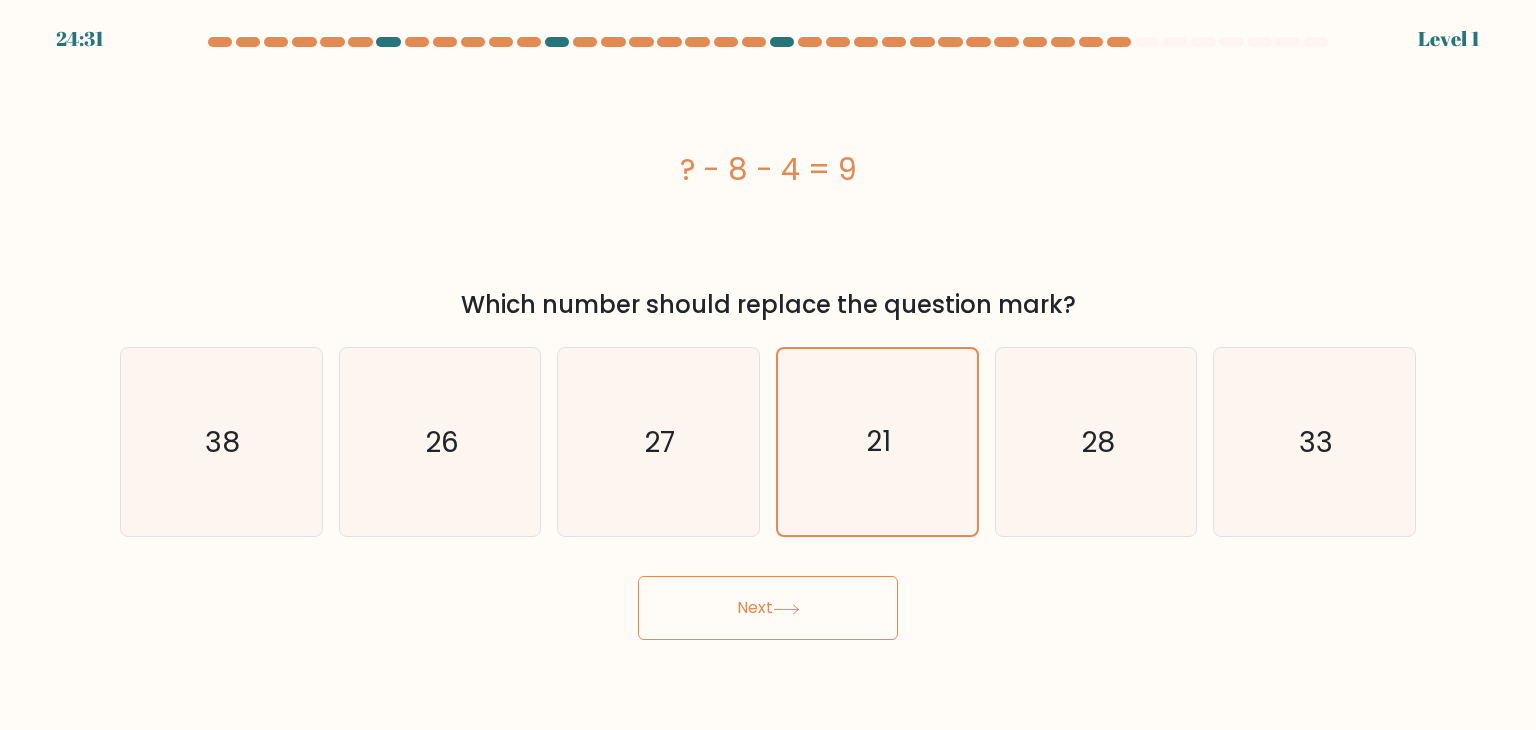 click on "Next" at bounding box center [768, 608] 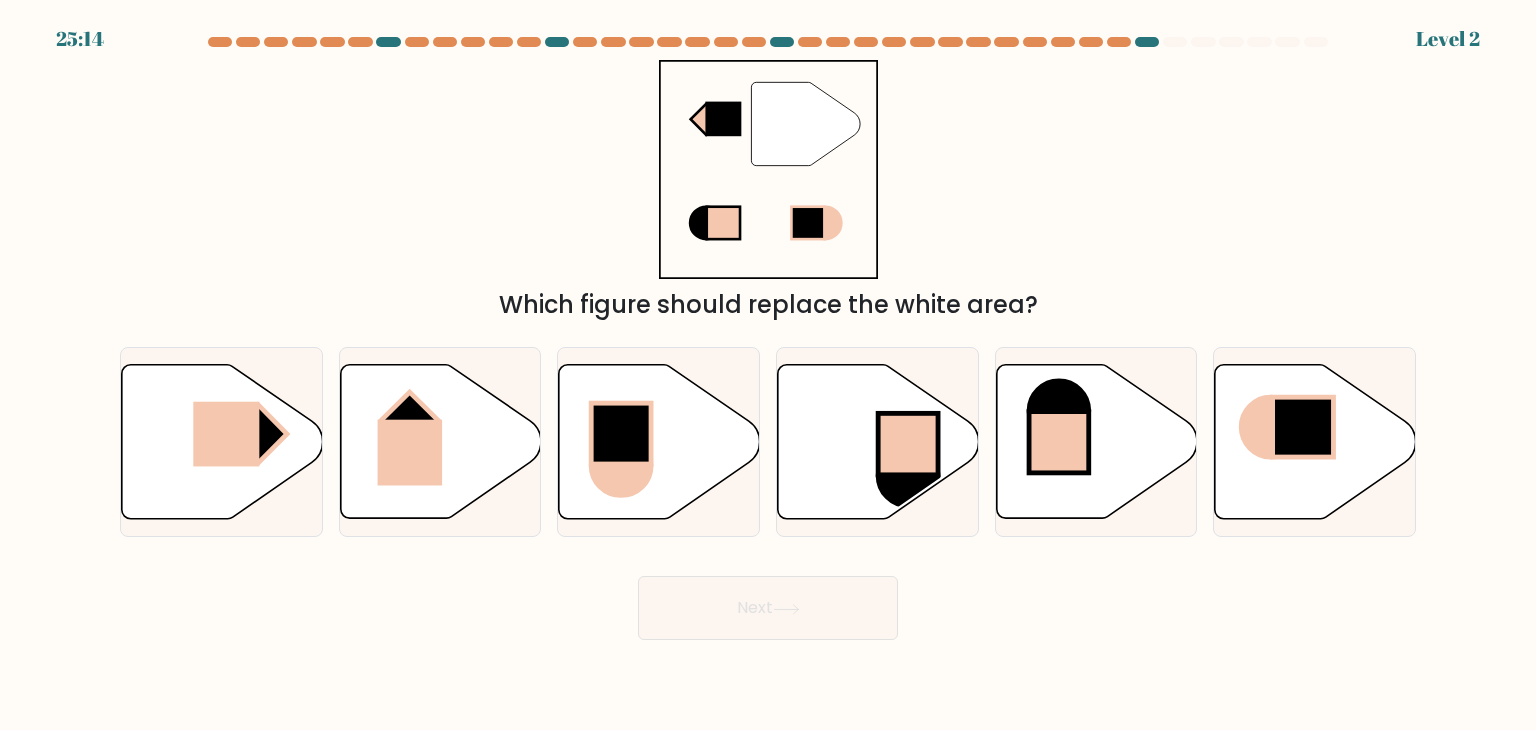 click 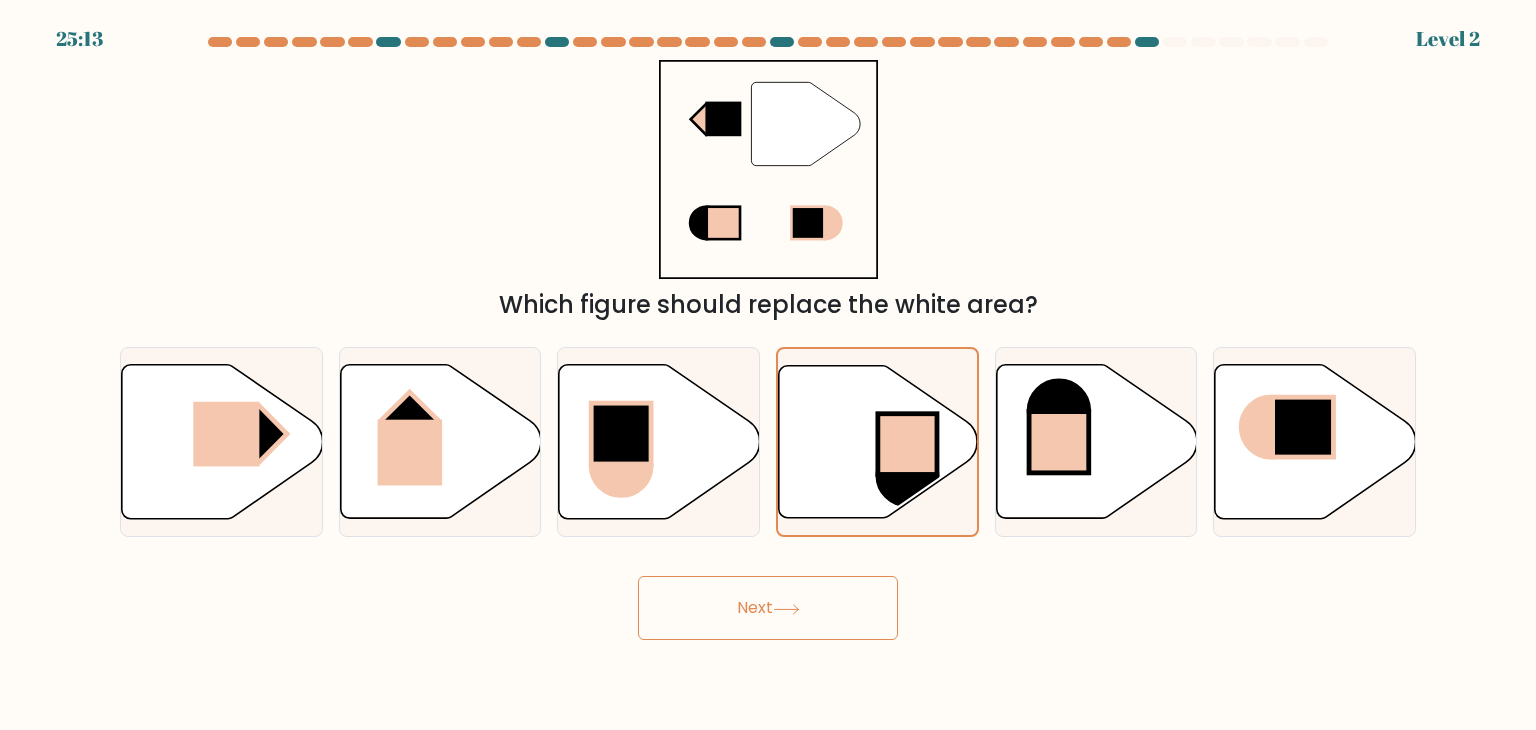 click on "Next" at bounding box center [768, 608] 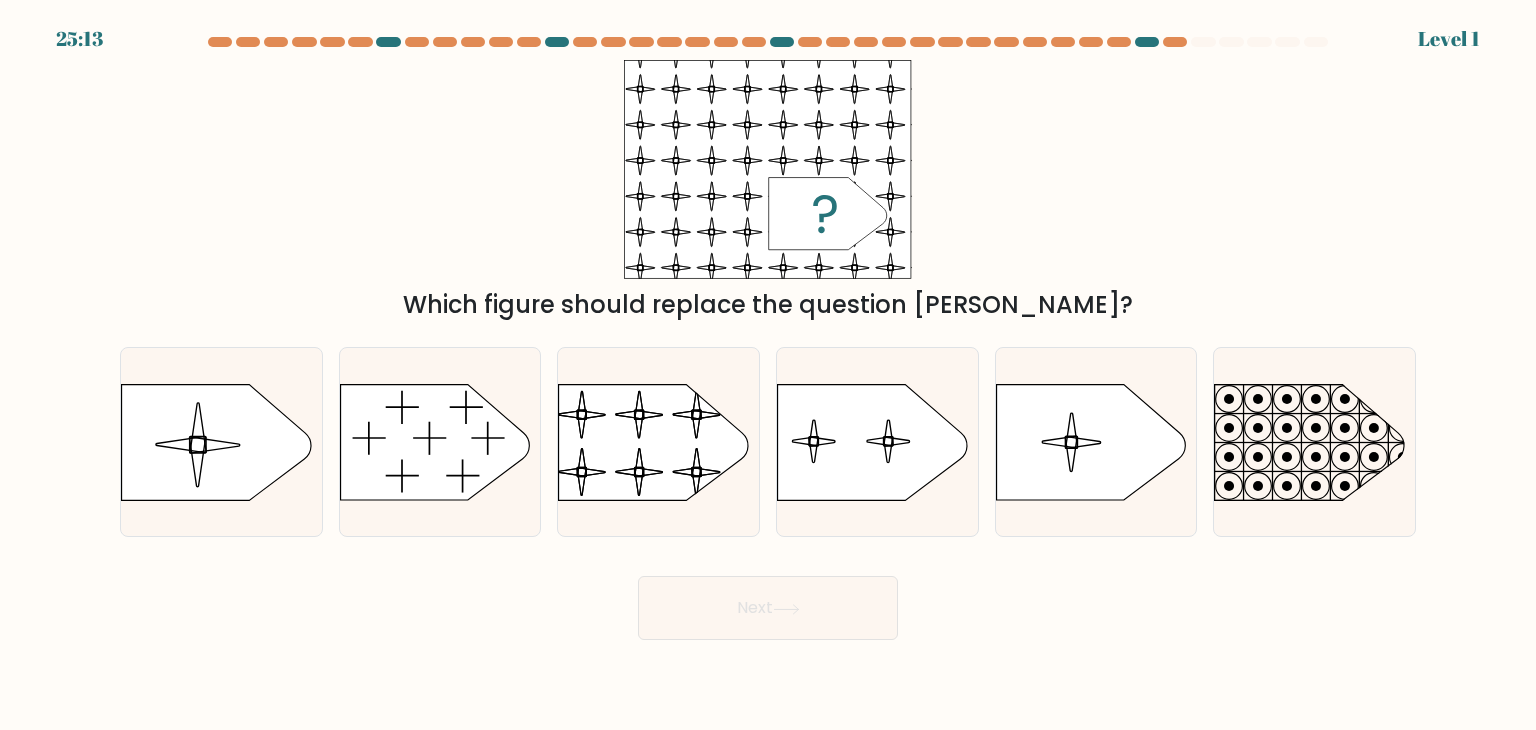 click 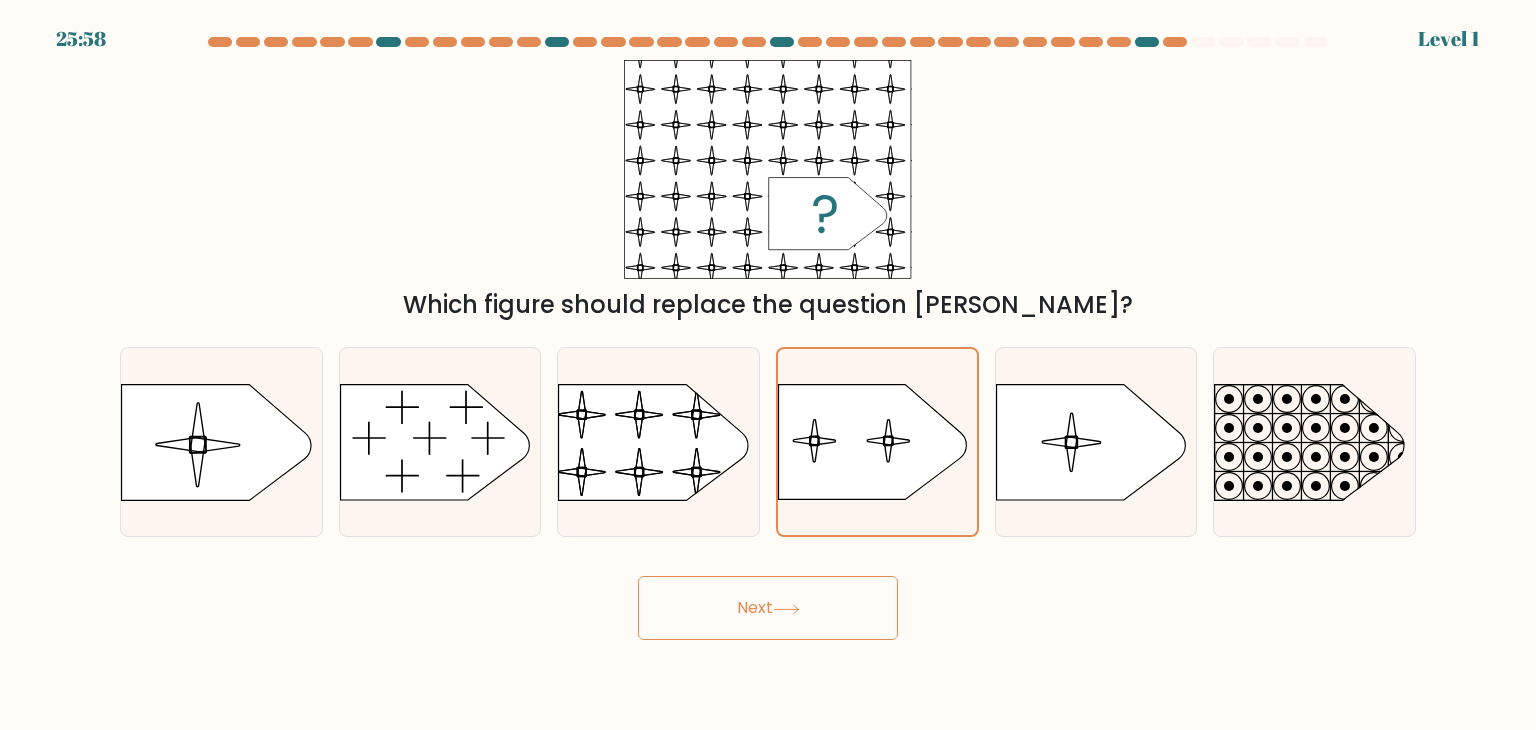 click on "Next" at bounding box center (768, 608) 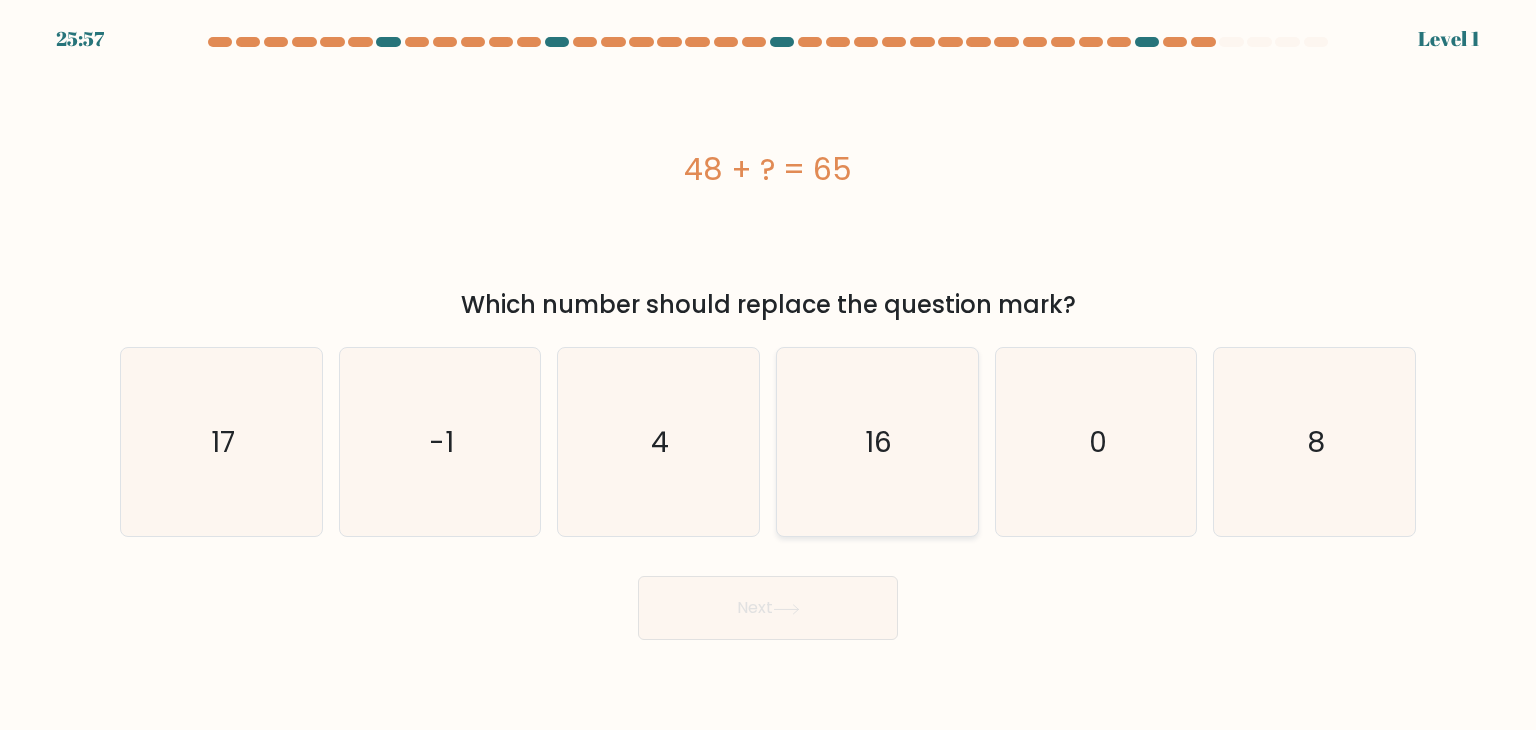 click on "16" 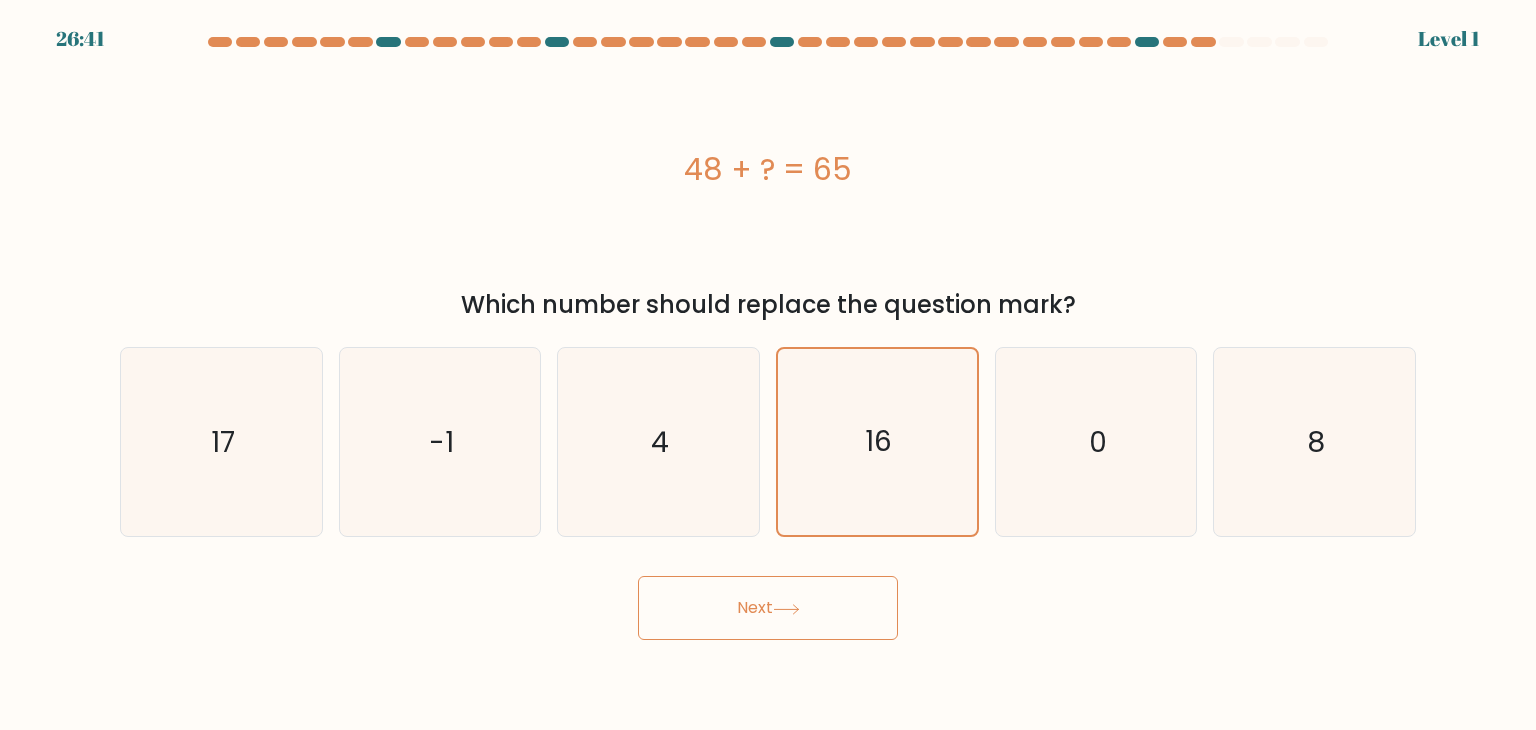 click on "Next" at bounding box center (768, 608) 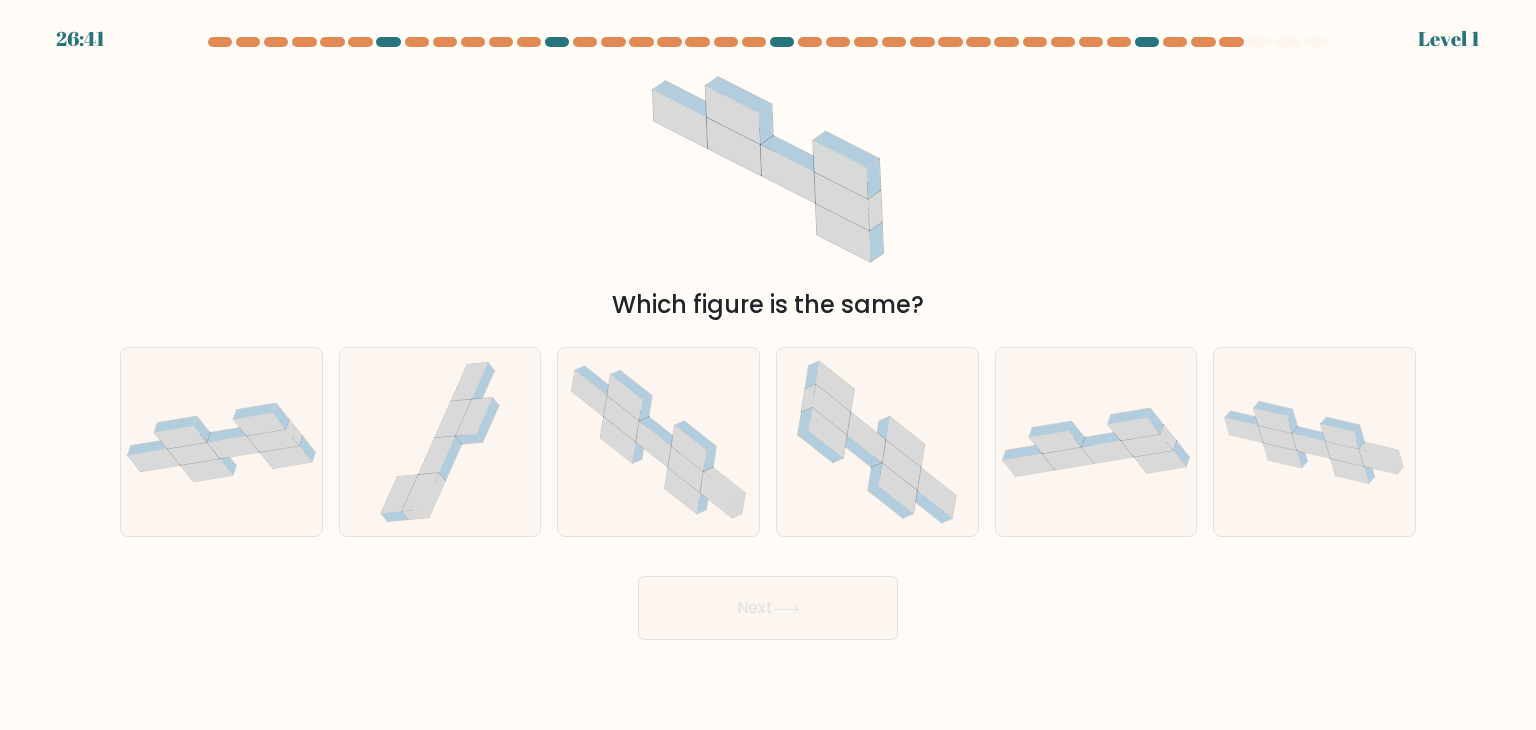 click 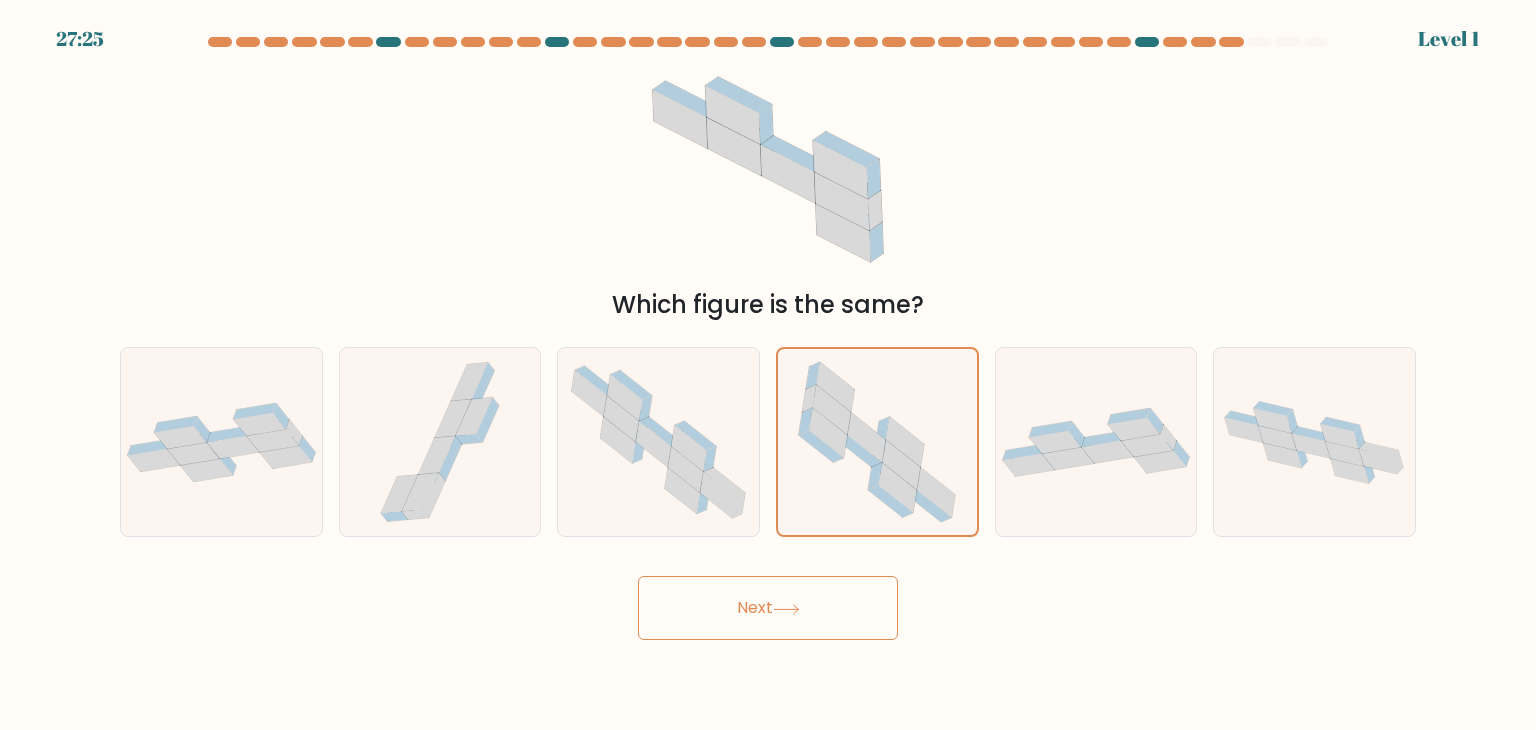 click on "Next" at bounding box center (768, 608) 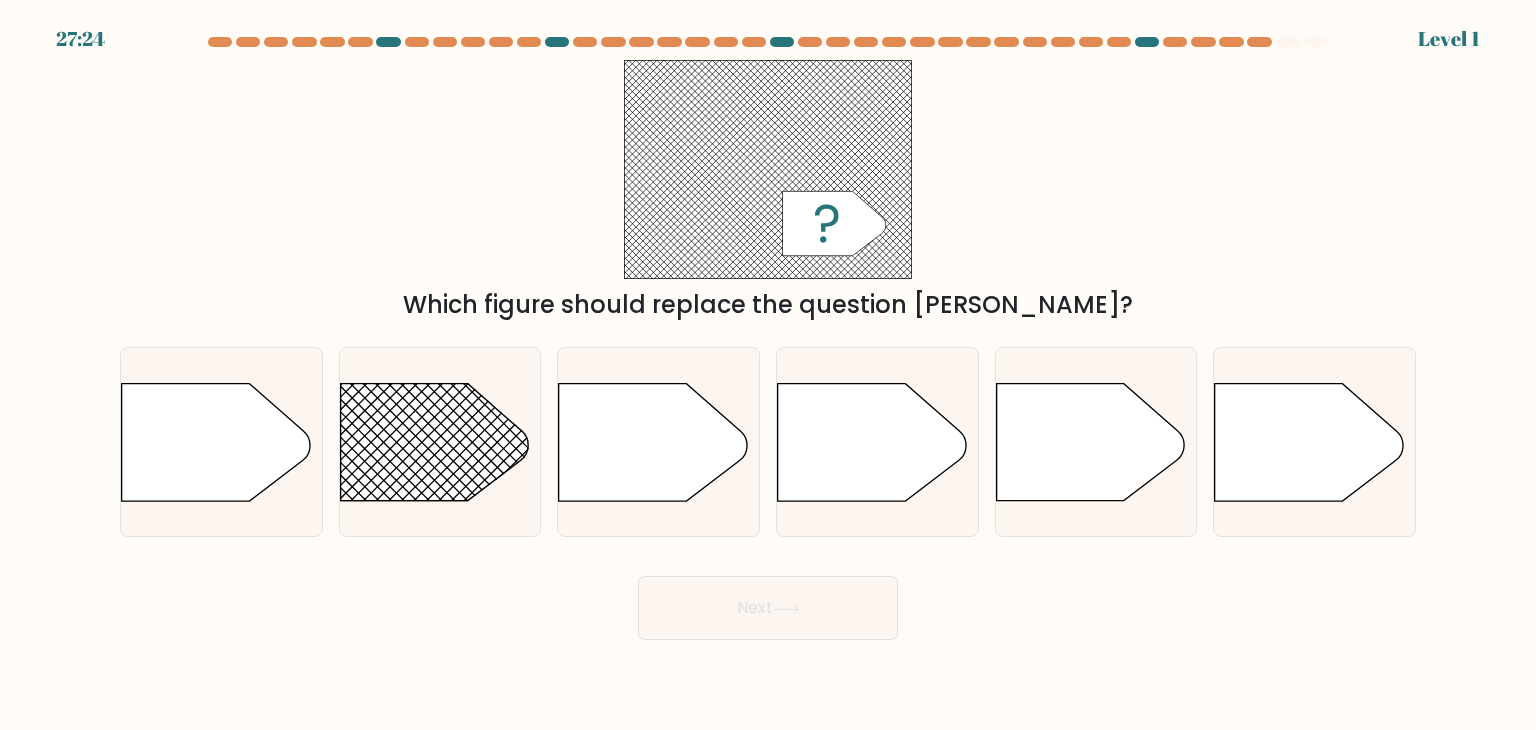 click 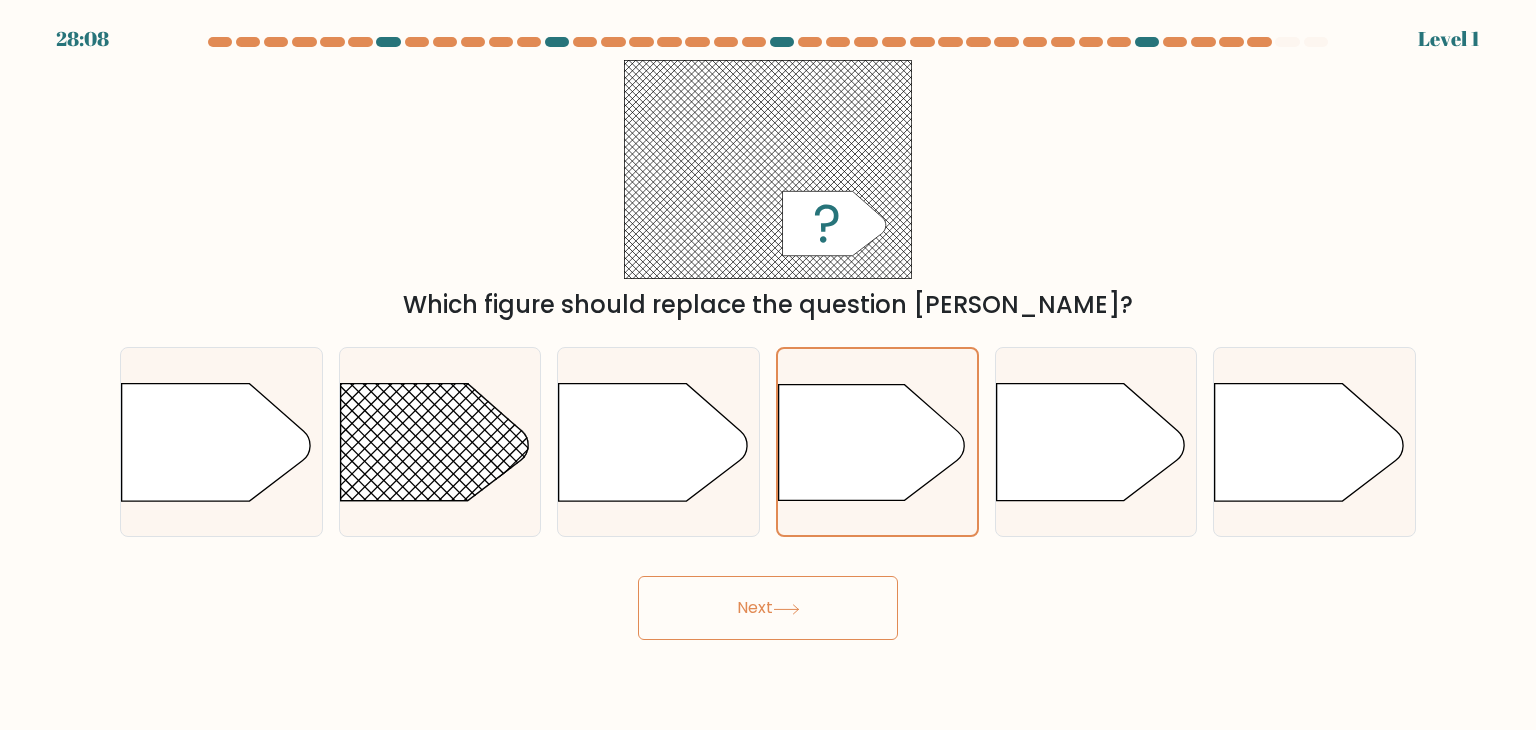 click on "Next" at bounding box center [768, 608] 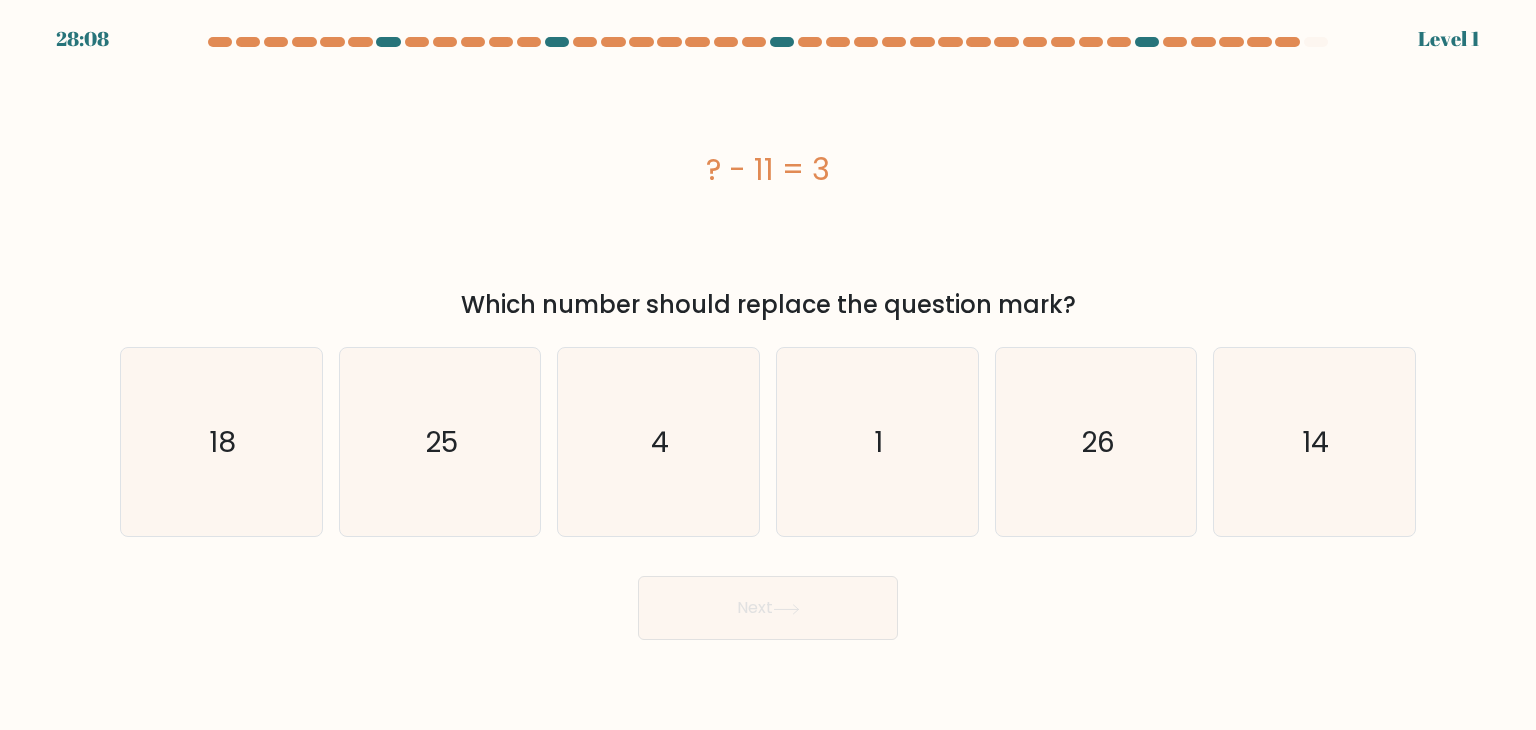 click on "1" 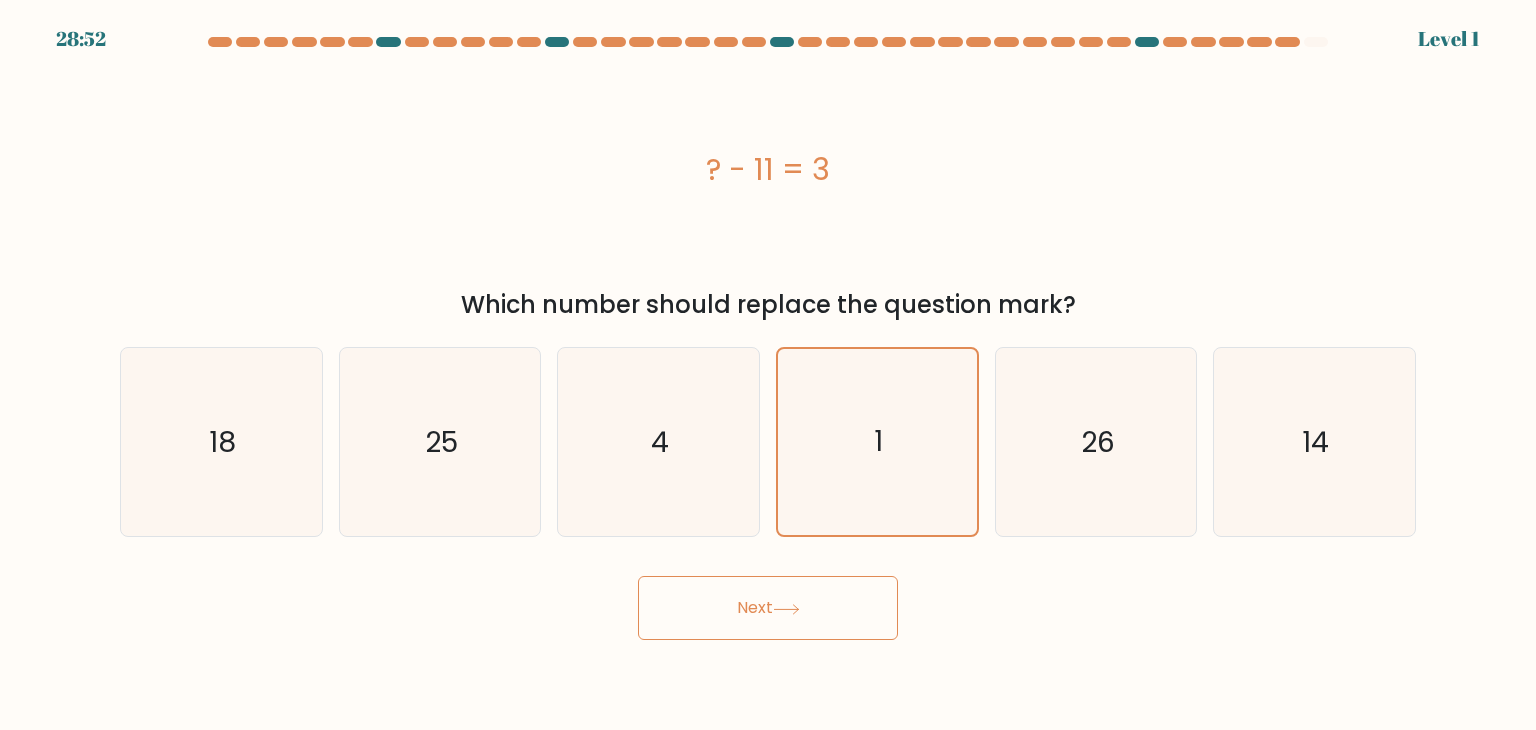 click on "Next" at bounding box center [768, 608] 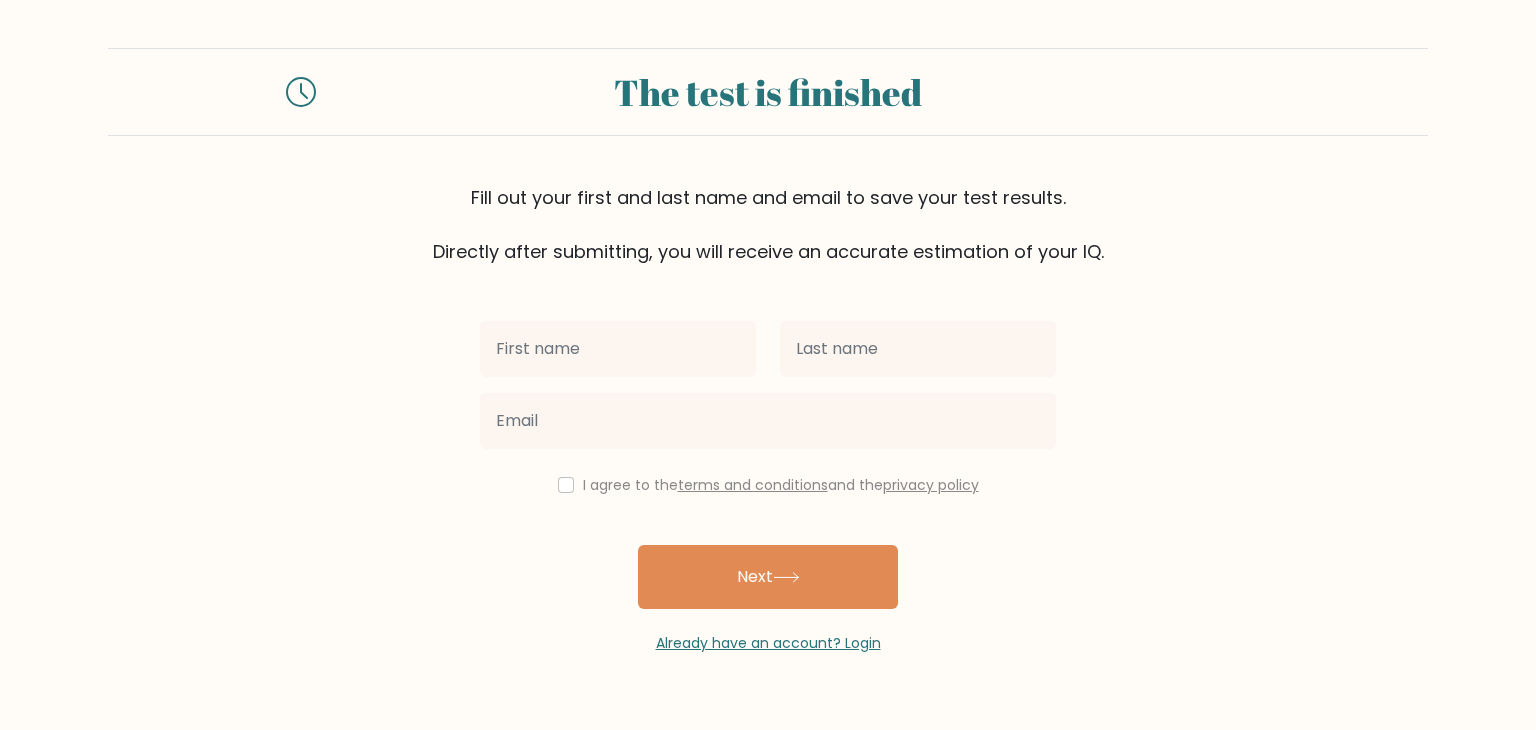scroll, scrollTop: 0, scrollLeft: 0, axis: both 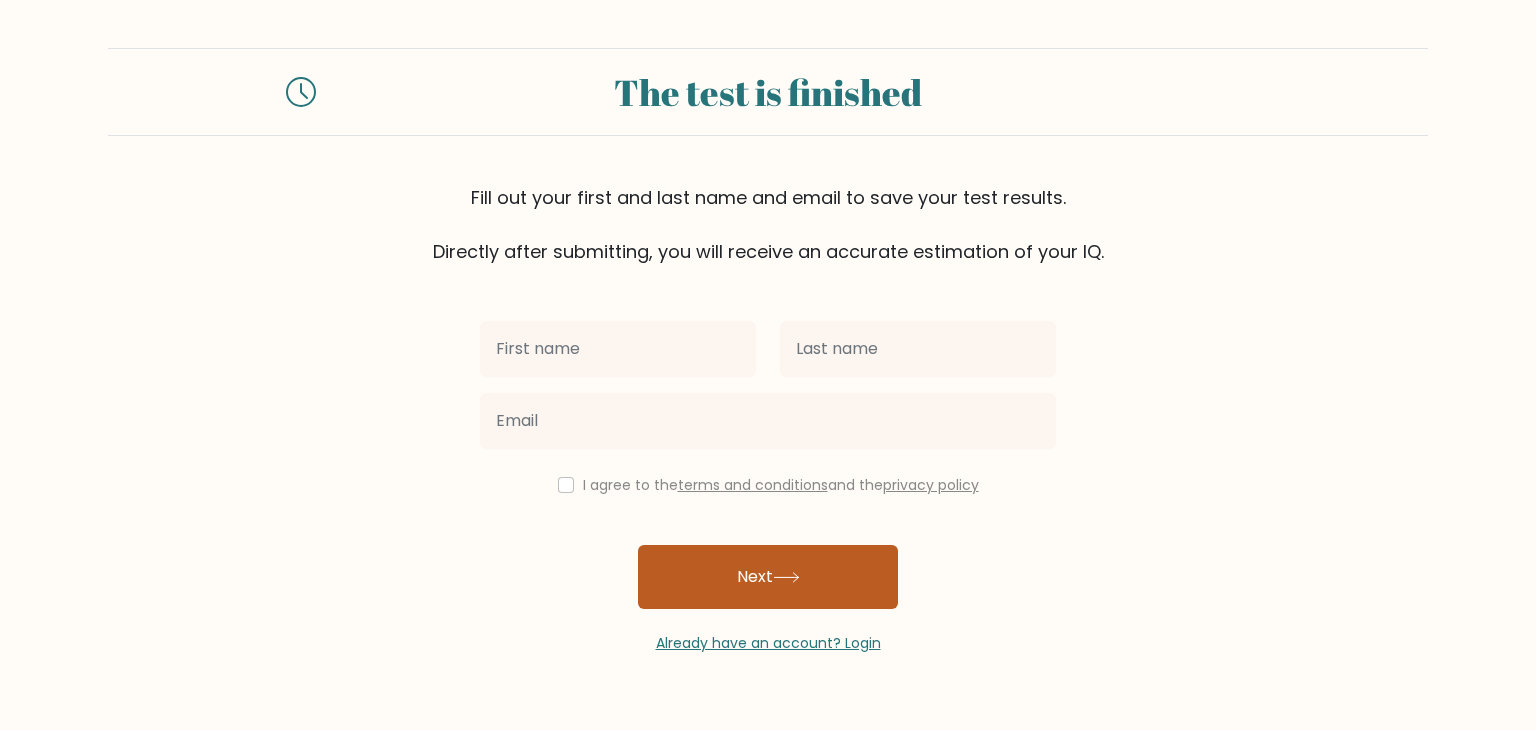 click on "Next" at bounding box center (768, 577) 